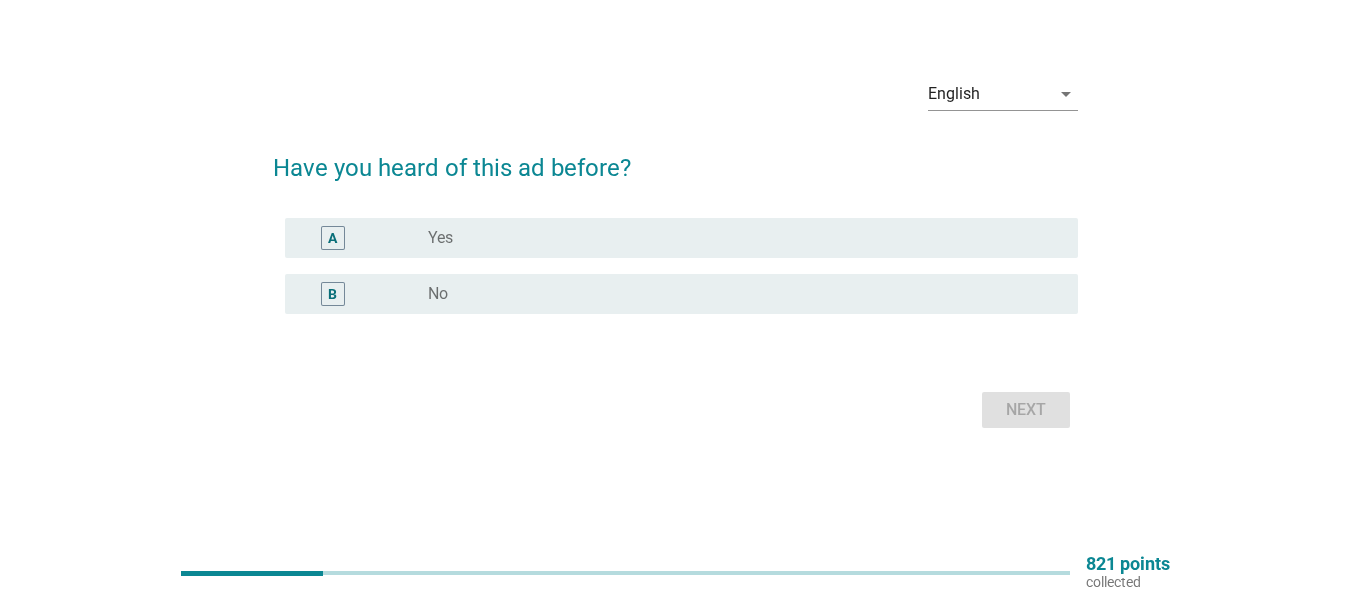 scroll, scrollTop: 0, scrollLeft: 0, axis: both 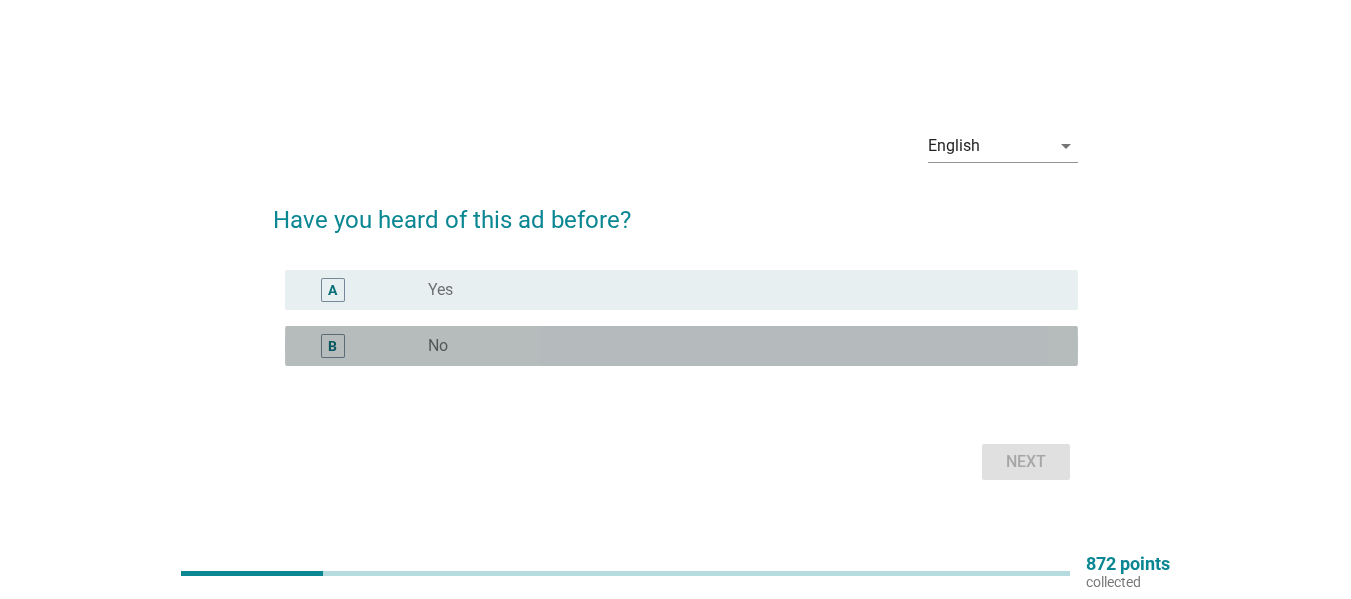 click on "radio_button_unchecked No" at bounding box center [745, 346] 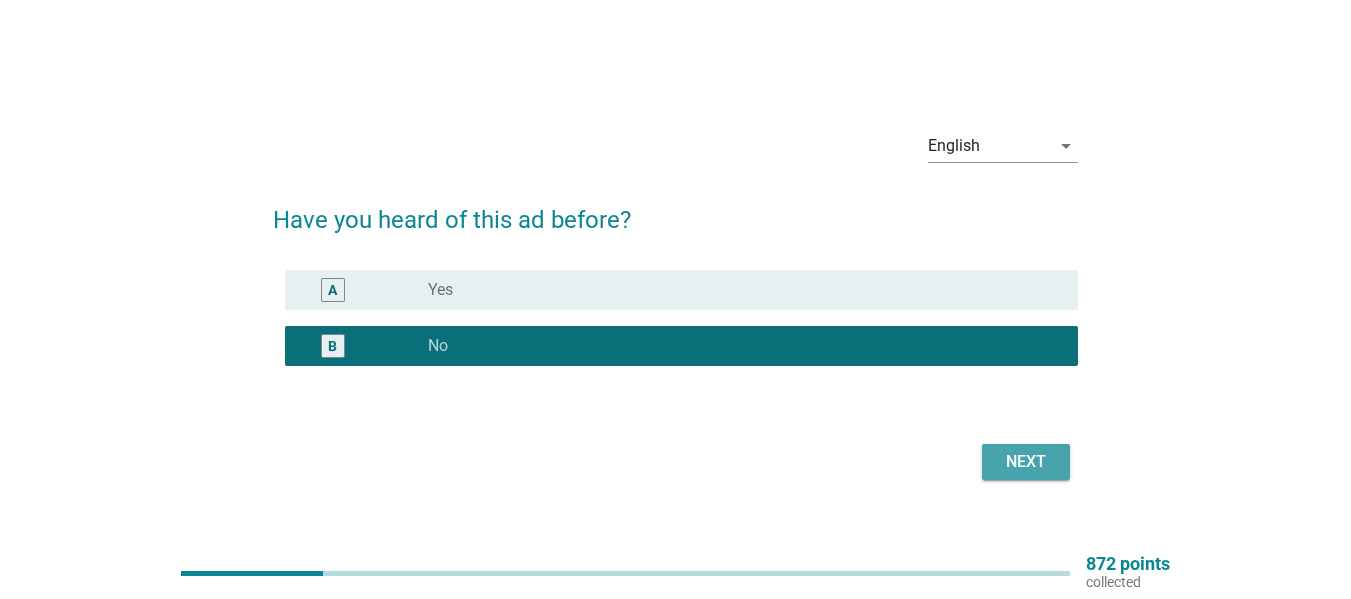 click on "Next" at bounding box center (1026, 462) 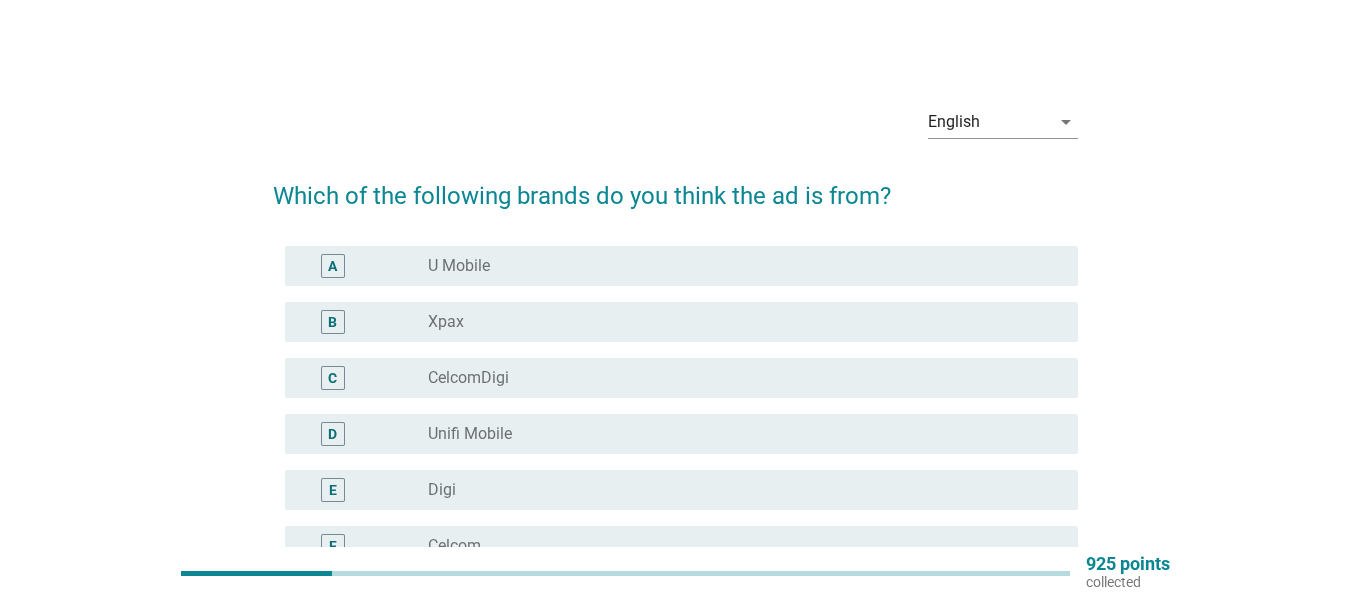 scroll, scrollTop: 100, scrollLeft: 0, axis: vertical 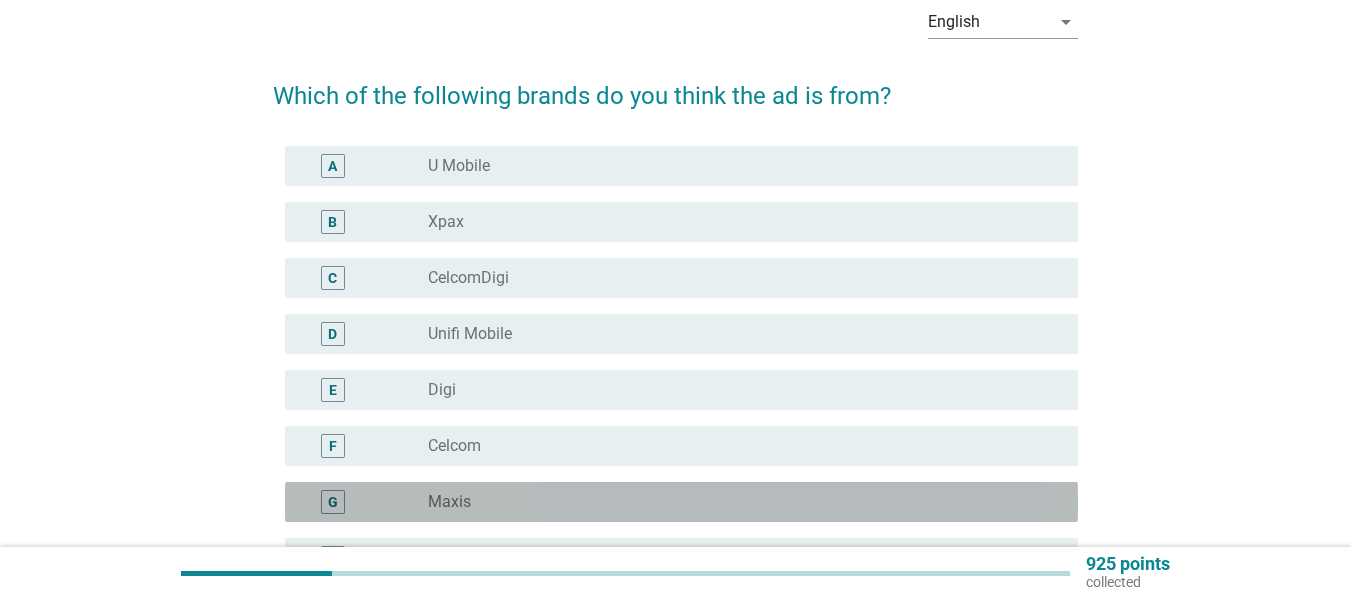 click on "radio_button_unchecked Maxis" at bounding box center (737, 502) 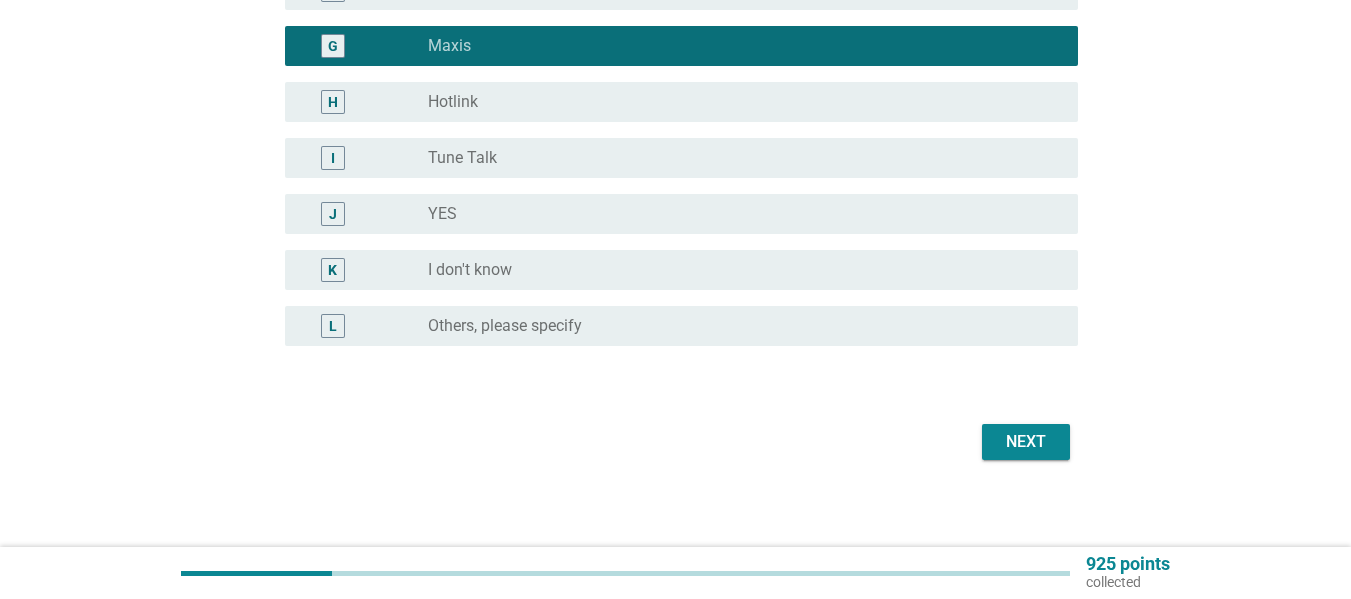 scroll, scrollTop: 565, scrollLeft: 0, axis: vertical 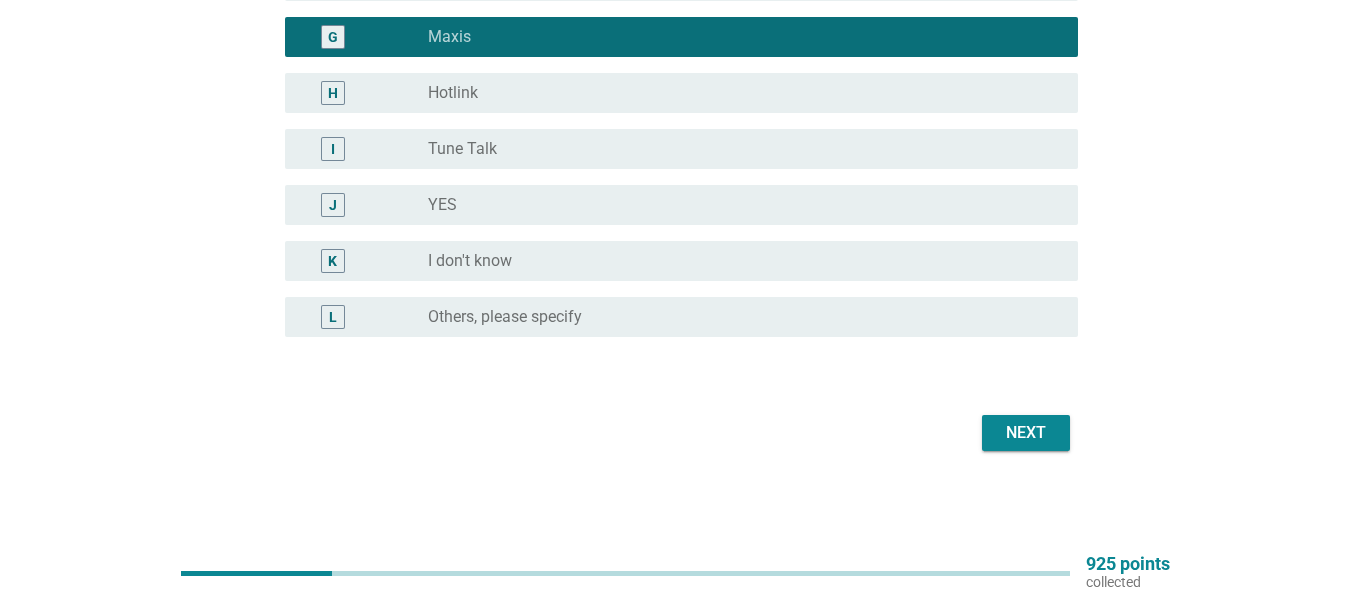 click on "Next" at bounding box center (1026, 433) 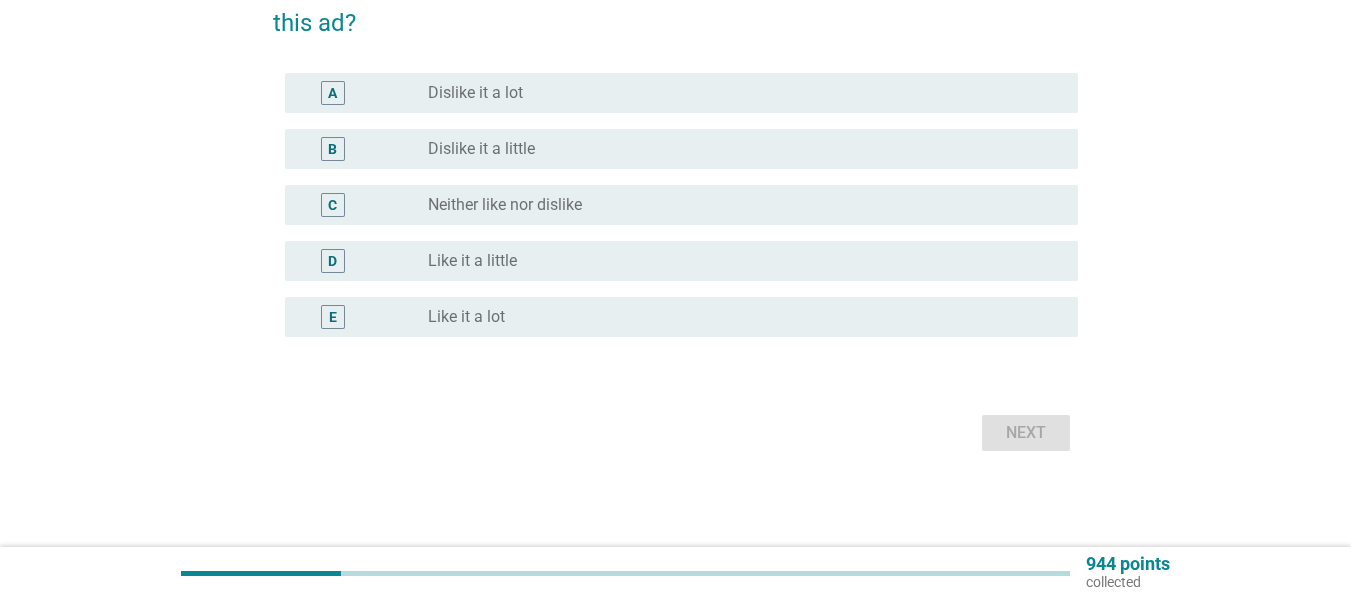 scroll, scrollTop: 0, scrollLeft: 0, axis: both 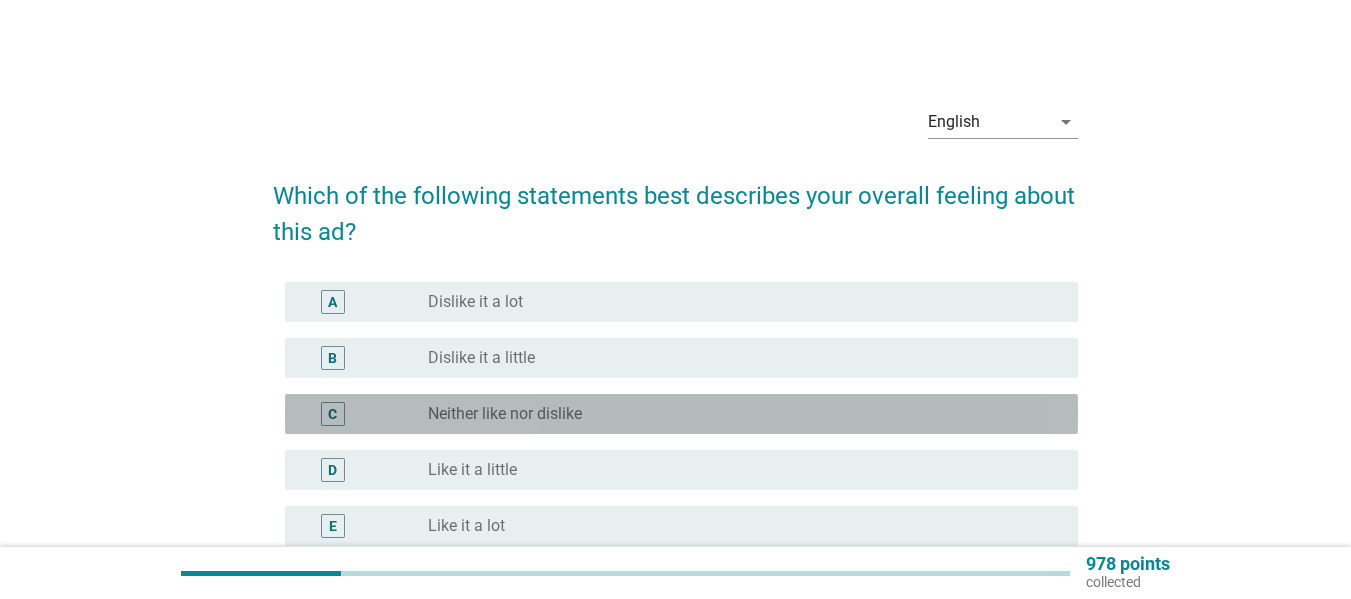 click on "C     radio_button_unchecked Neither like nor dislike" at bounding box center [681, 414] 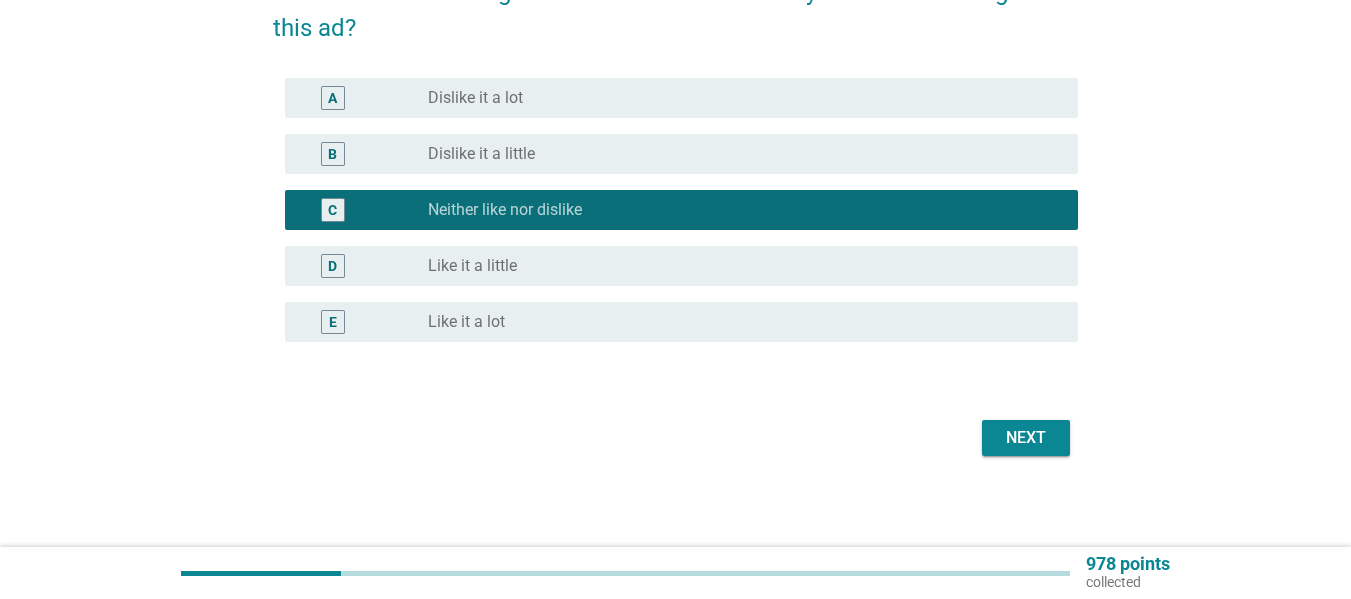 scroll, scrollTop: 209, scrollLeft: 0, axis: vertical 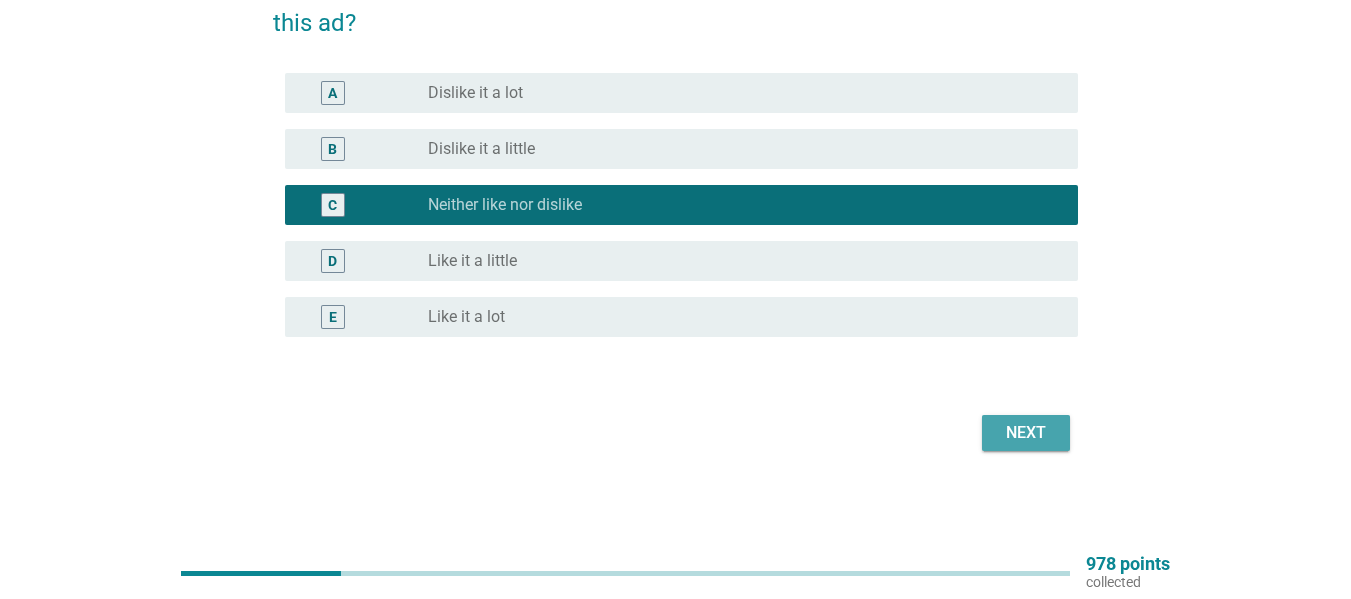 click on "Next" at bounding box center (1026, 433) 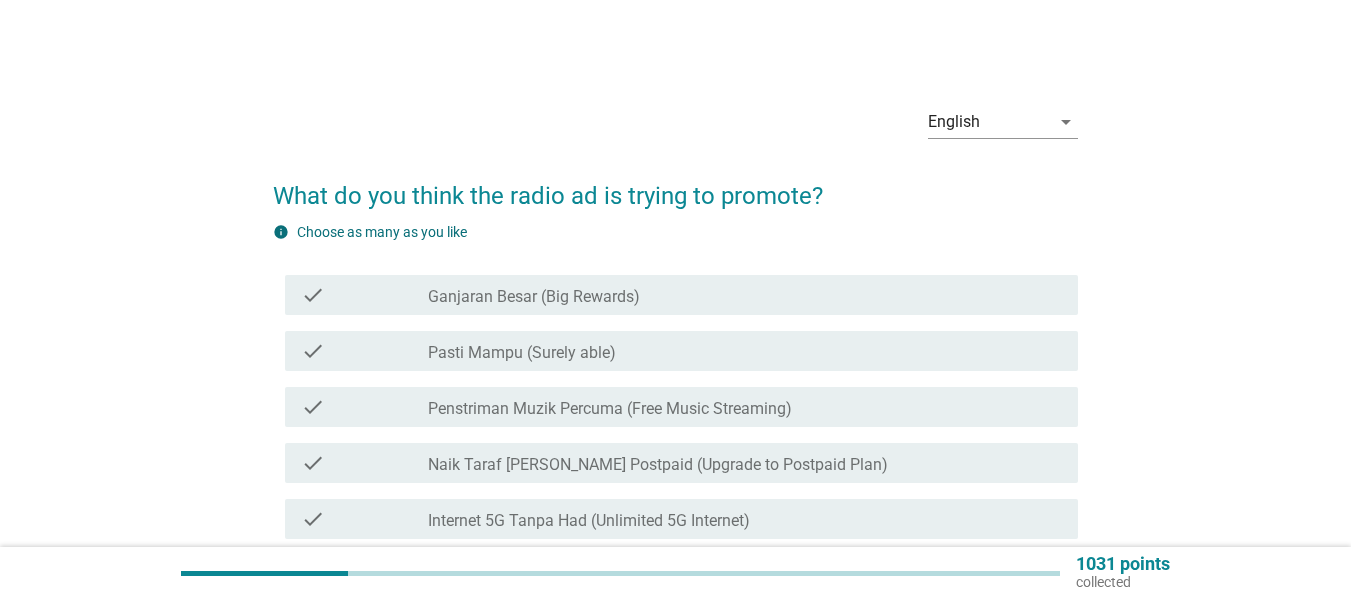 scroll, scrollTop: 100, scrollLeft: 0, axis: vertical 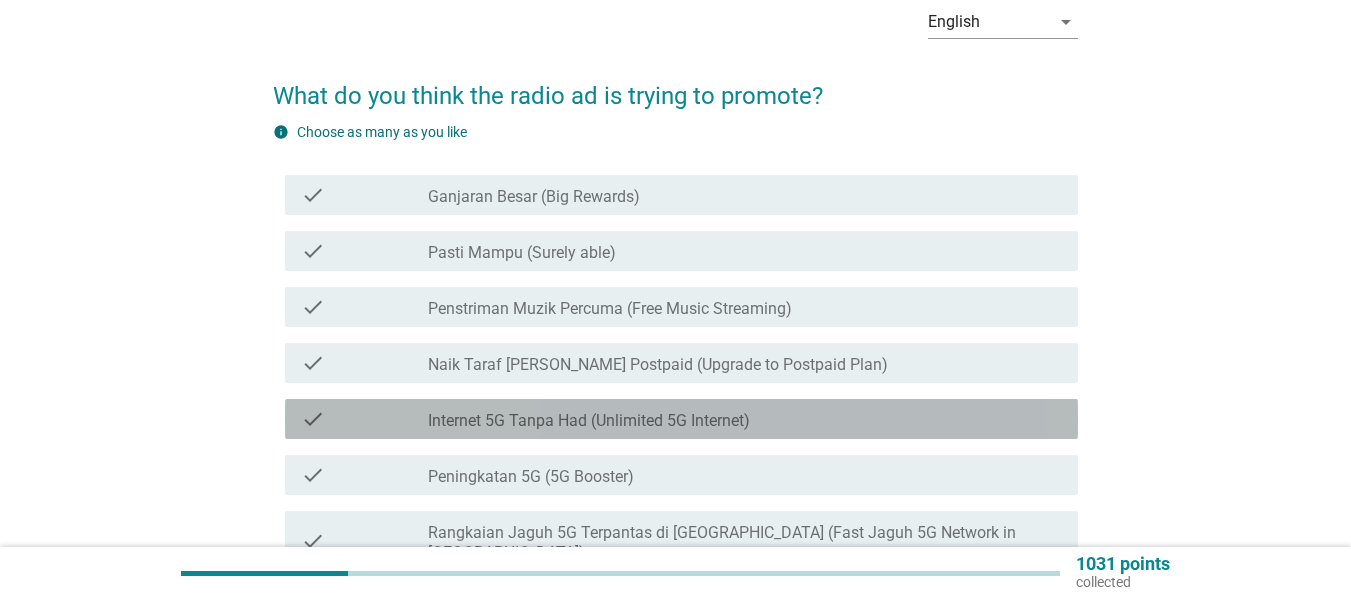 click on "check_box_outline_blank Internet 5G Tanpa Had (Unlimited 5G Internet)" at bounding box center [745, 419] 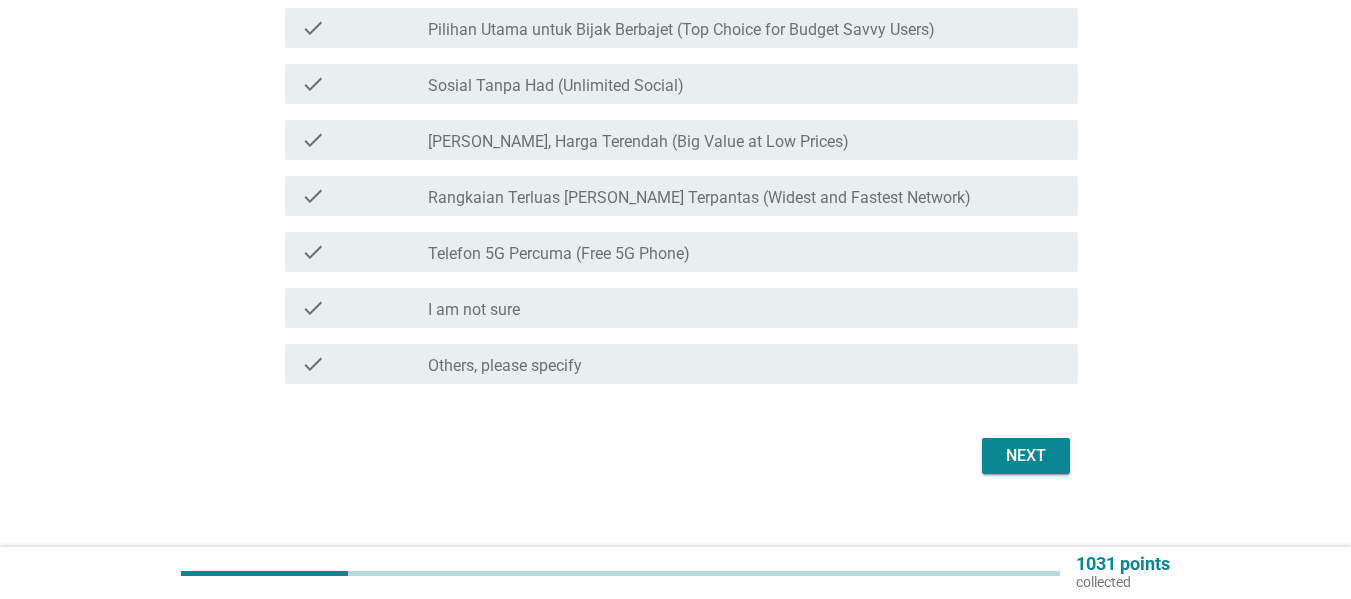 scroll, scrollTop: 682, scrollLeft: 0, axis: vertical 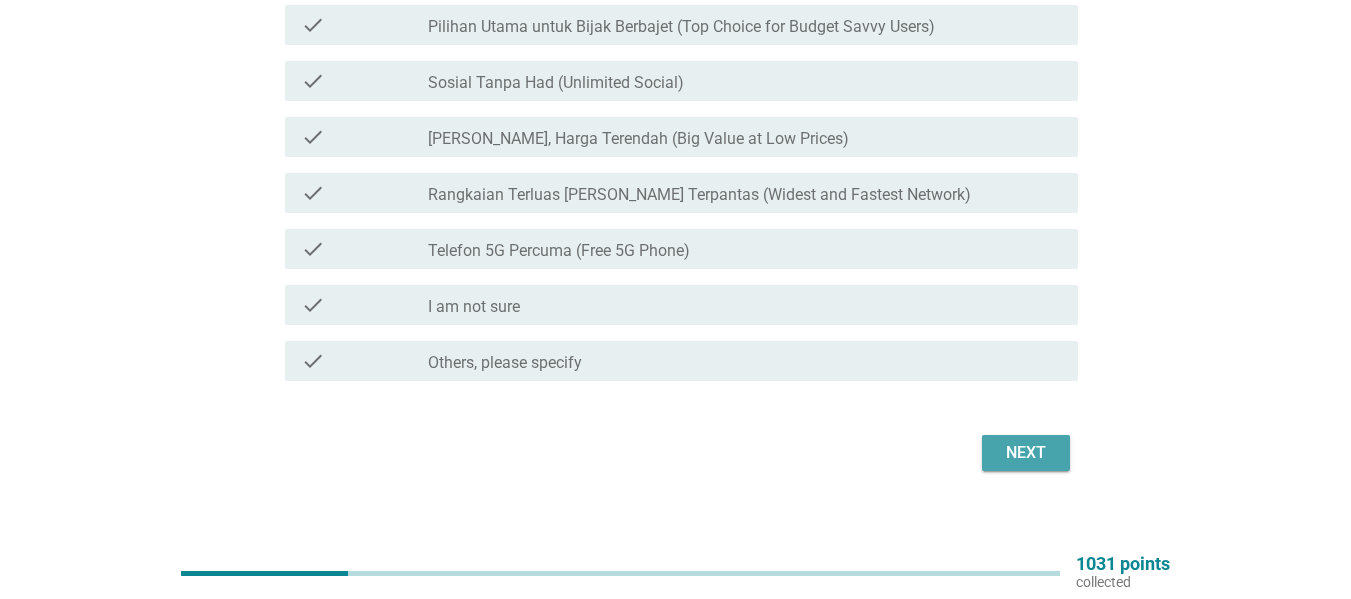 click on "Next" at bounding box center [1026, 453] 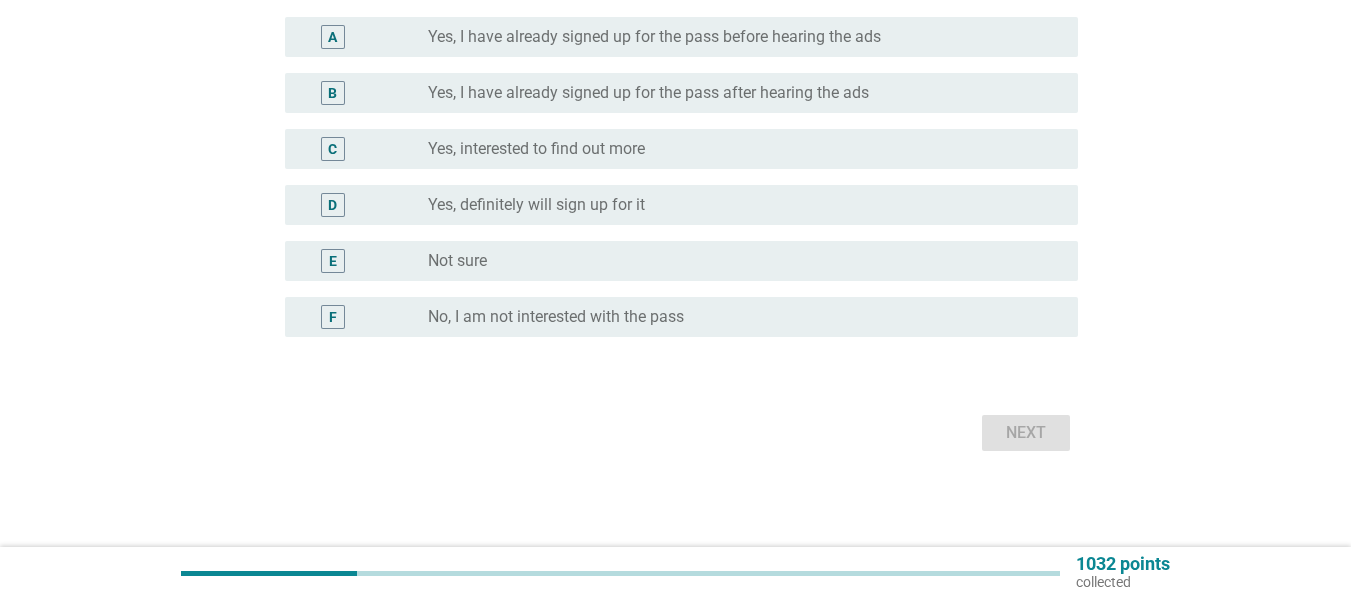 scroll, scrollTop: 0, scrollLeft: 0, axis: both 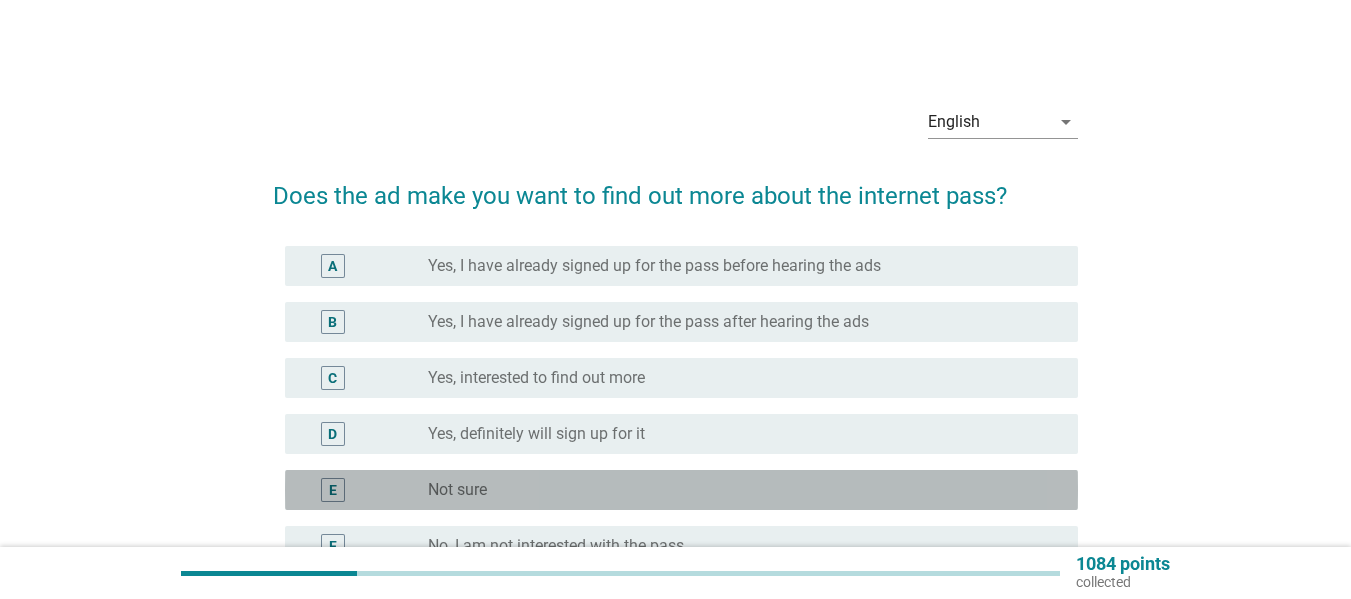 click on "E     radio_button_unchecked Not sure" at bounding box center (681, 490) 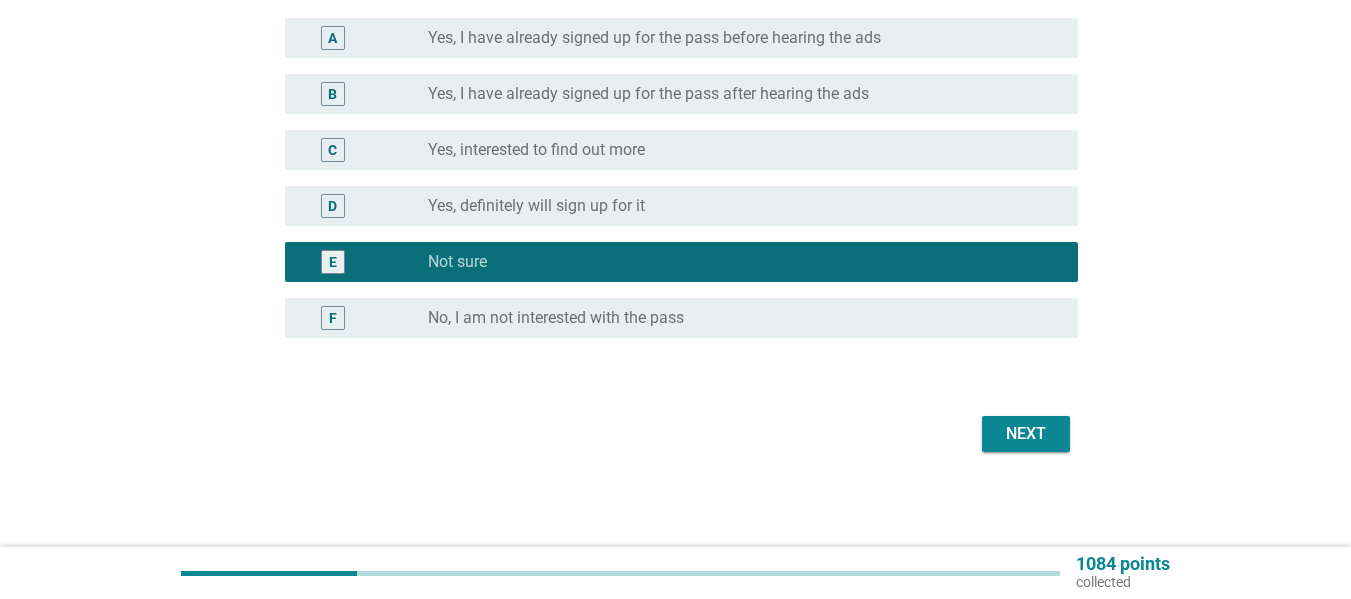 scroll, scrollTop: 229, scrollLeft: 0, axis: vertical 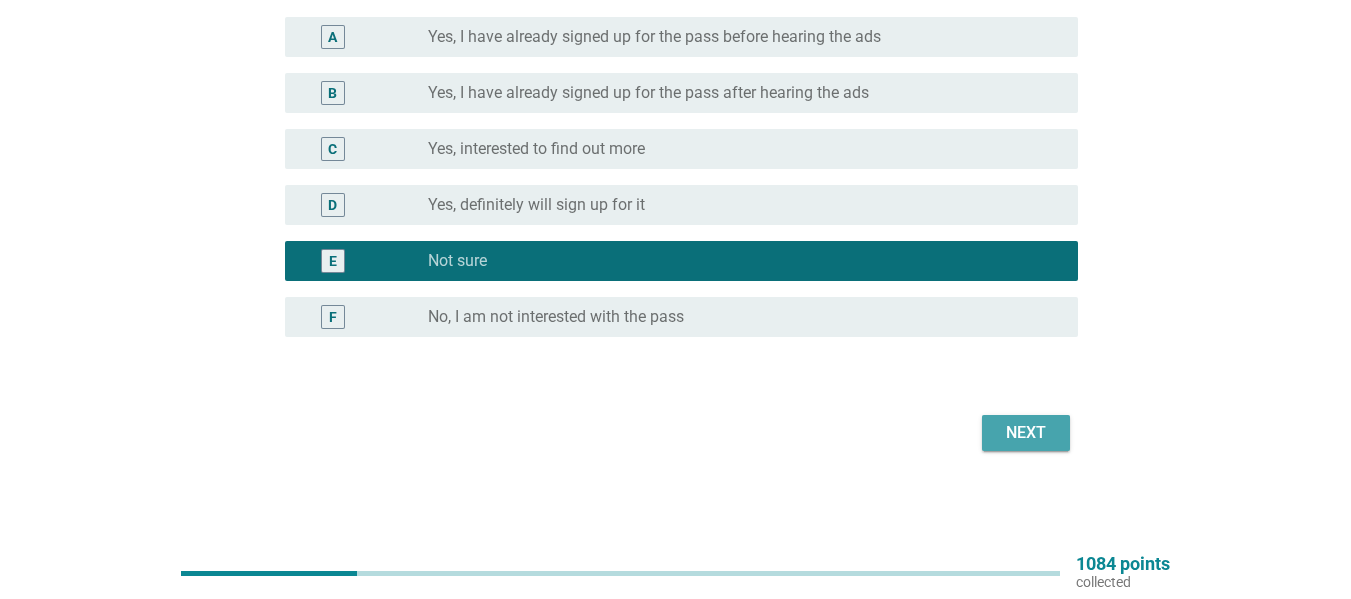 click on "Next" at bounding box center [1026, 433] 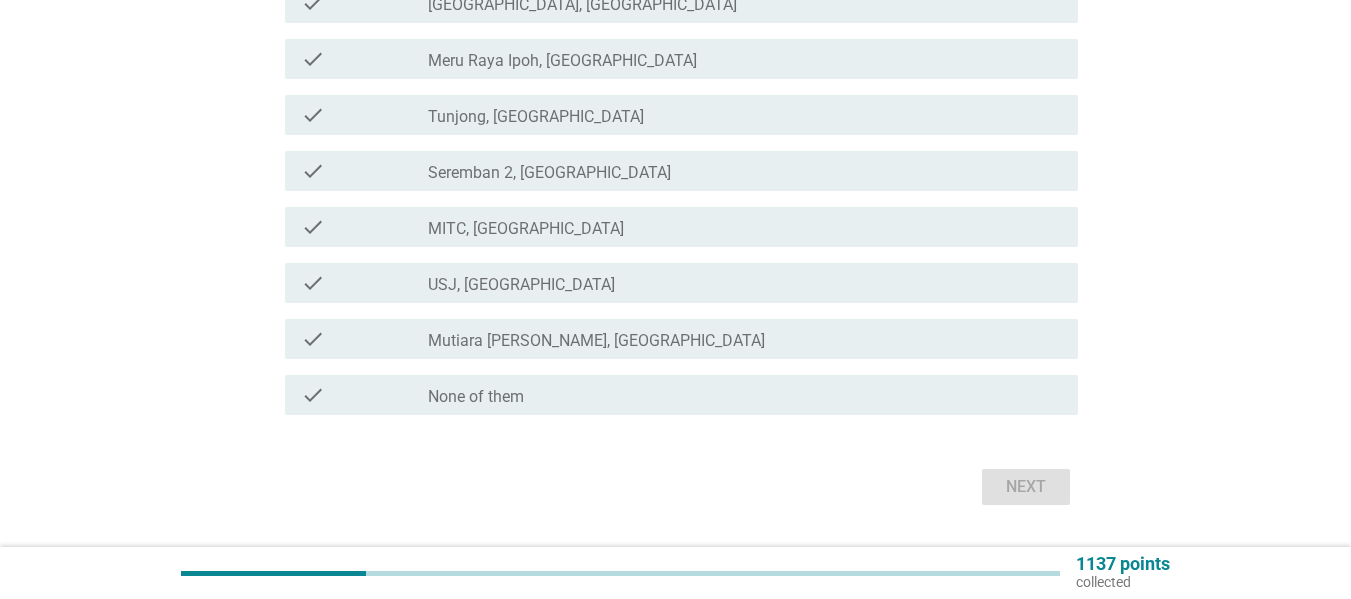 scroll, scrollTop: 402, scrollLeft: 0, axis: vertical 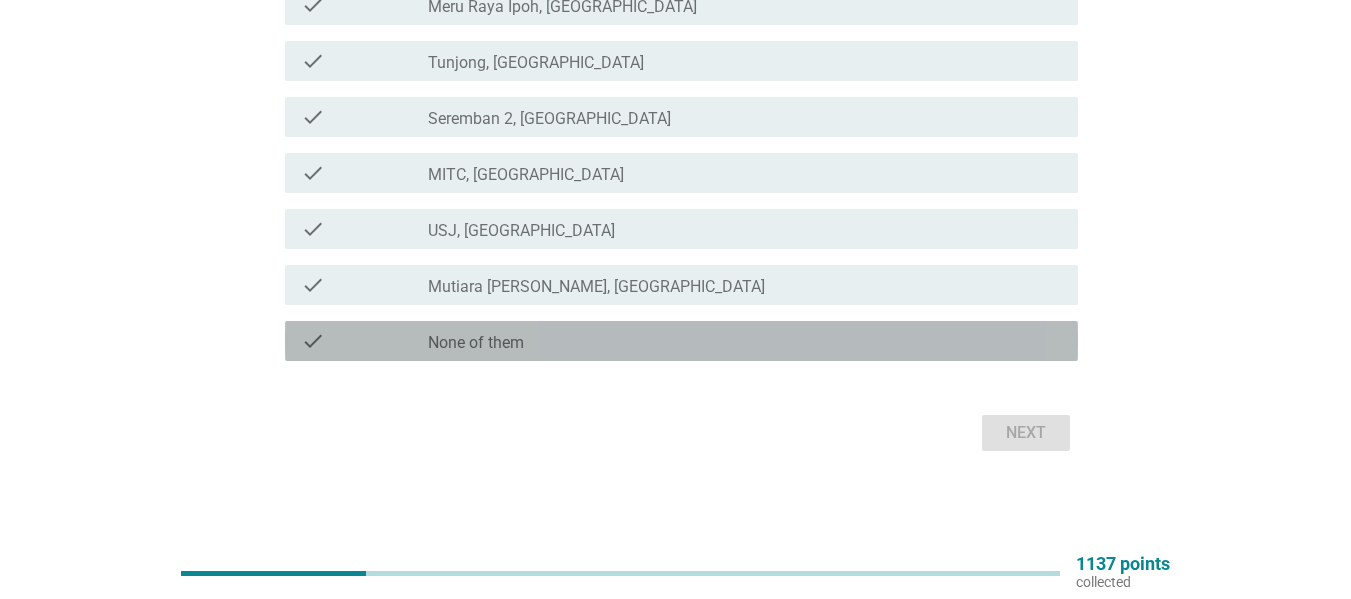 click on "check_box_outline_blank None of them" at bounding box center [745, 341] 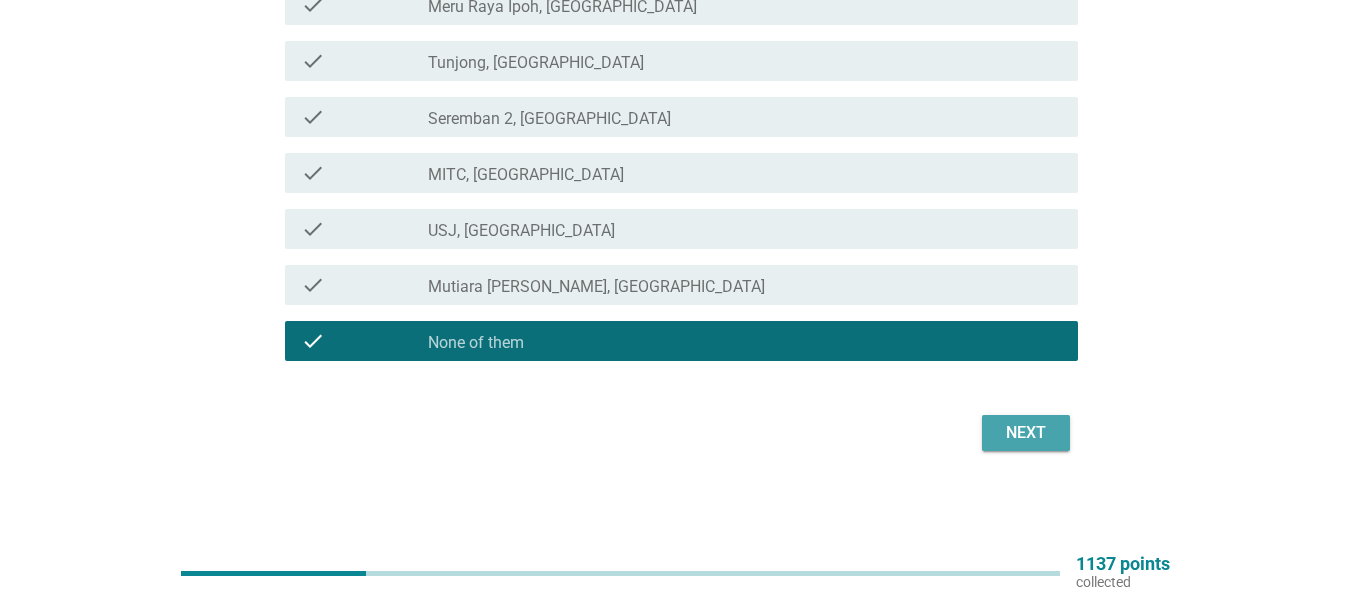click on "Next" at bounding box center (1026, 433) 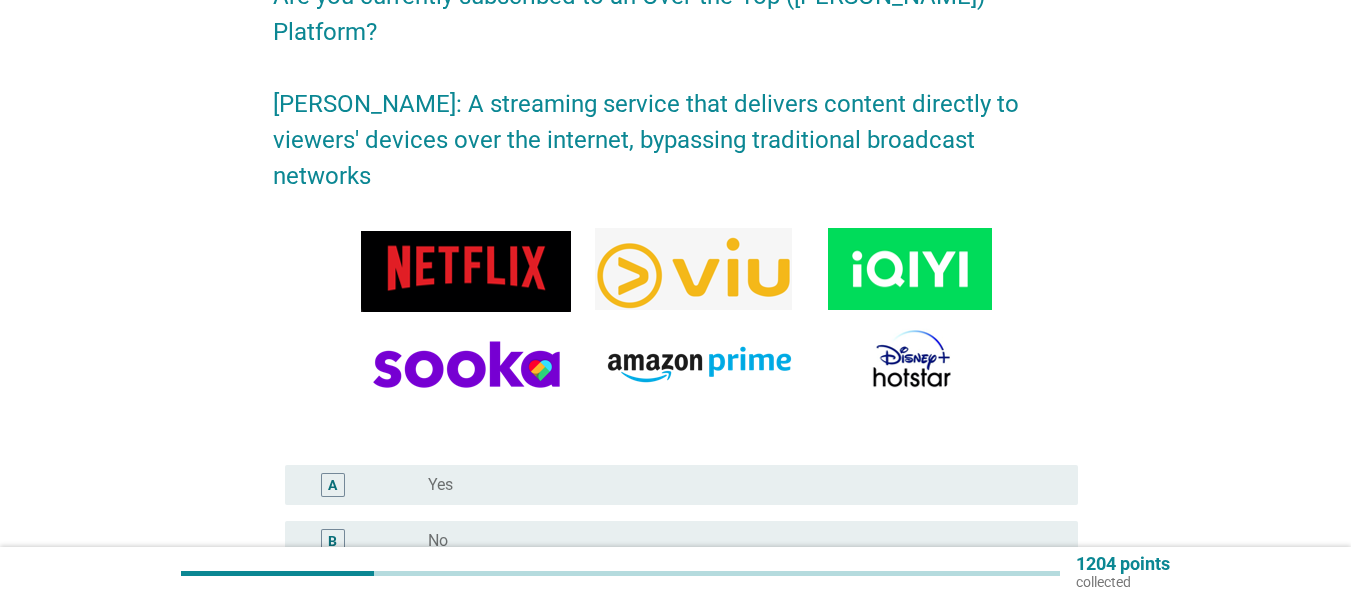 scroll, scrollTop: 300, scrollLeft: 0, axis: vertical 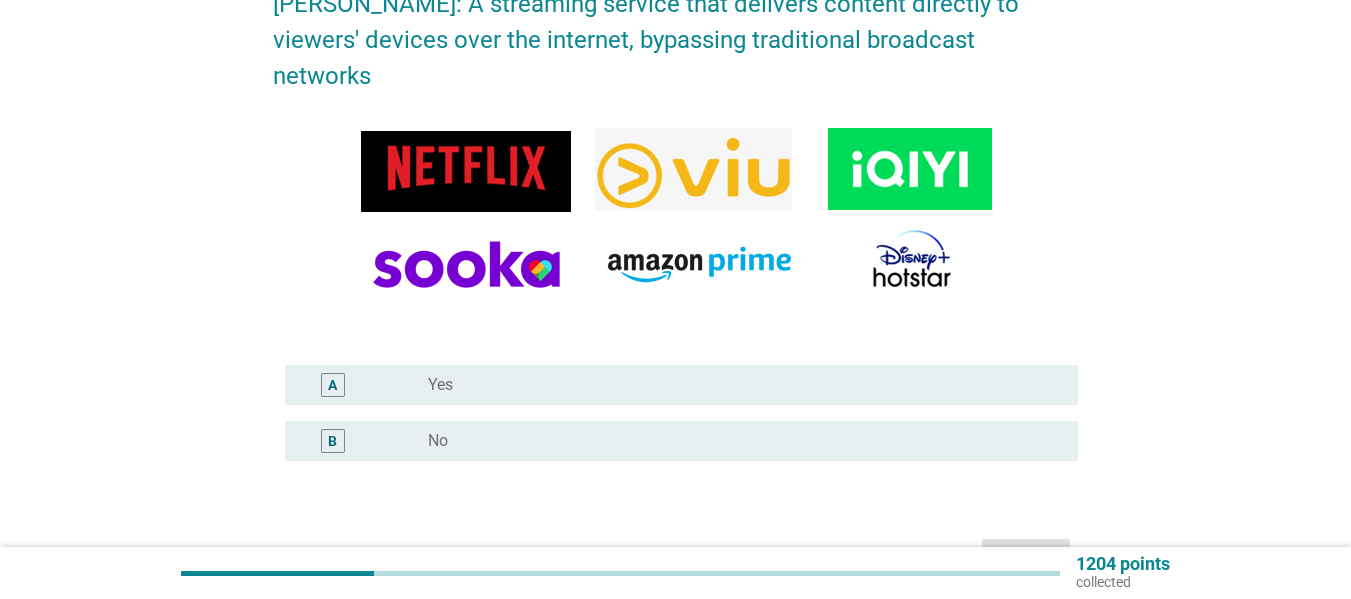 click on "B     radio_button_unchecked No" at bounding box center (675, 441) 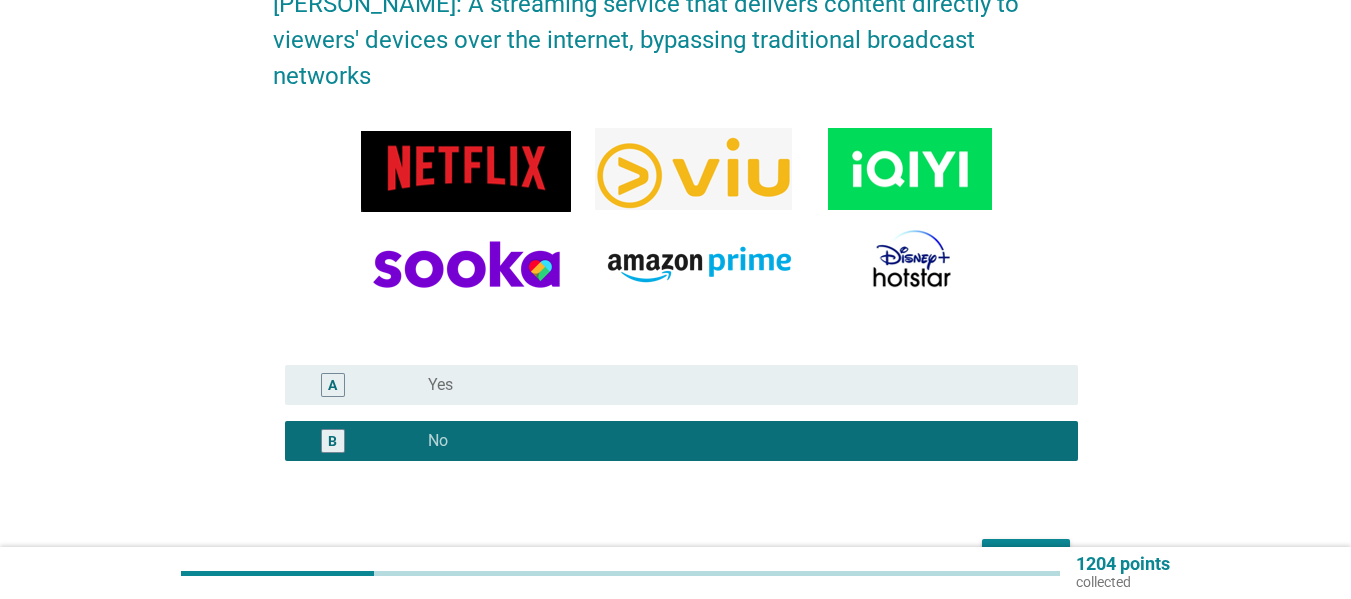 click on "Next" at bounding box center (1026, 557) 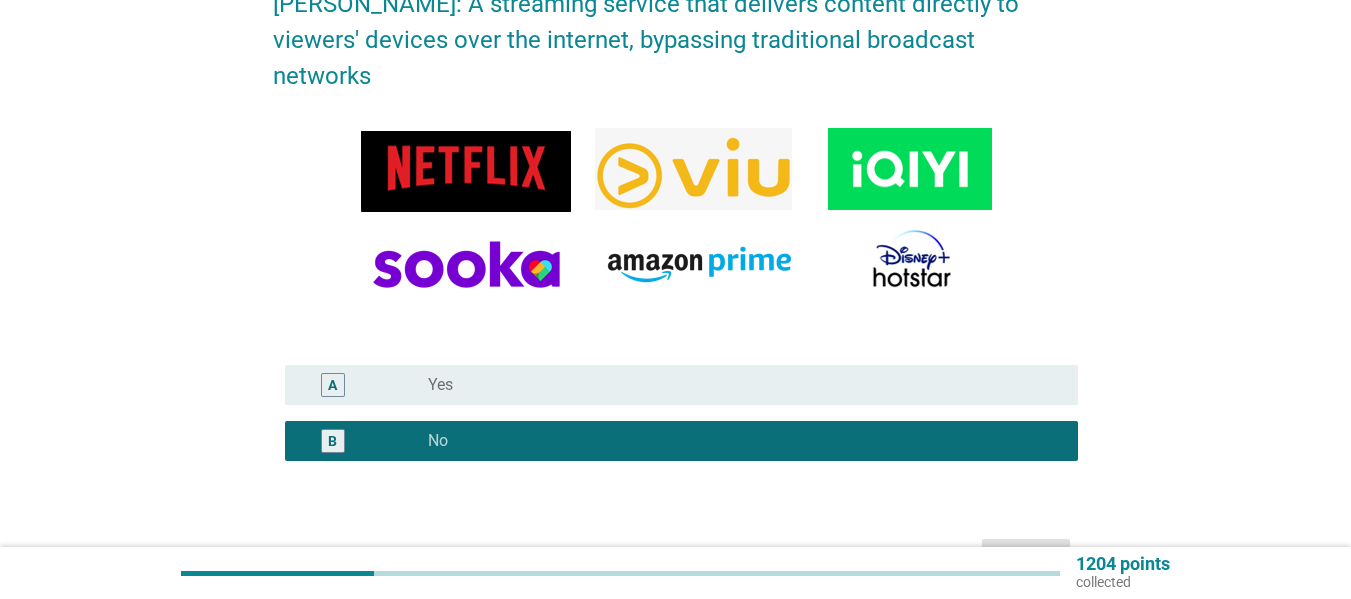 scroll, scrollTop: 0, scrollLeft: 0, axis: both 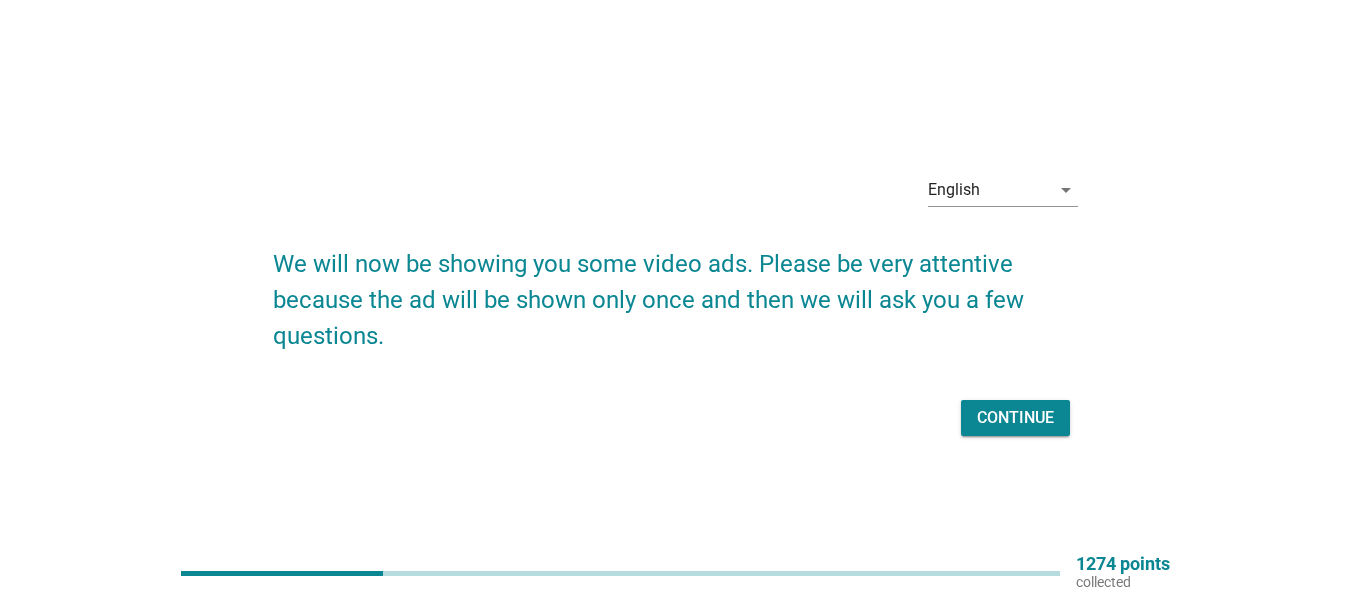 click on "Continue" at bounding box center (1015, 418) 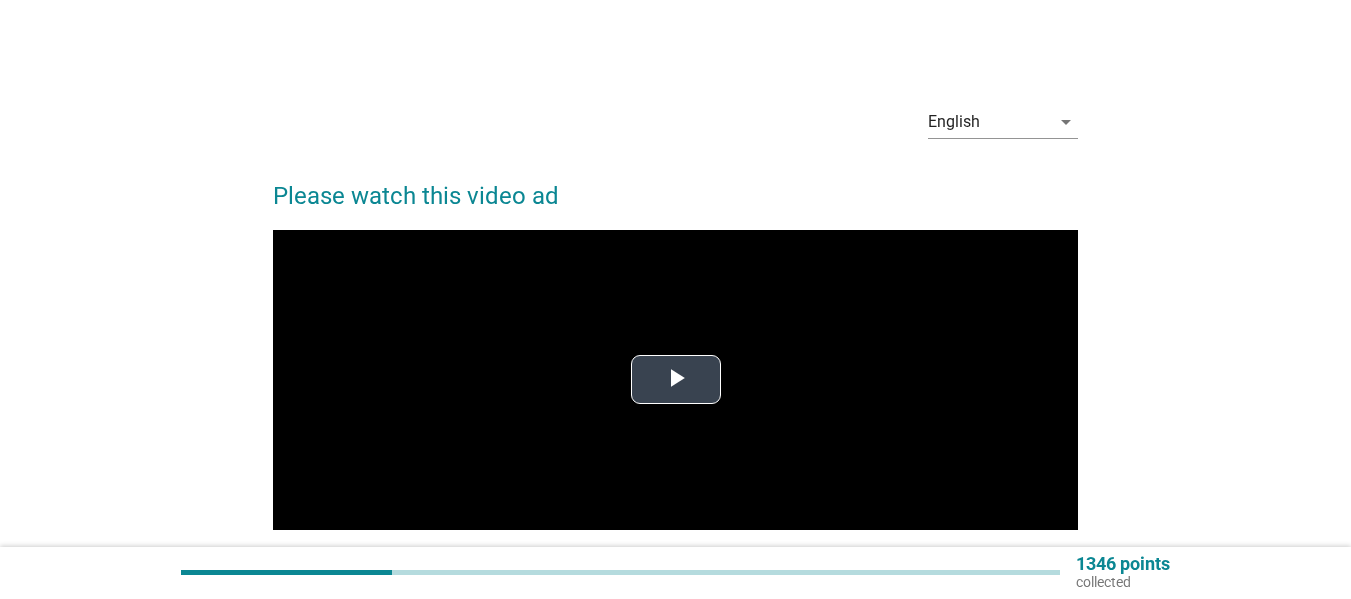 click at bounding box center [676, 380] 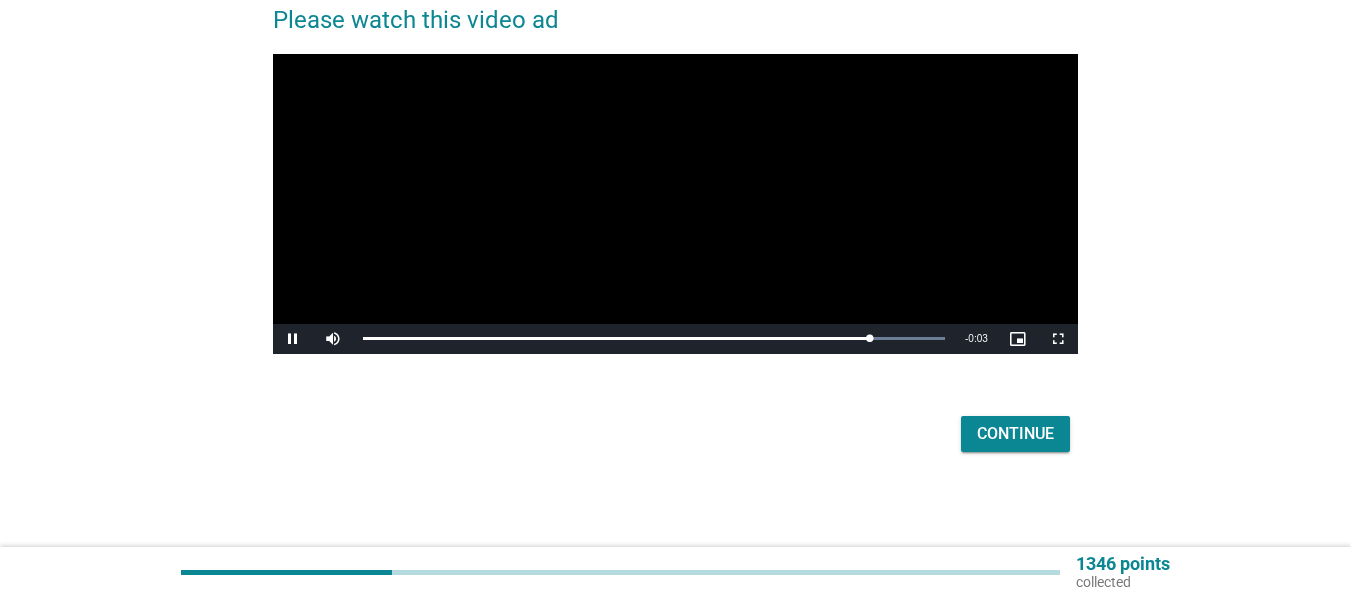 scroll, scrollTop: 177, scrollLeft: 0, axis: vertical 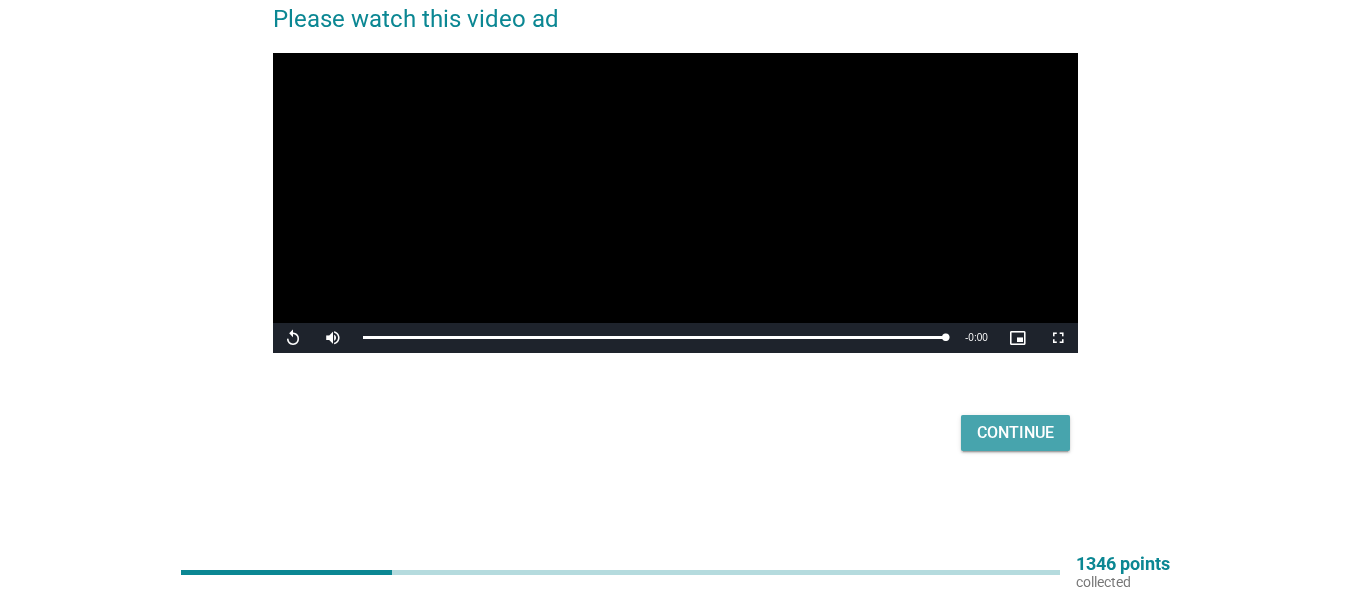 click on "Continue" at bounding box center (1015, 433) 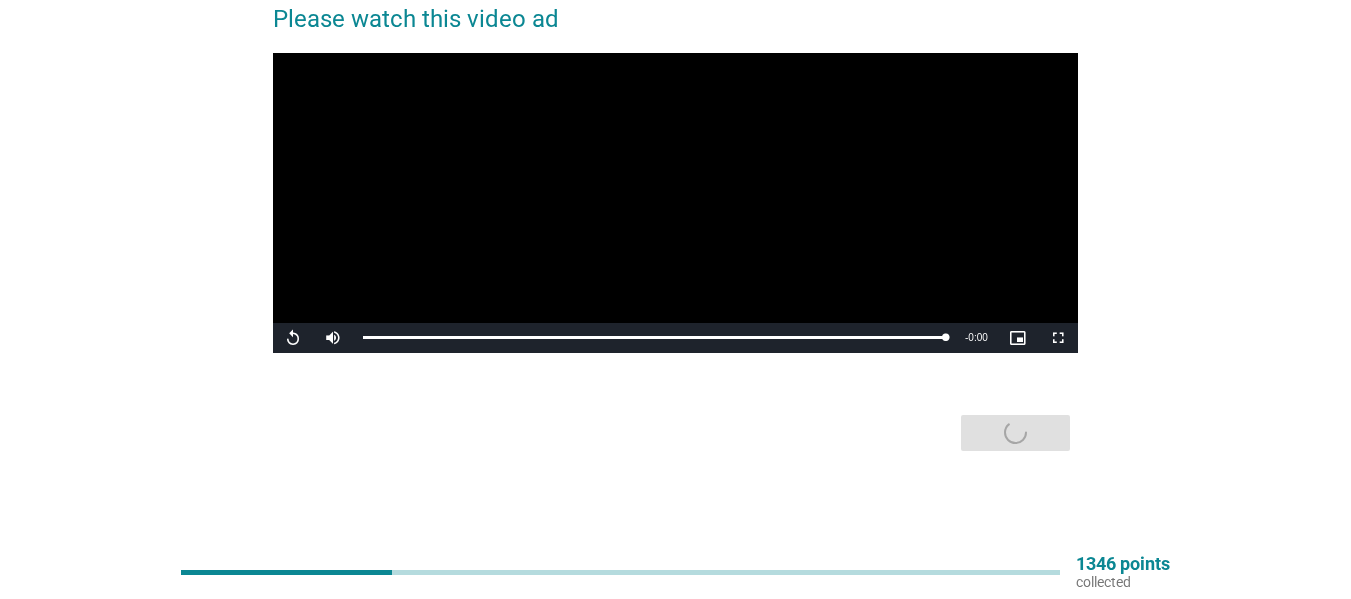 scroll, scrollTop: 0, scrollLeft: 0, axis: both 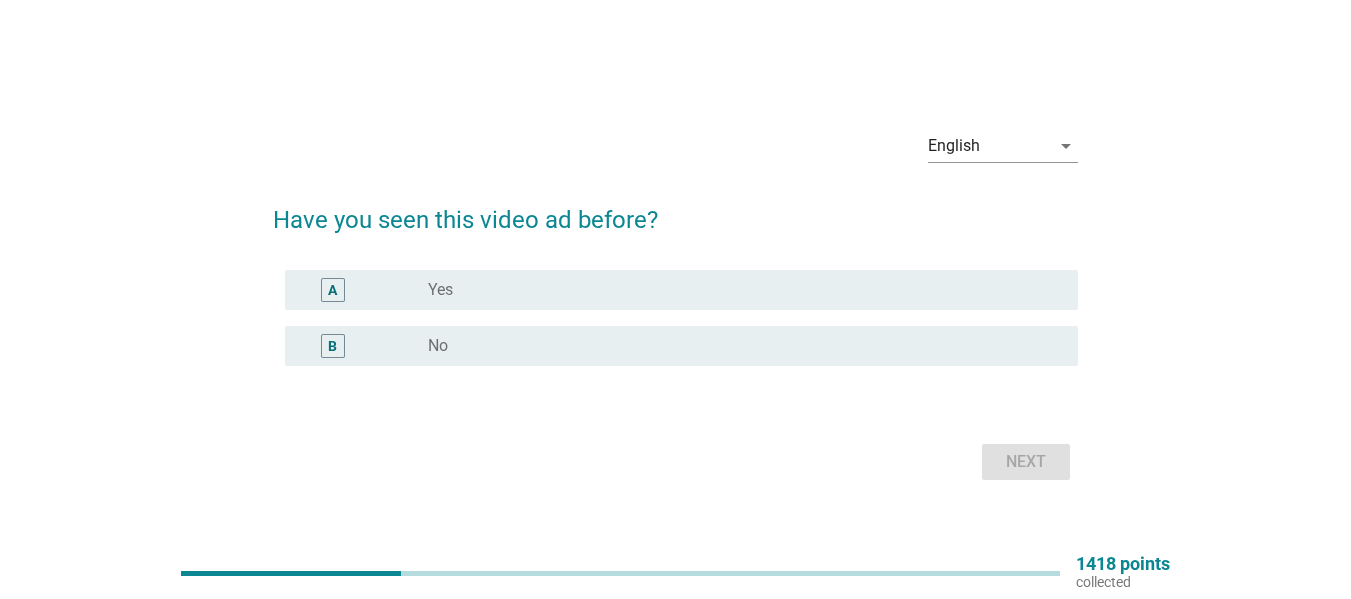 click on "B     radio_button_unchecked No" at bounding box center (681, 346) 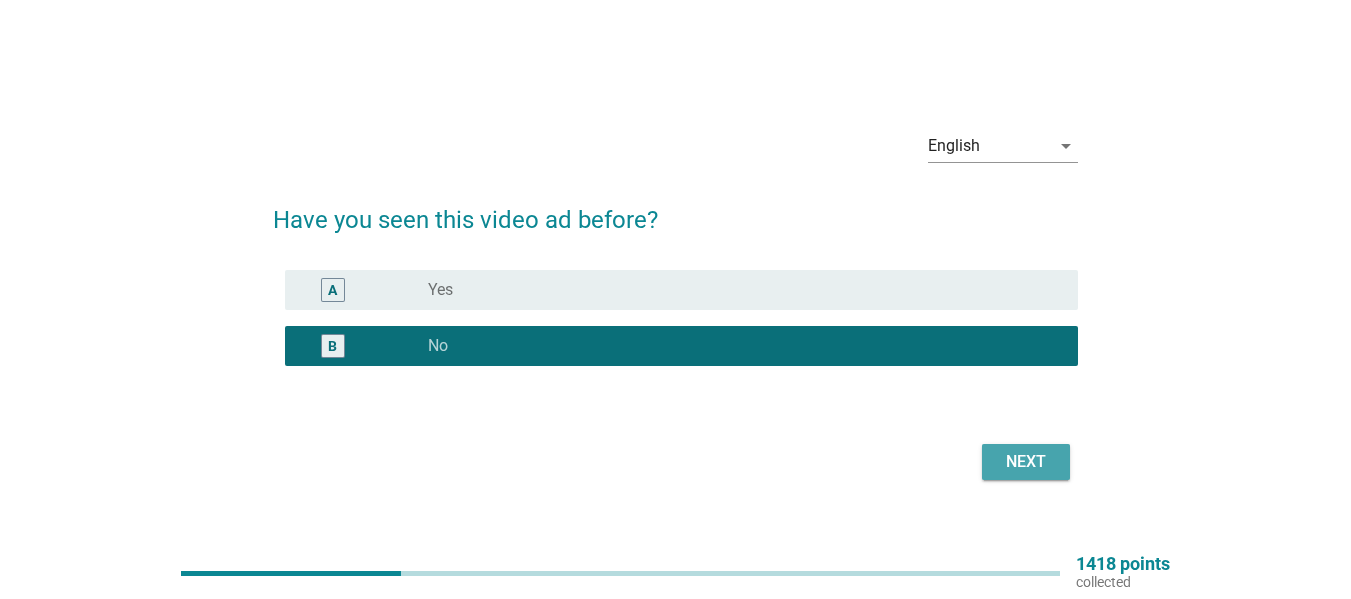 click on "Next" at bounding box center [1026, 462] 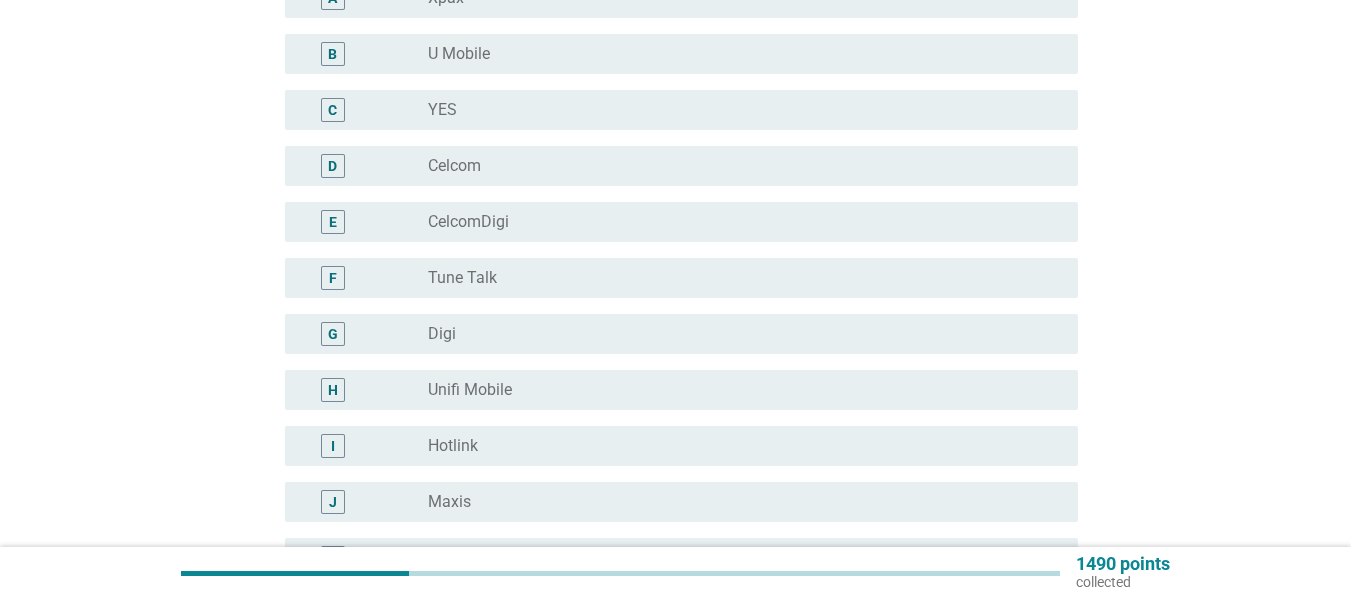 scroll, scrollTop: 300, scrollLeft: 0, axis: vertical 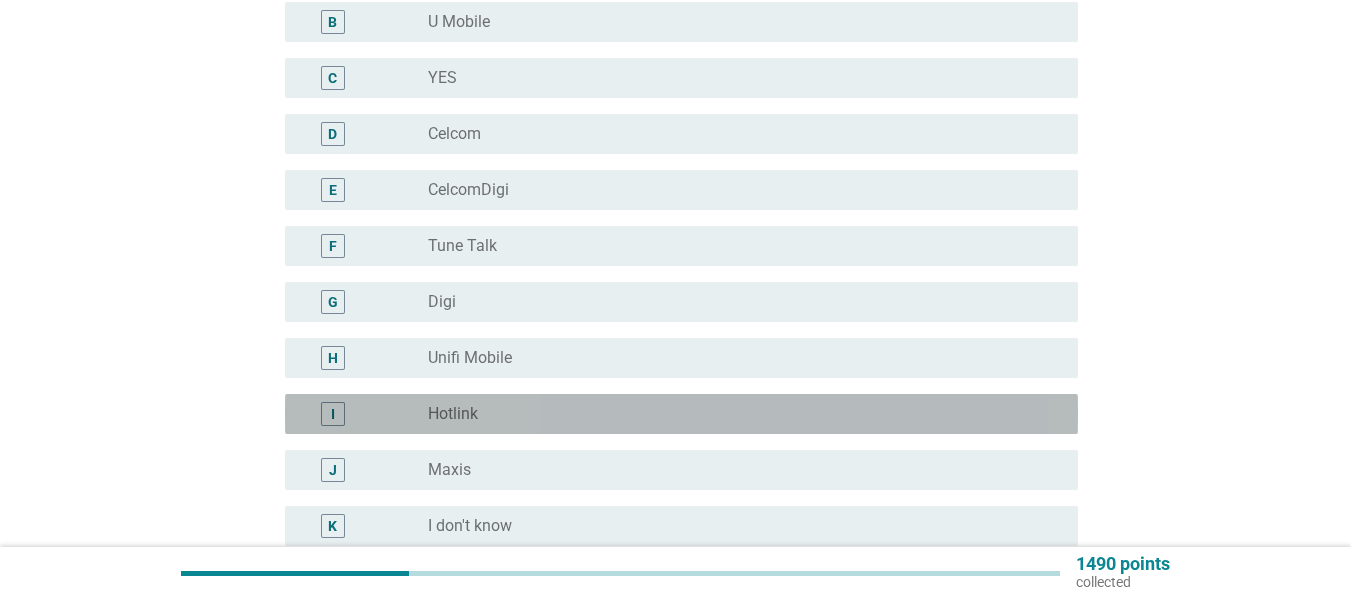 click on "radio_button_unchecked Hotlink" at bounding box center (745, 414) 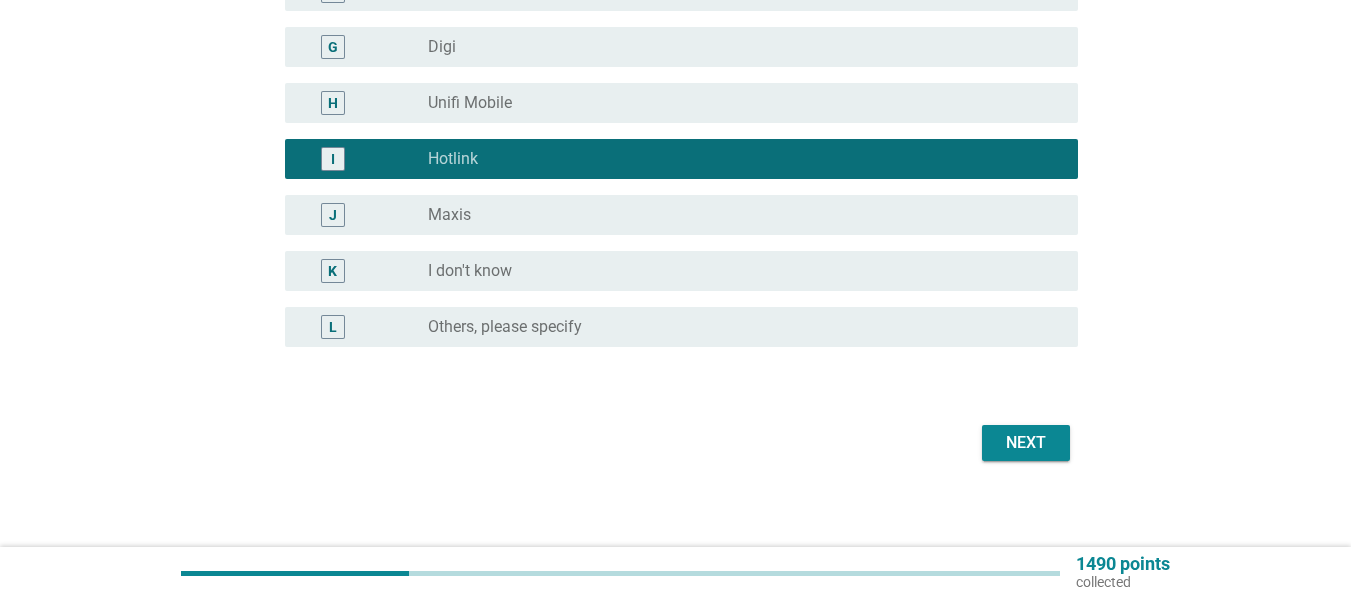 scroll, scrollTop: 565, scrollLeft: 0, axis: vertical 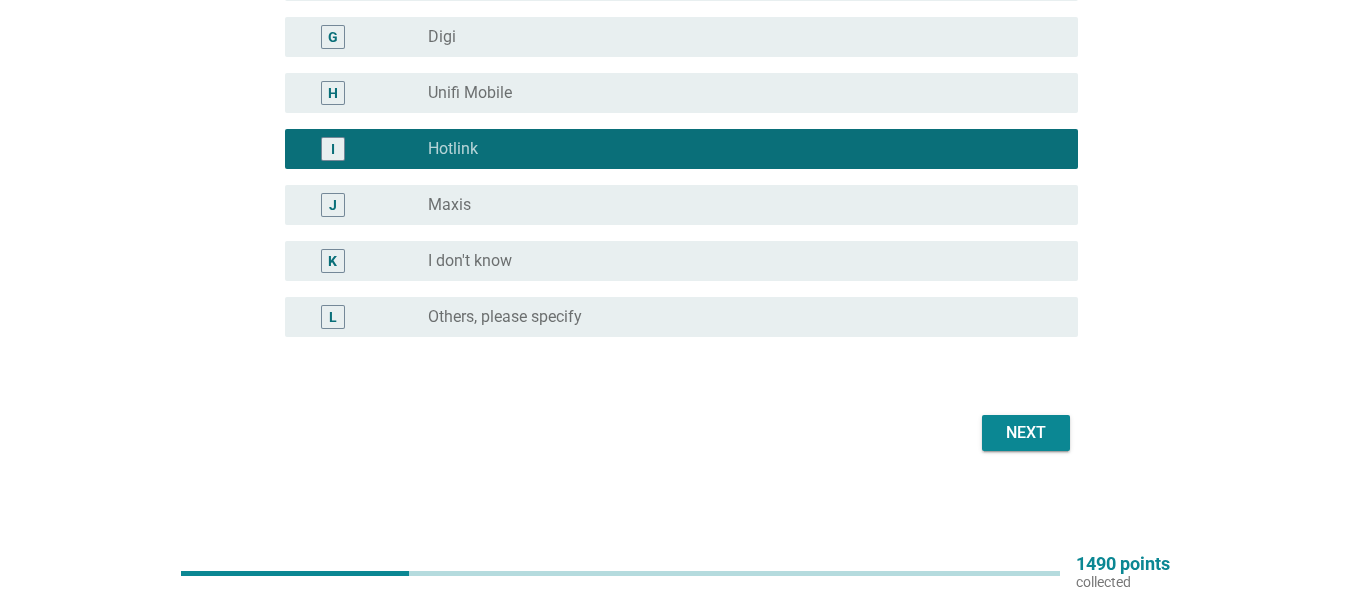 click on "Next" at bounding box center (1026, 433) 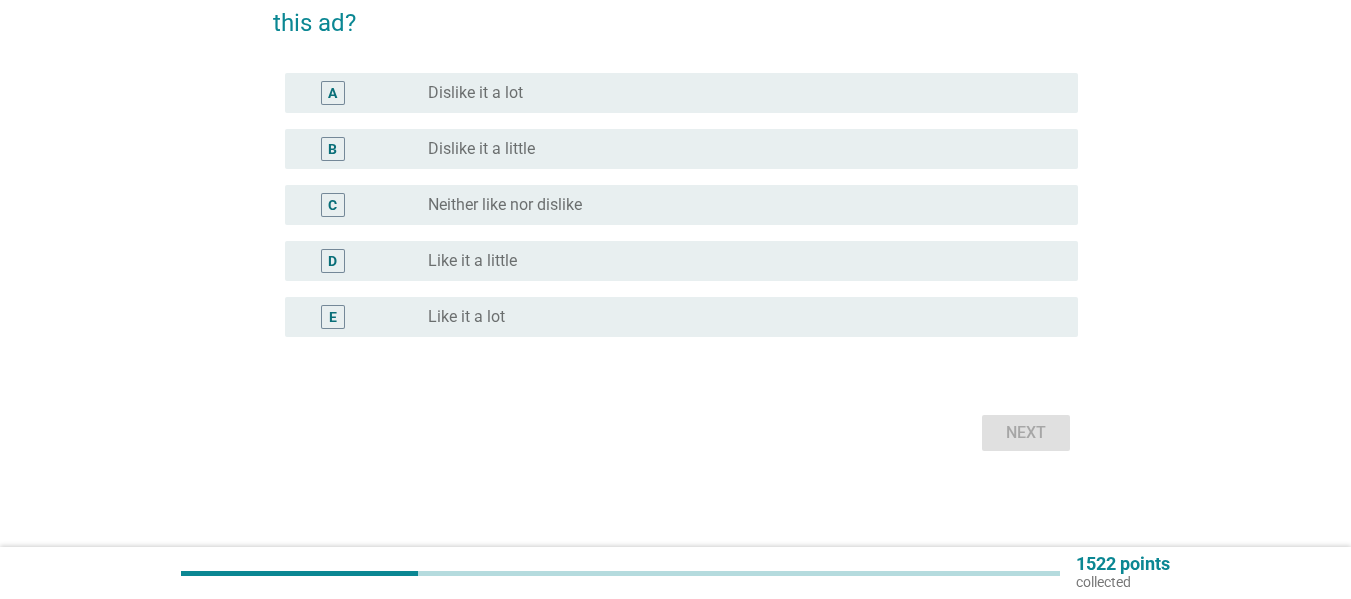 scroll, scrollTop: 0, scrollLeft: 0, axis: both 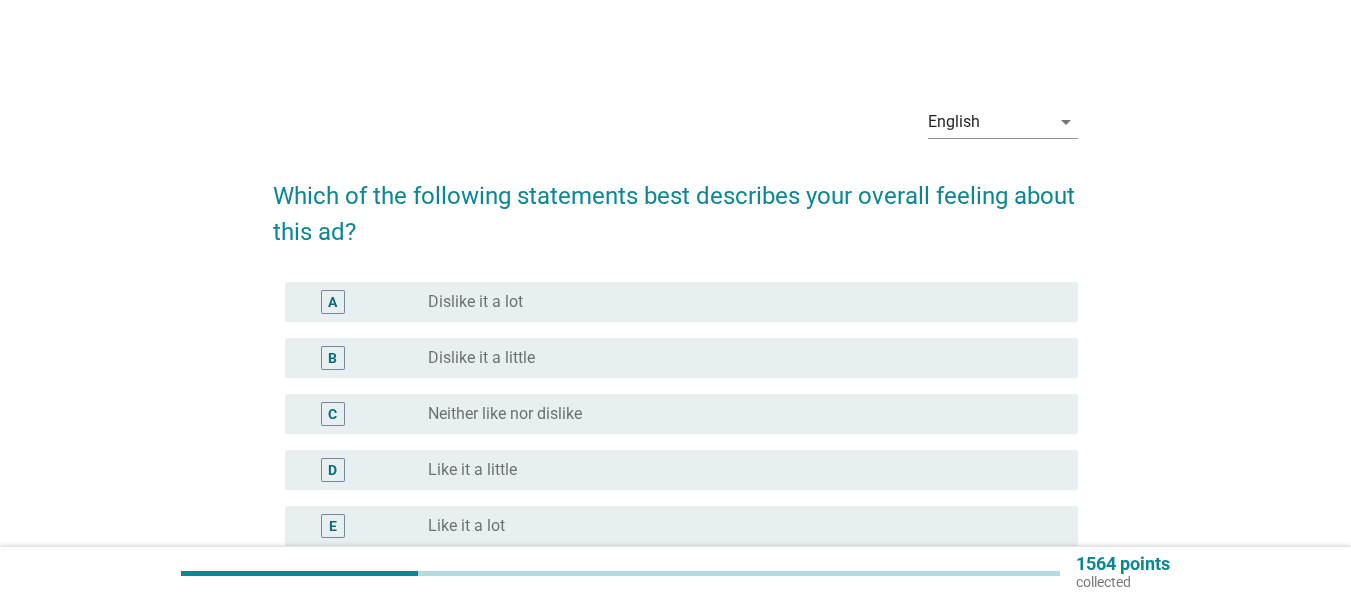 click on "radio_button_unchecked Neither like nor dislike" at bounding box center (737, 414) 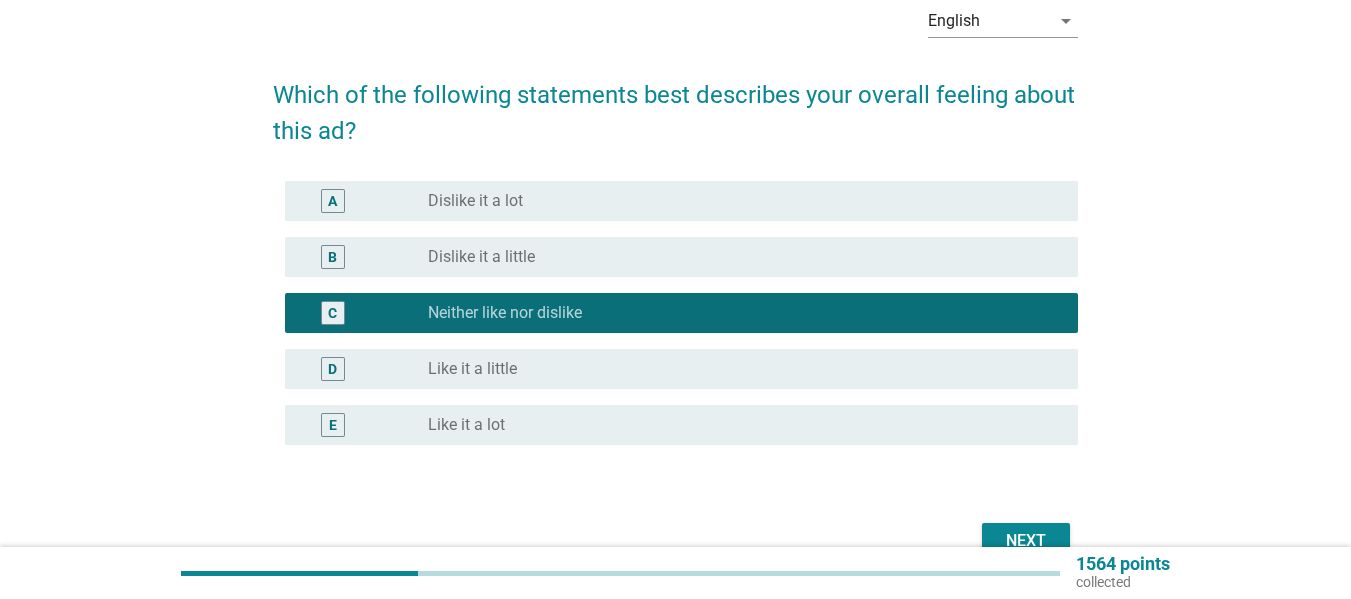 scroll, scrollTop: 209, scrollLeft: 0, axis: vertical 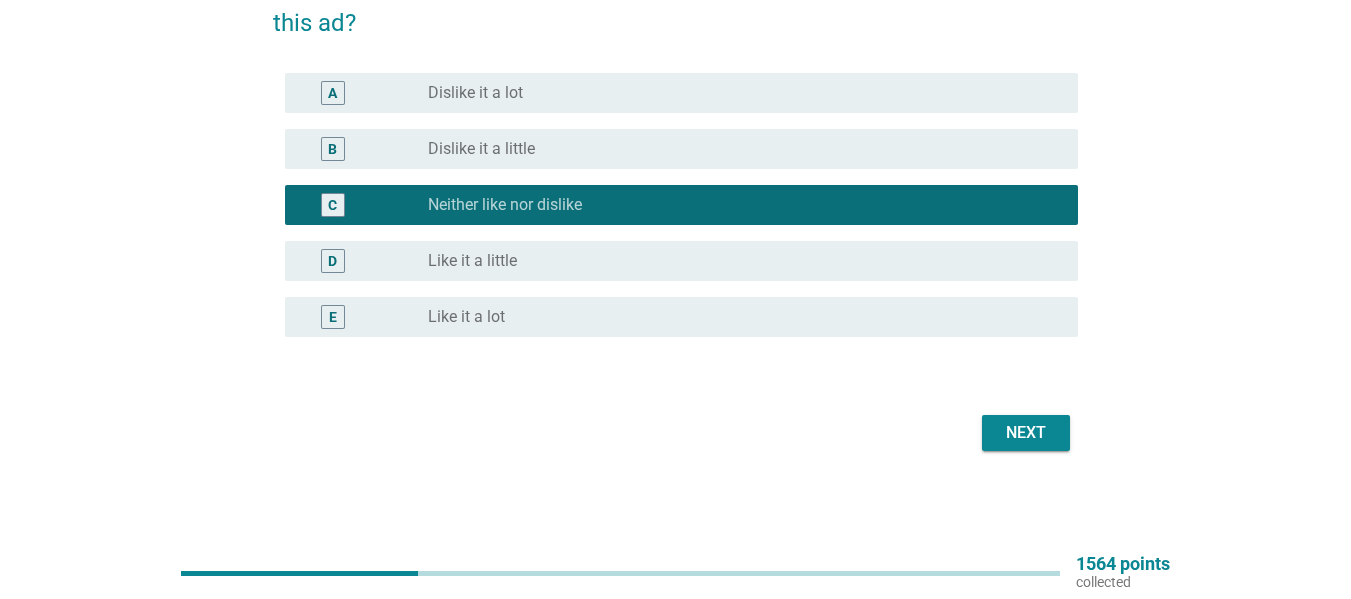 click on "Next" at bounding box center [1026, 433] 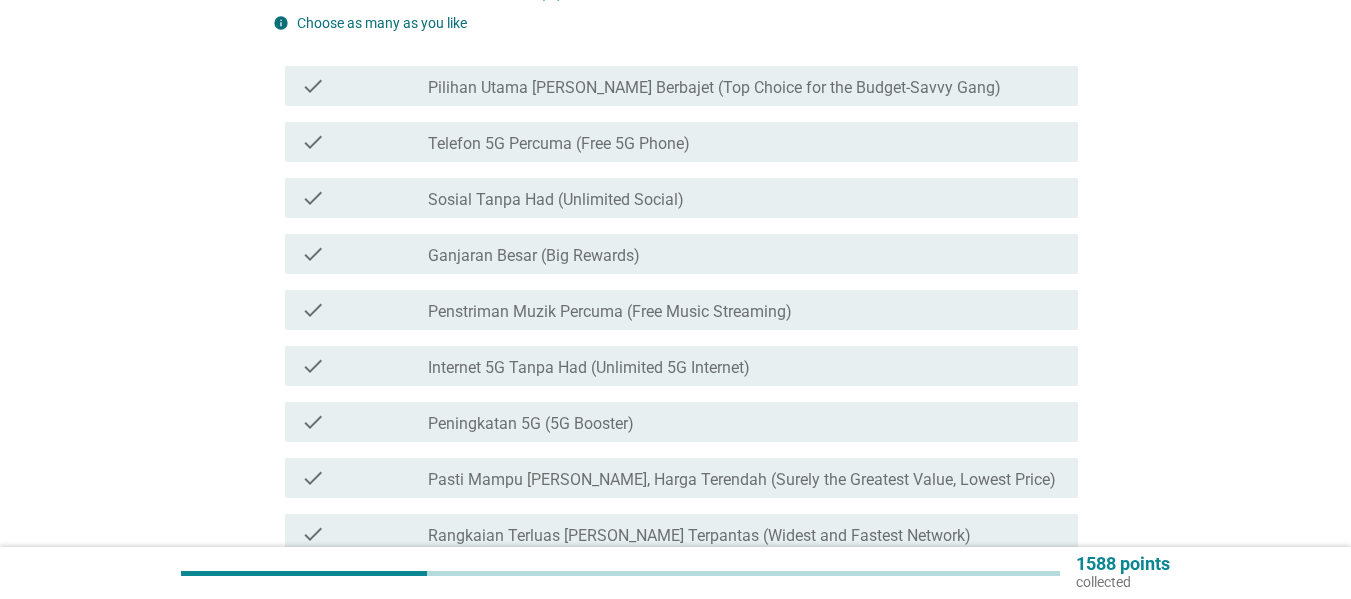 scroll, scrollTop: 0, scrollLeft: 0, axis: both 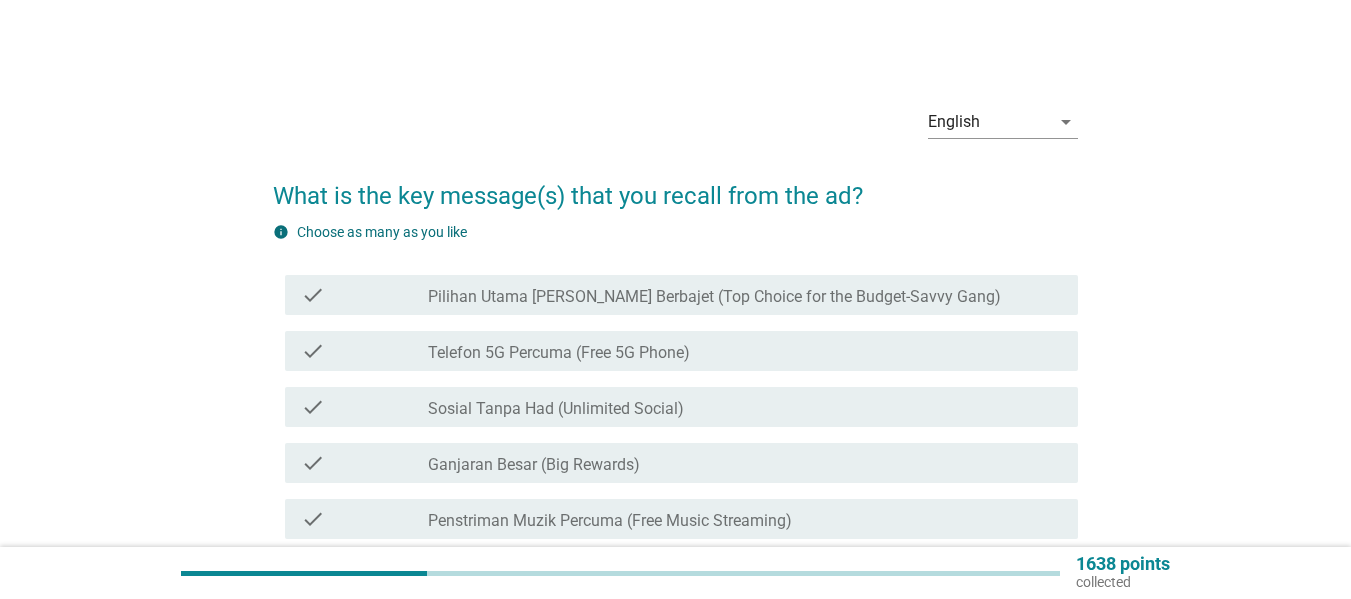 click on "check_box_outline_blank Ganjaran Besar (Big Rewards)" at bounding box center (745, 463) 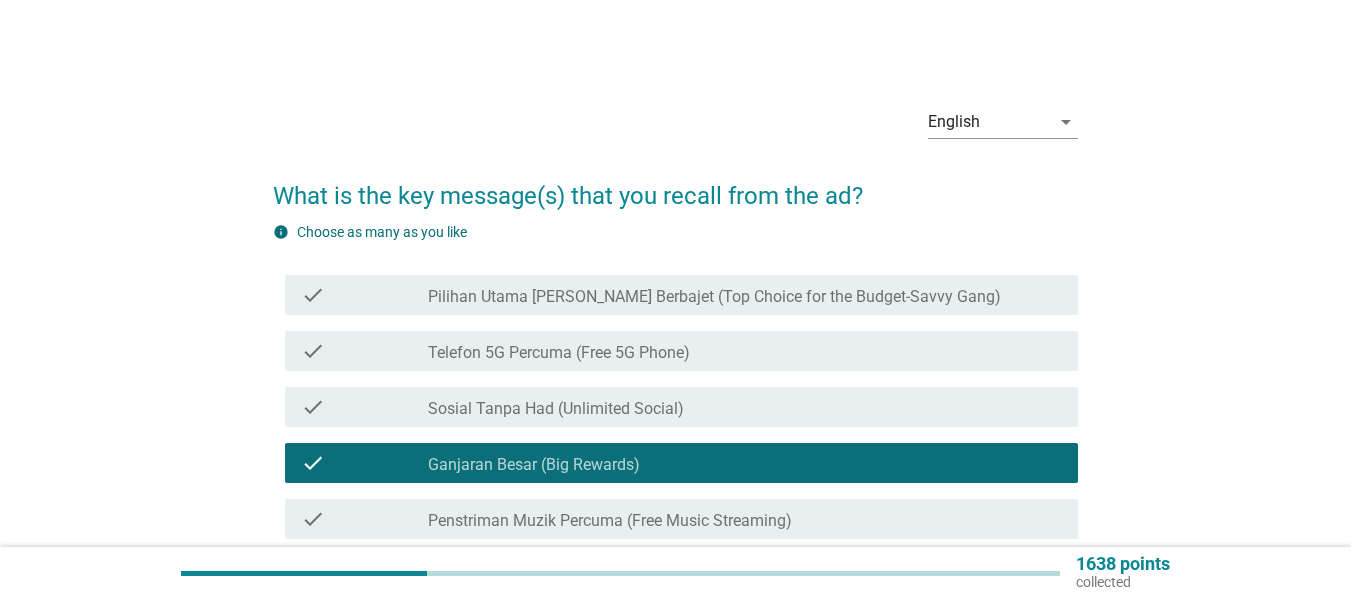 click on "Pilihan Utama [PERSON_NAME] Berbajet (Top Choice for the Budget-Savvy Gang)" at bounding box center [714, 297] 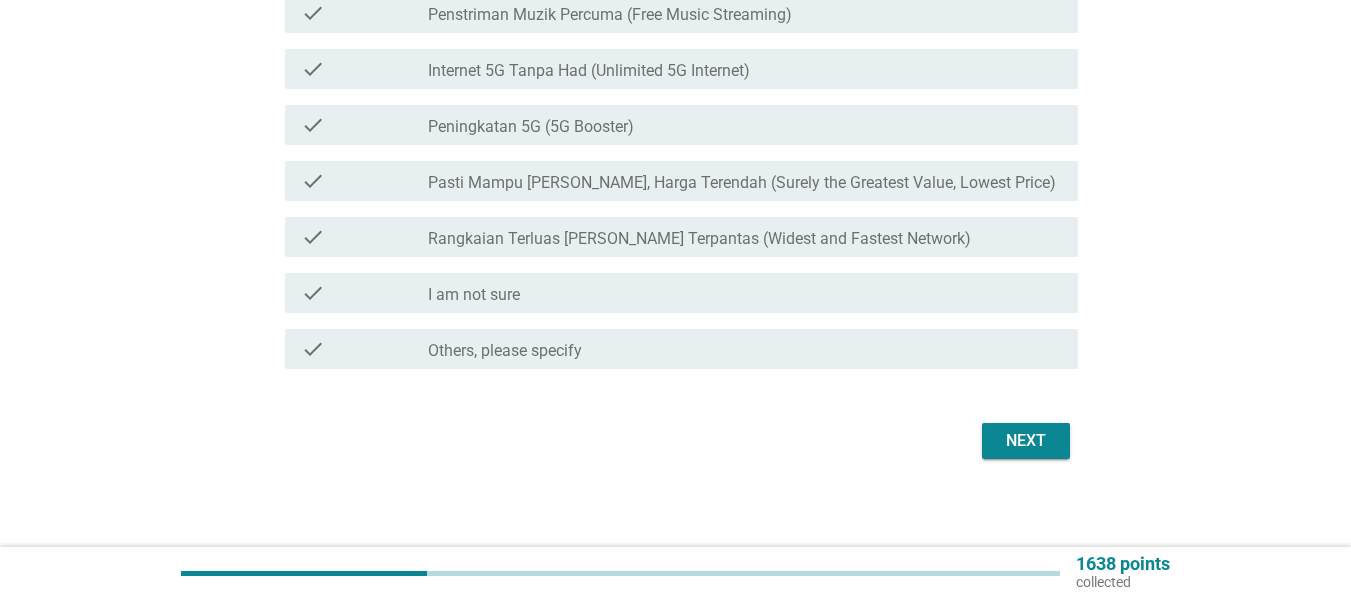 scroll, scrollTop: 514, scrollLeft: 0, axis: vertical 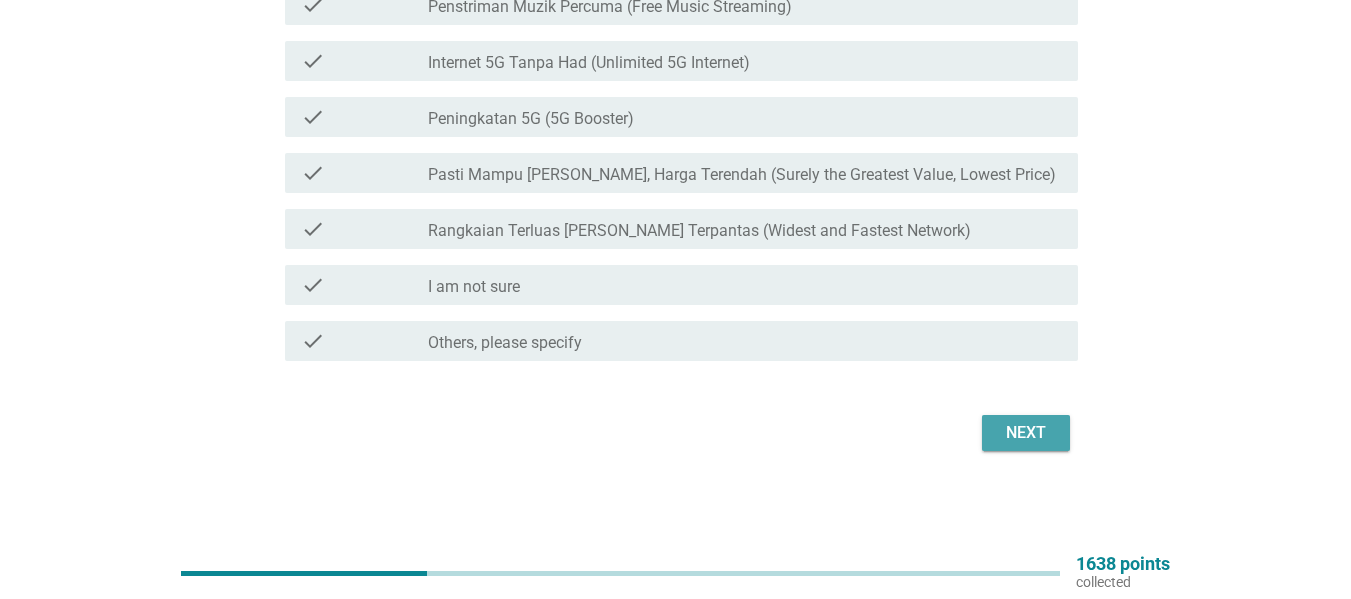 click on "Next" at bounding box center (1026, 433) 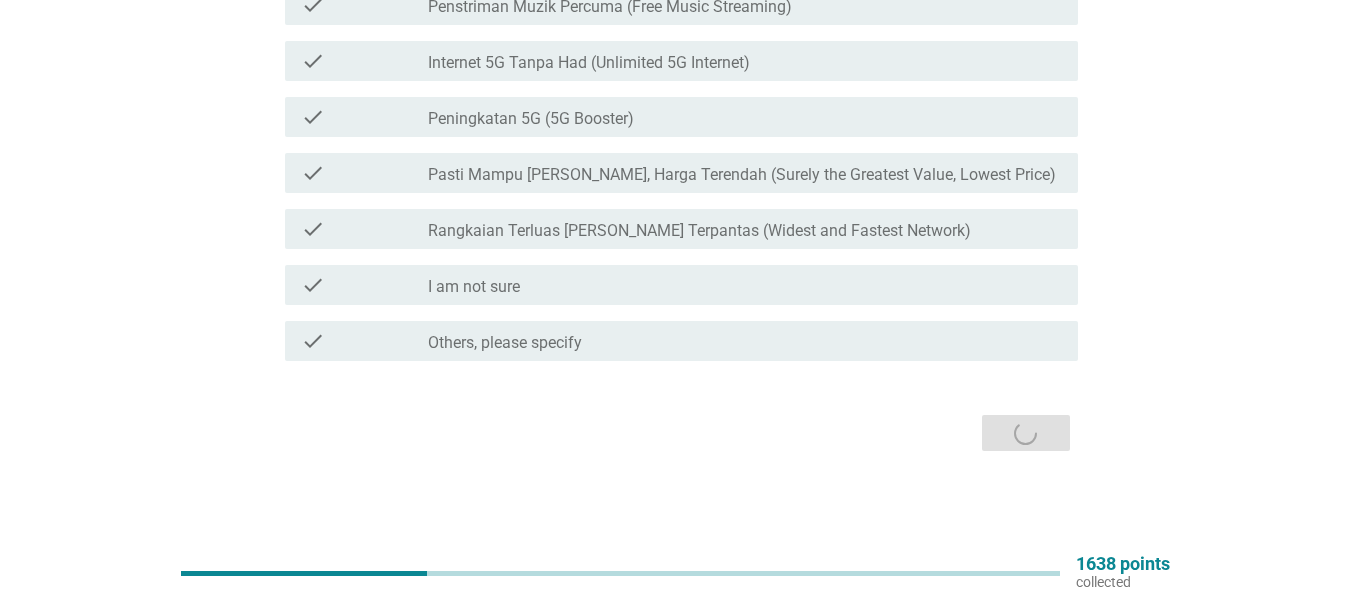 scroll, scrollTop: 0, scrollLeft: 0, axis: both 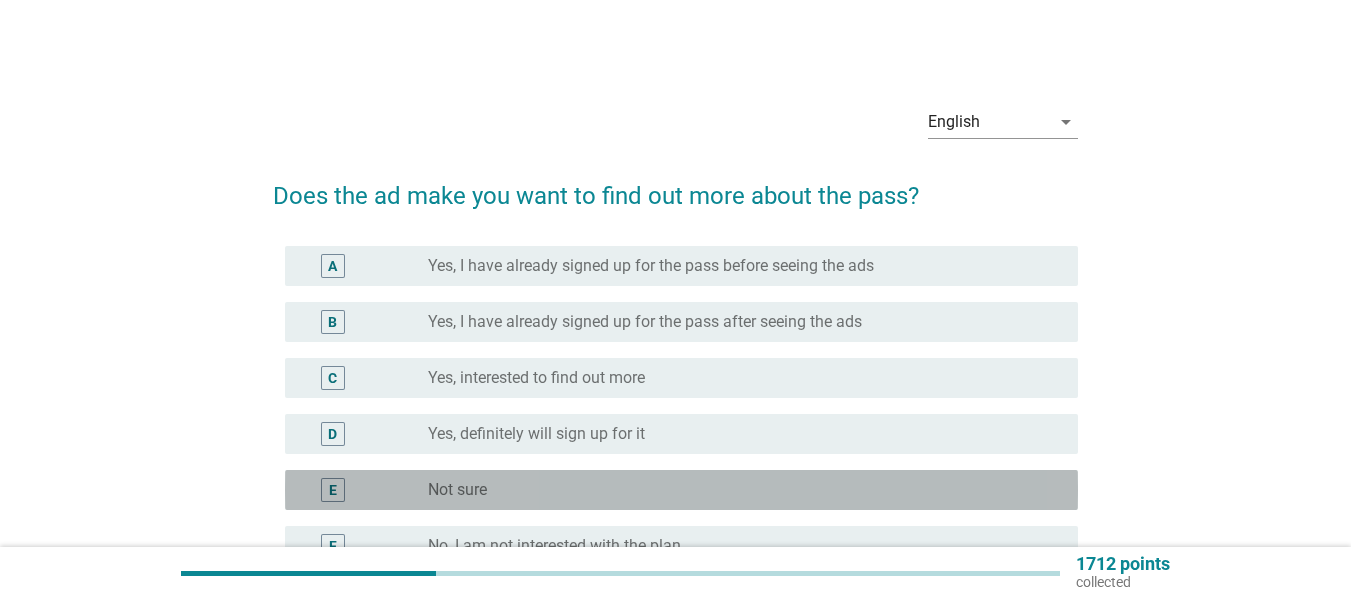 click on "radio_button_unchecked Not sure" at bounding box center (737, 490) 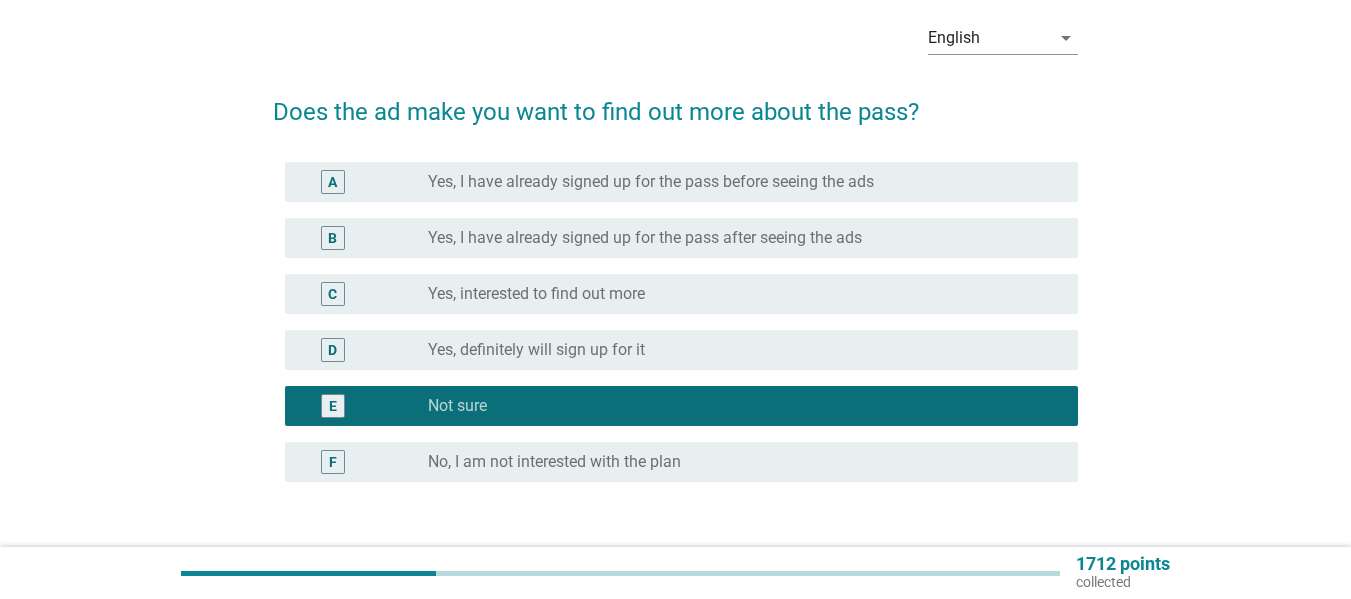 scroll, scrollTop: 229, scrollLeft: 0, axis: vertical 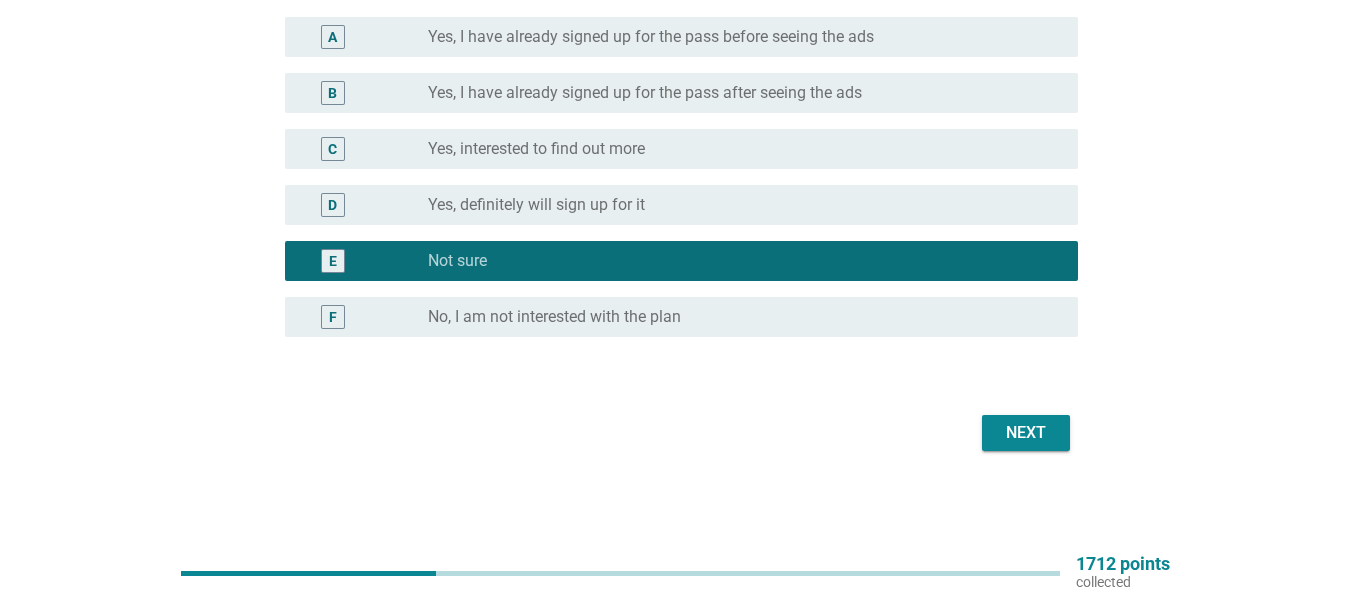 click on "Next" at bounding box center (1026, 433) 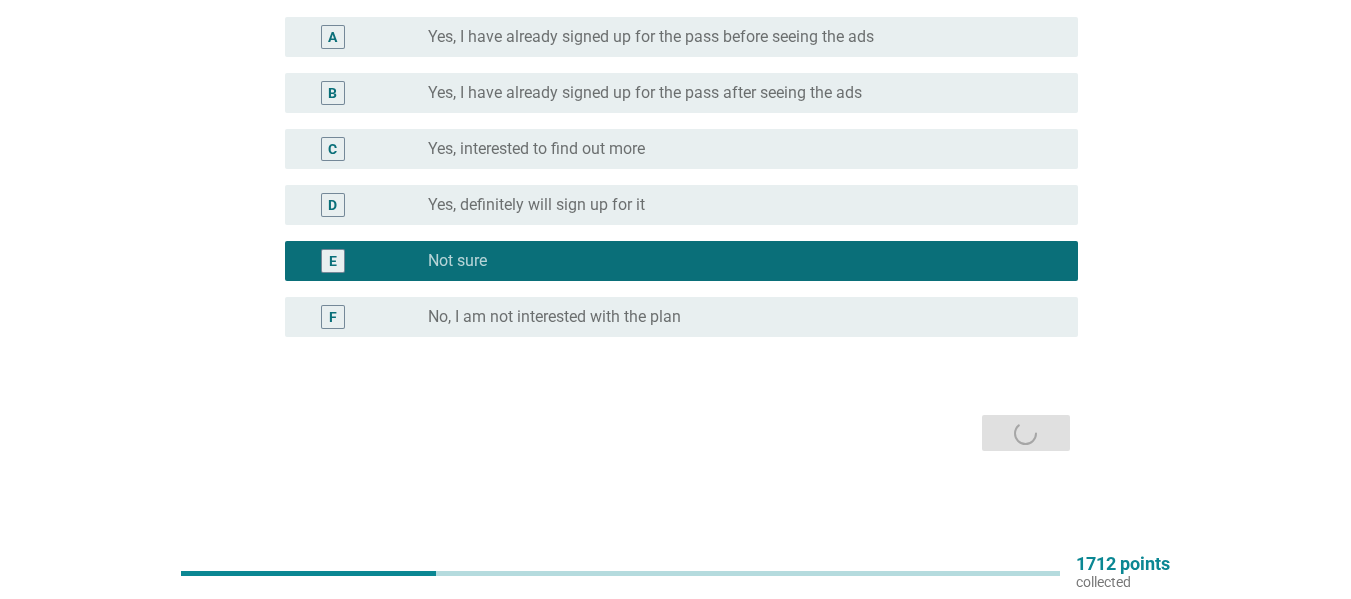 scroll, scrollTop: 0, scrollLeft: 0, axis: both 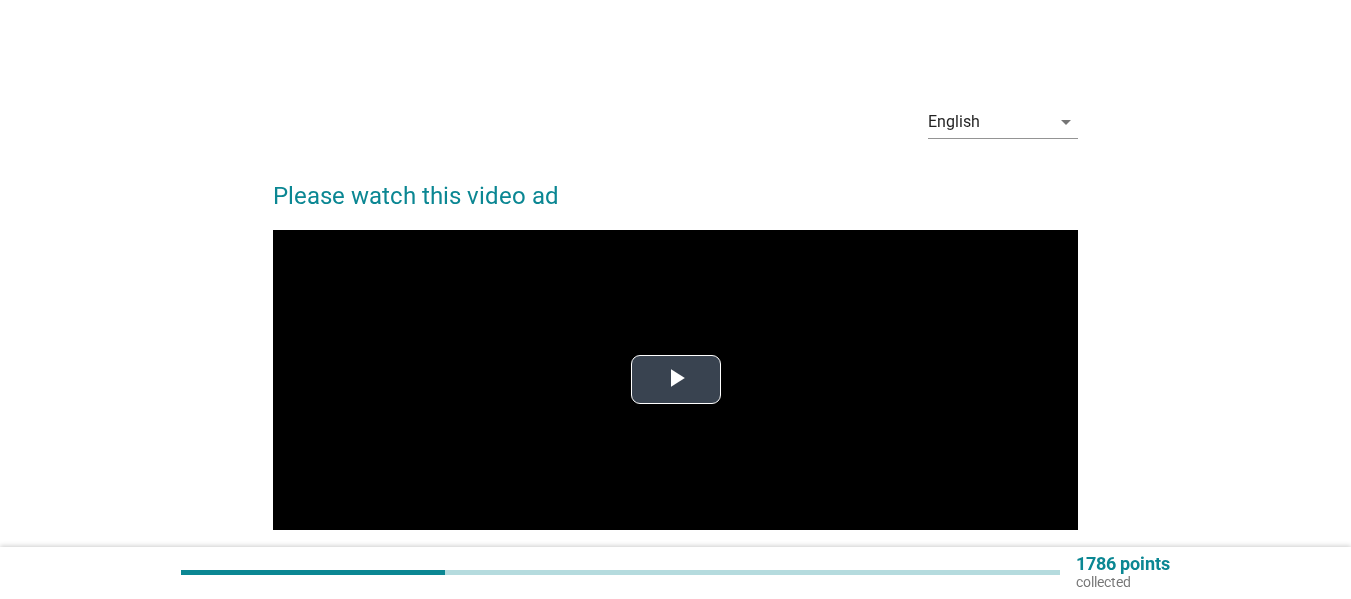 click at bounding box center [676, 380] 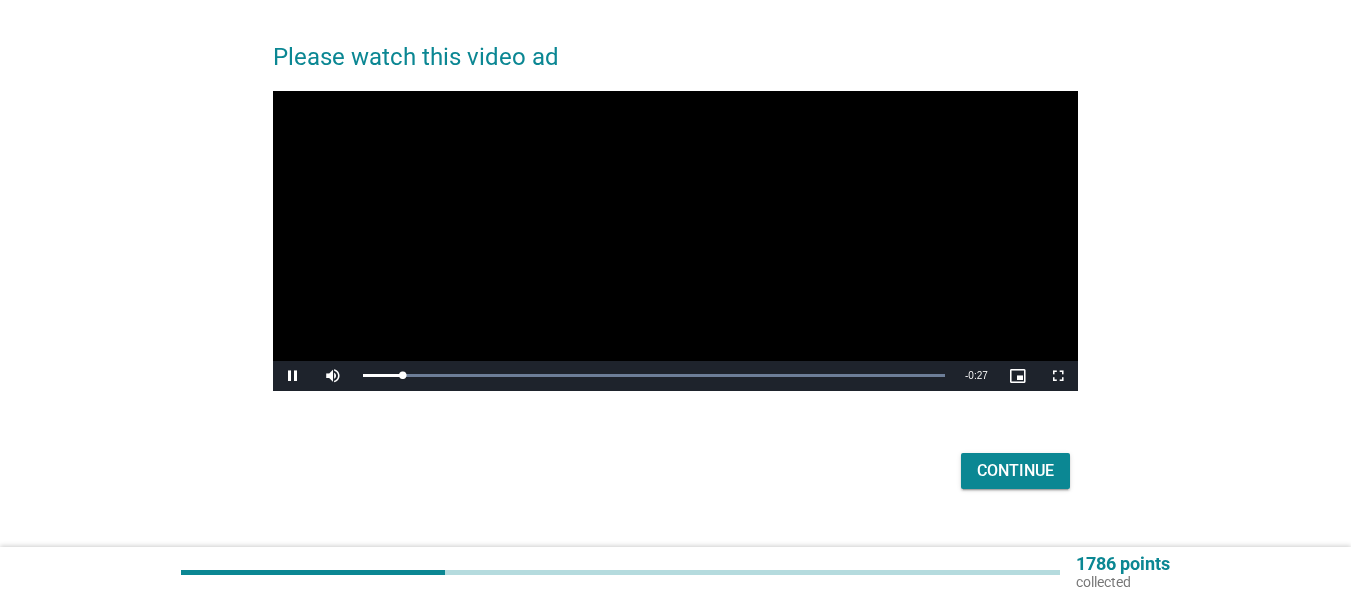 scroll, scrollTop: 177, scrollLeft: 0, axis: vertical 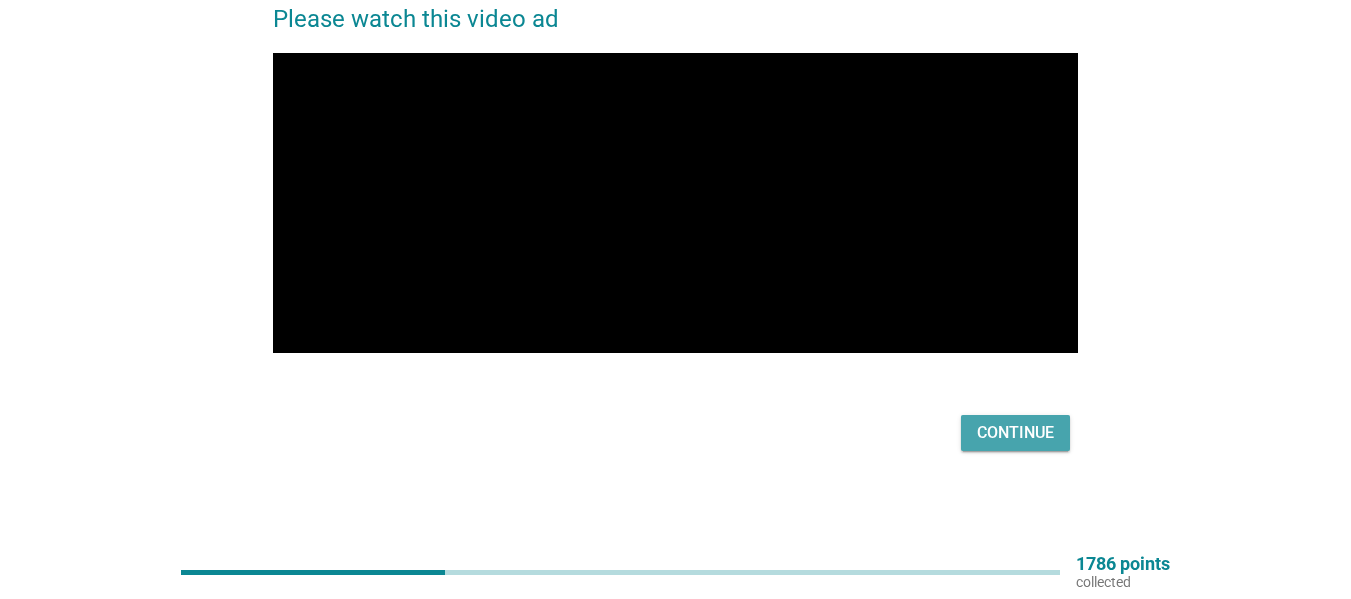 click on "Continue" at bounding box center [1015, 433] 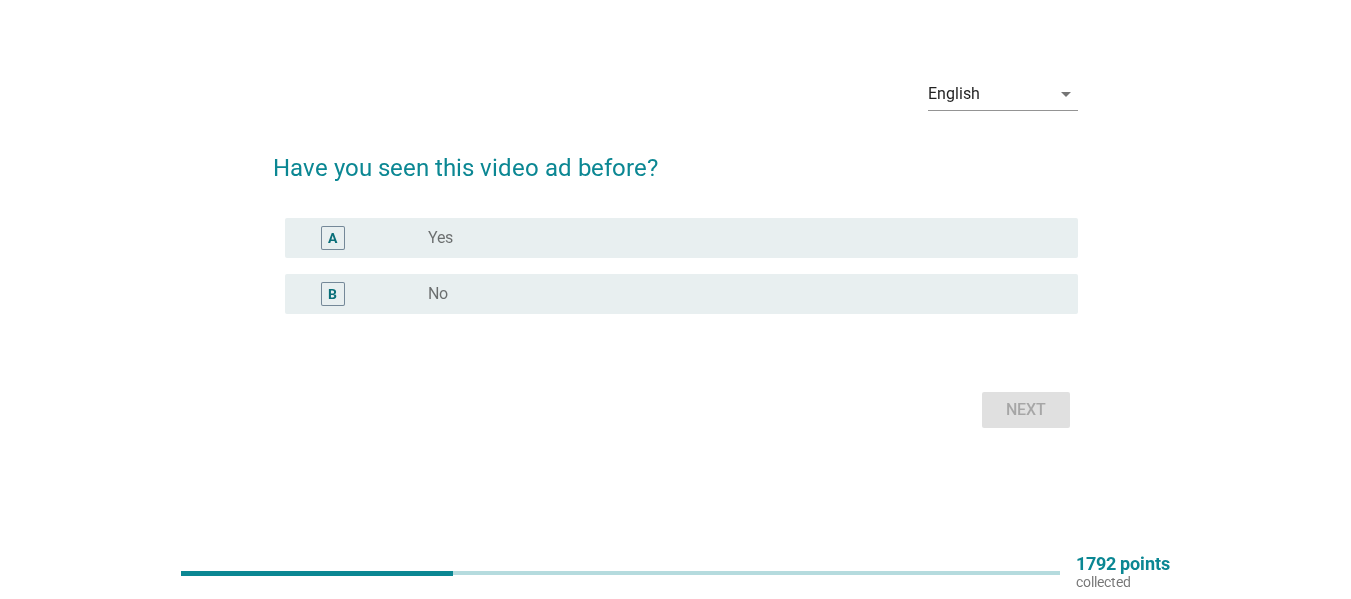 scroll, scrollTop: 0, scrollLeft: 0, axis: both 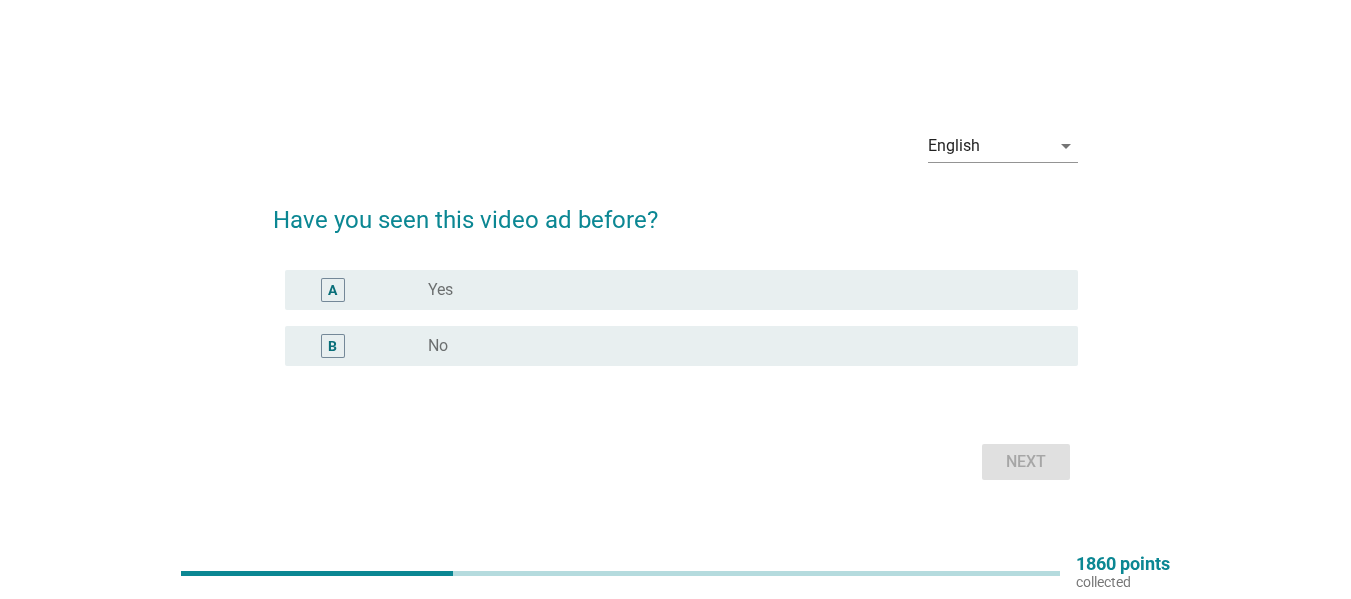 click on "No" at bounding box center [438, 346] 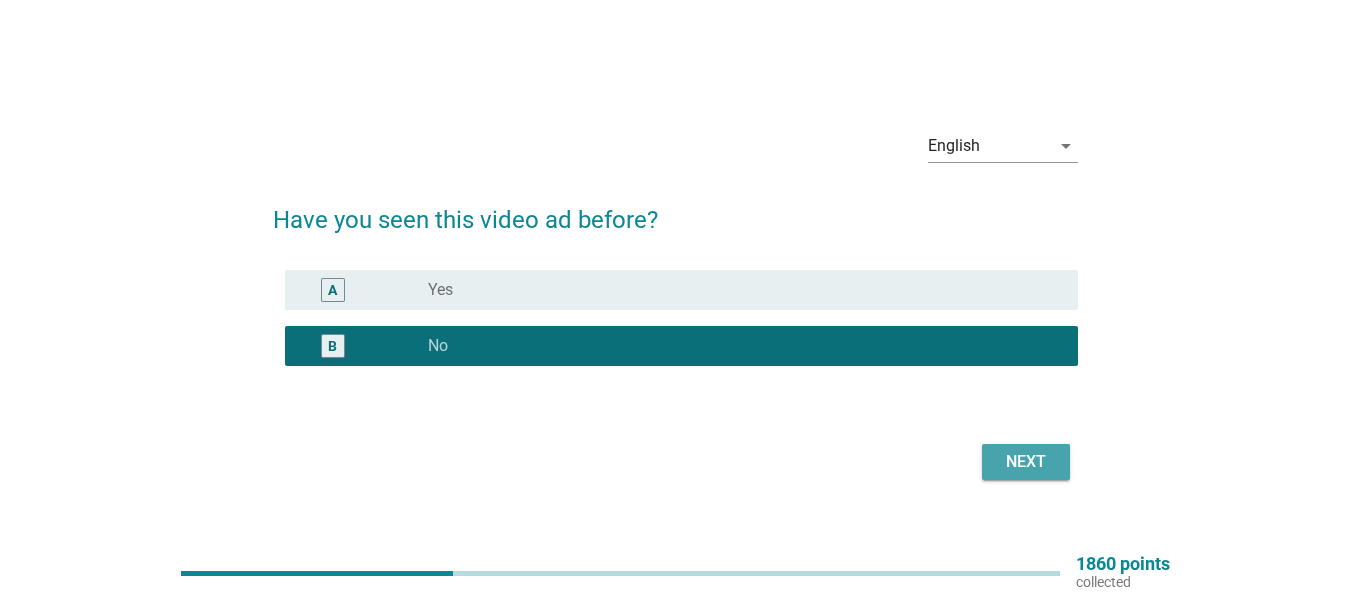 click on "Next" at bounding box center (1026, 462) 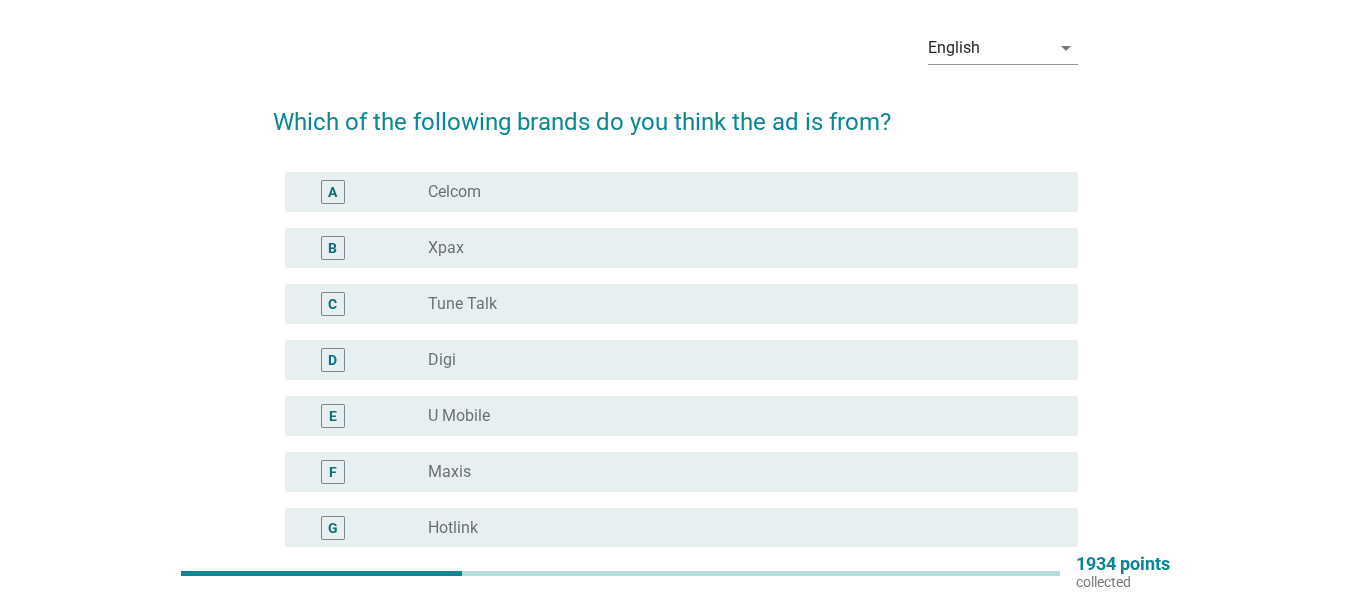 scroll, scrollTop: 200, scrollLeft: 0, axis: vertical 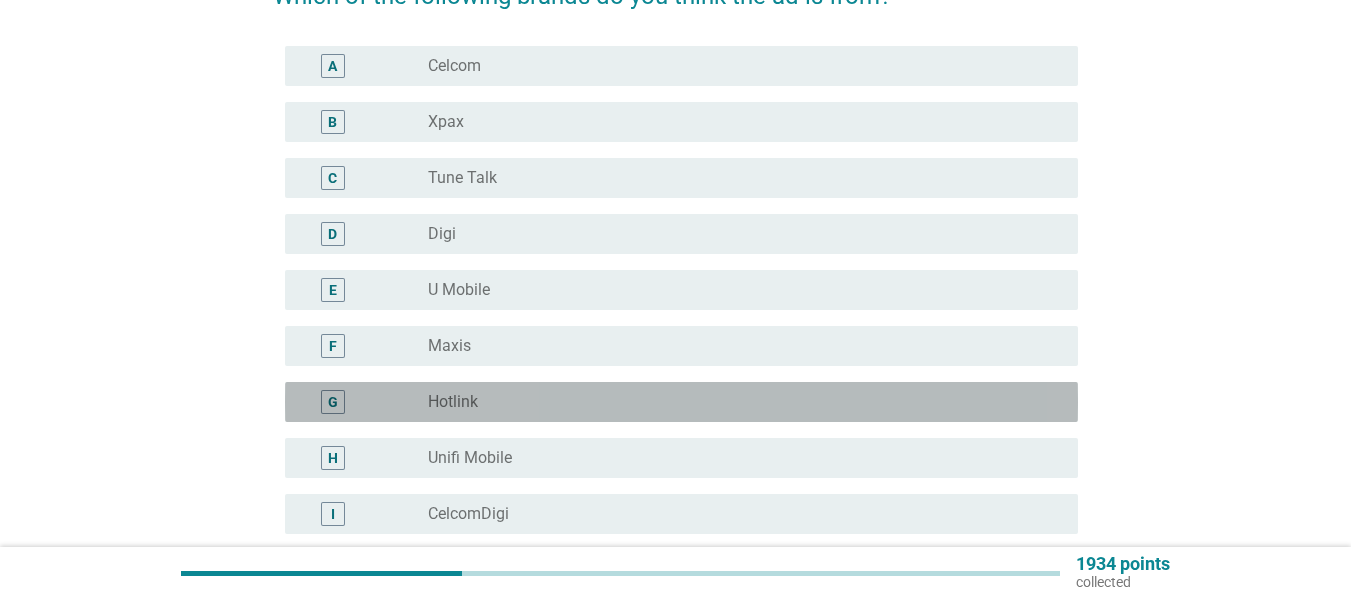 click on "radio_button_unchecked Hotlink" at bounding box center [737, 402] 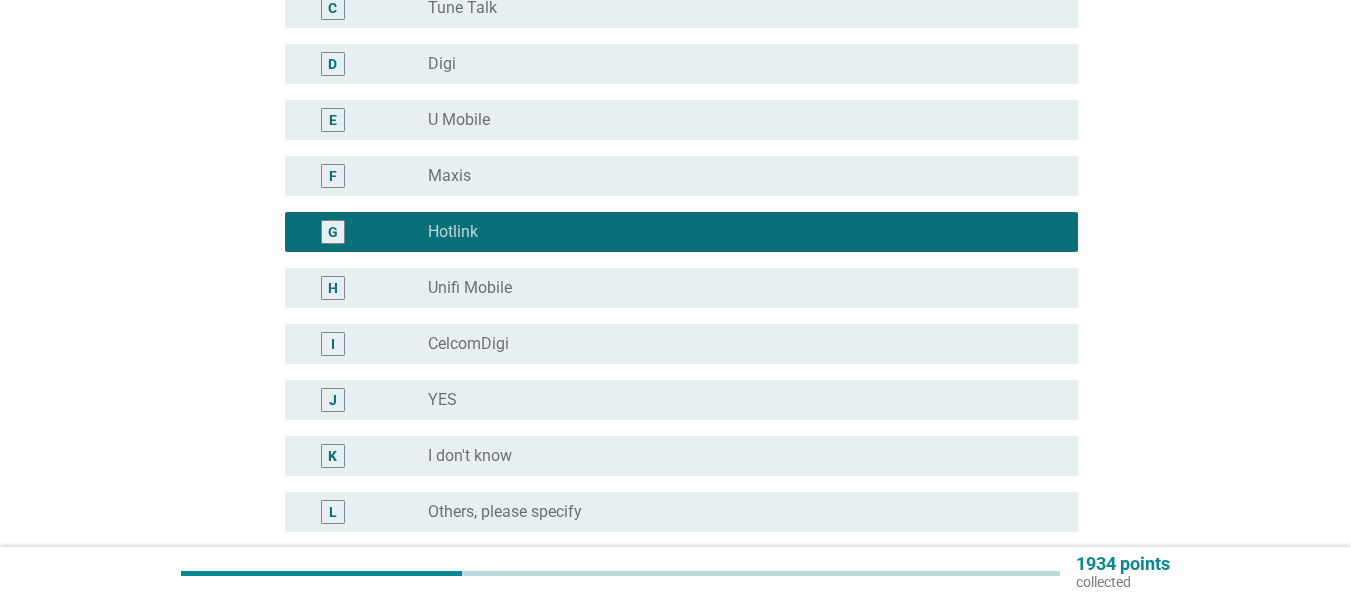 scroll, scrollTop: 565, scrollLeft: 0, axis: vertical 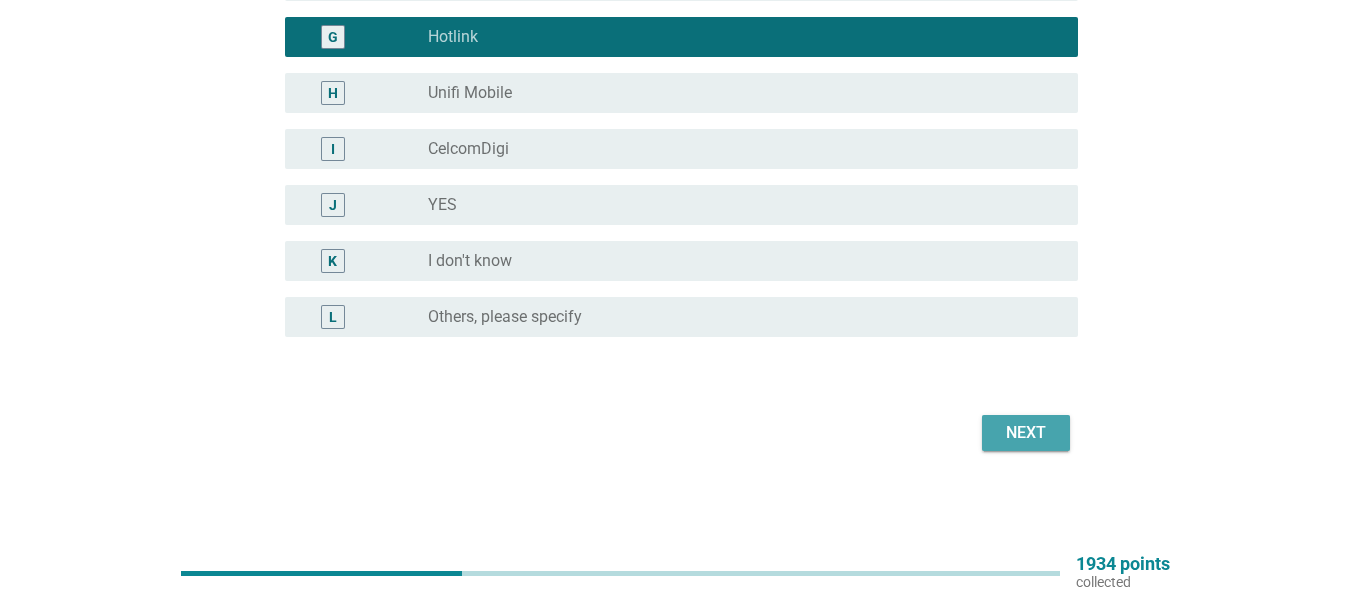 click on "Next" at bounding box center [1026, 433] 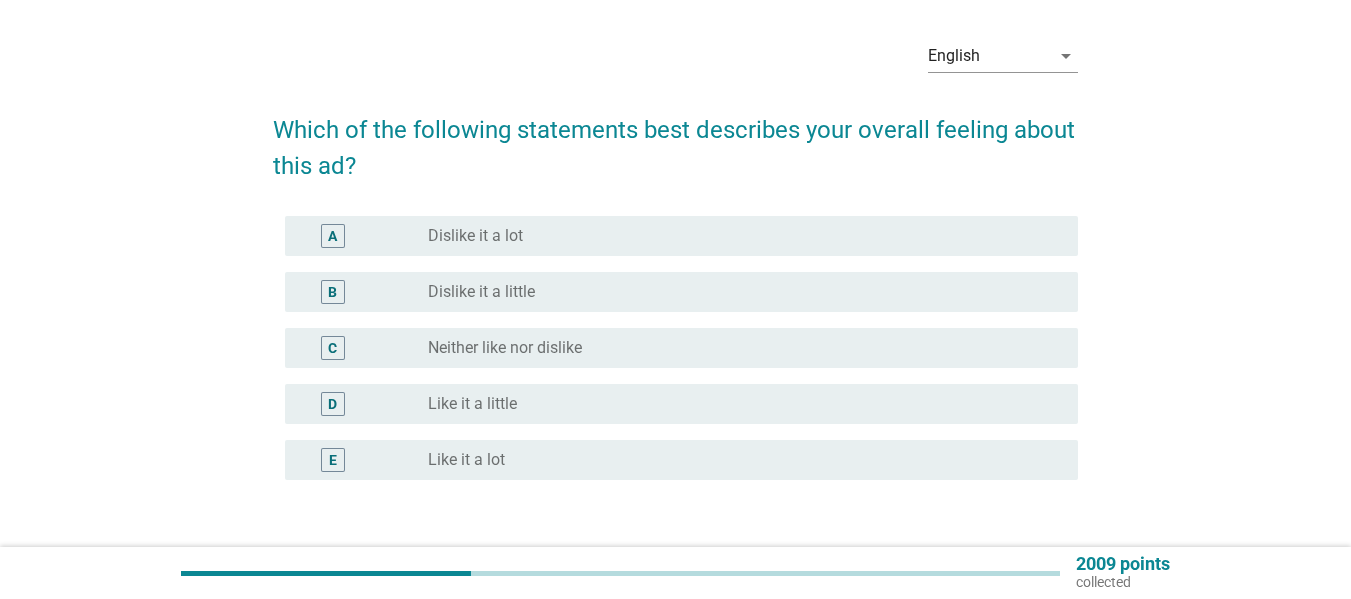 scroll, scrollTop: 100, scrollLeft: 0, axis: vertical 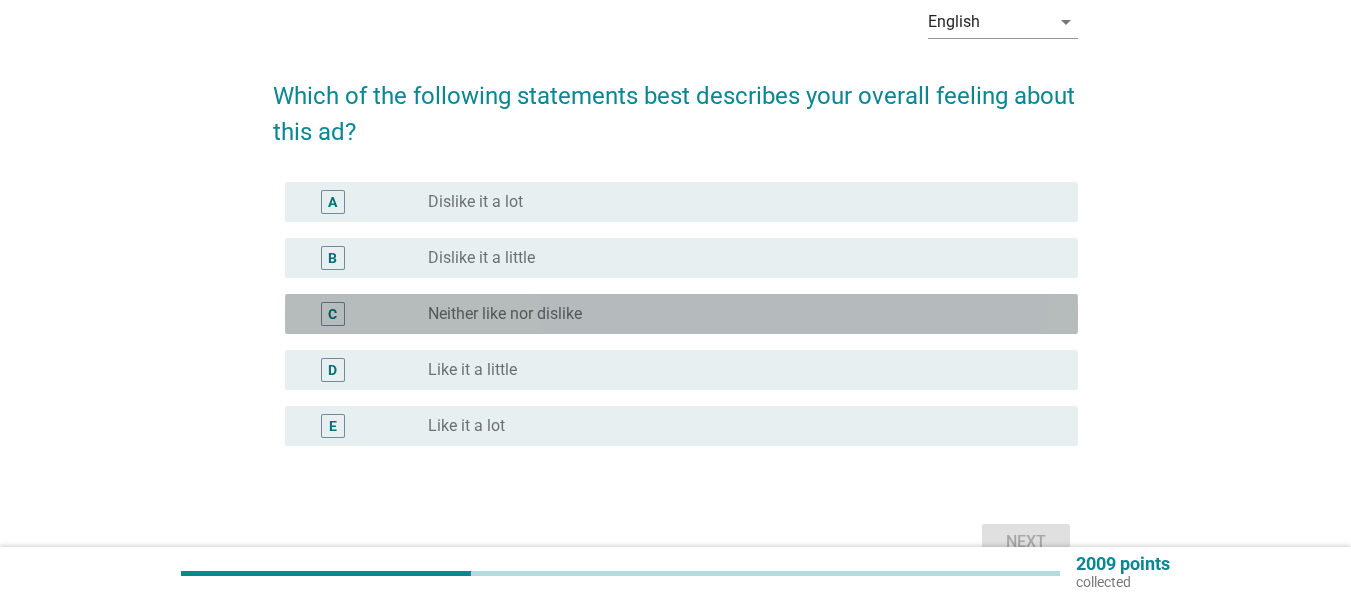 click on "Neither like nor dislike" at bounding box center (505, 314) 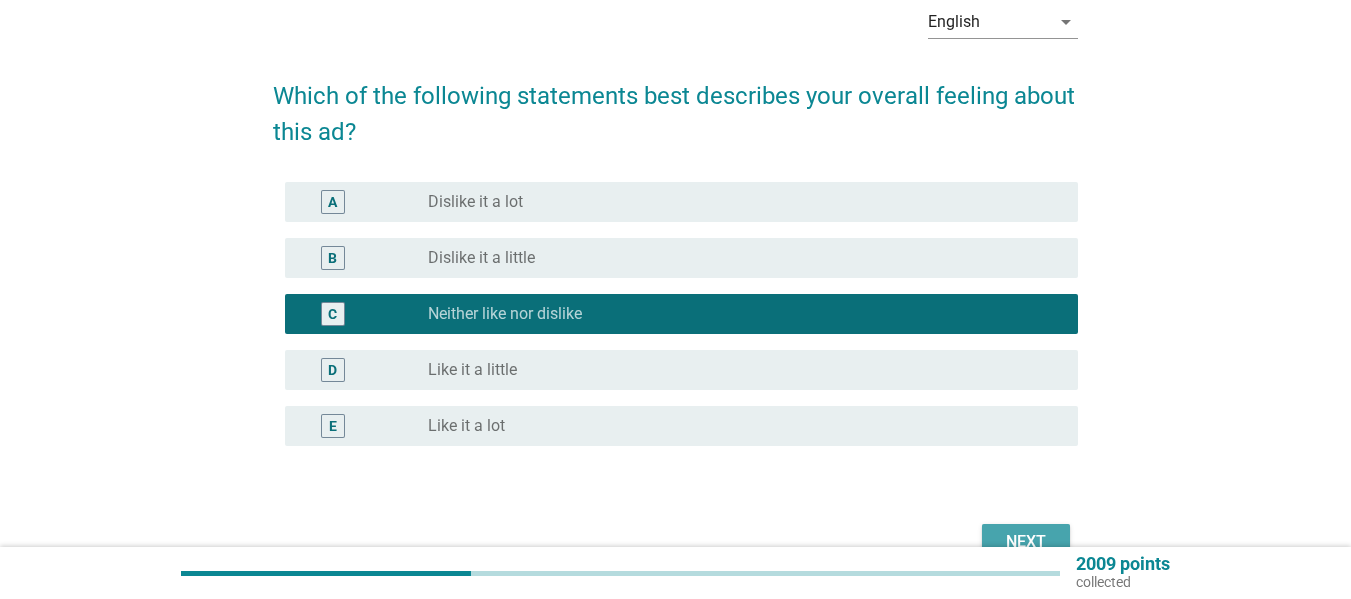 click on "Next" at bounding box center [1026, 542] 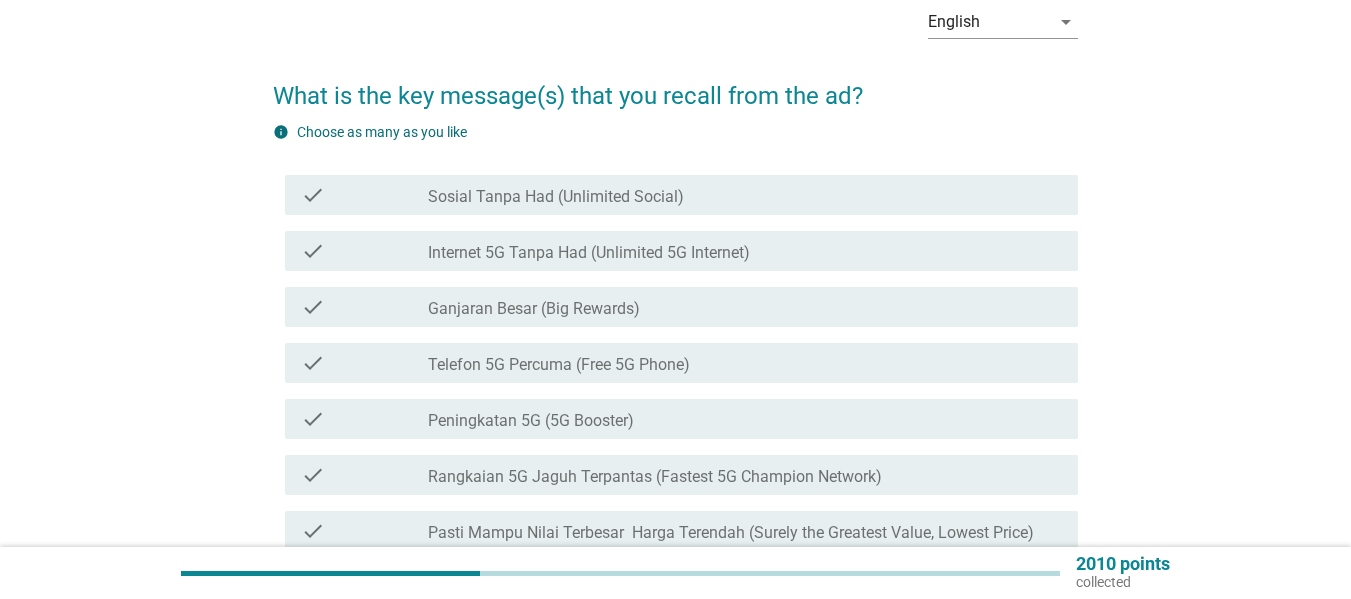 scroll, scrollTop: 0, scrollLeft: 0, axis: both 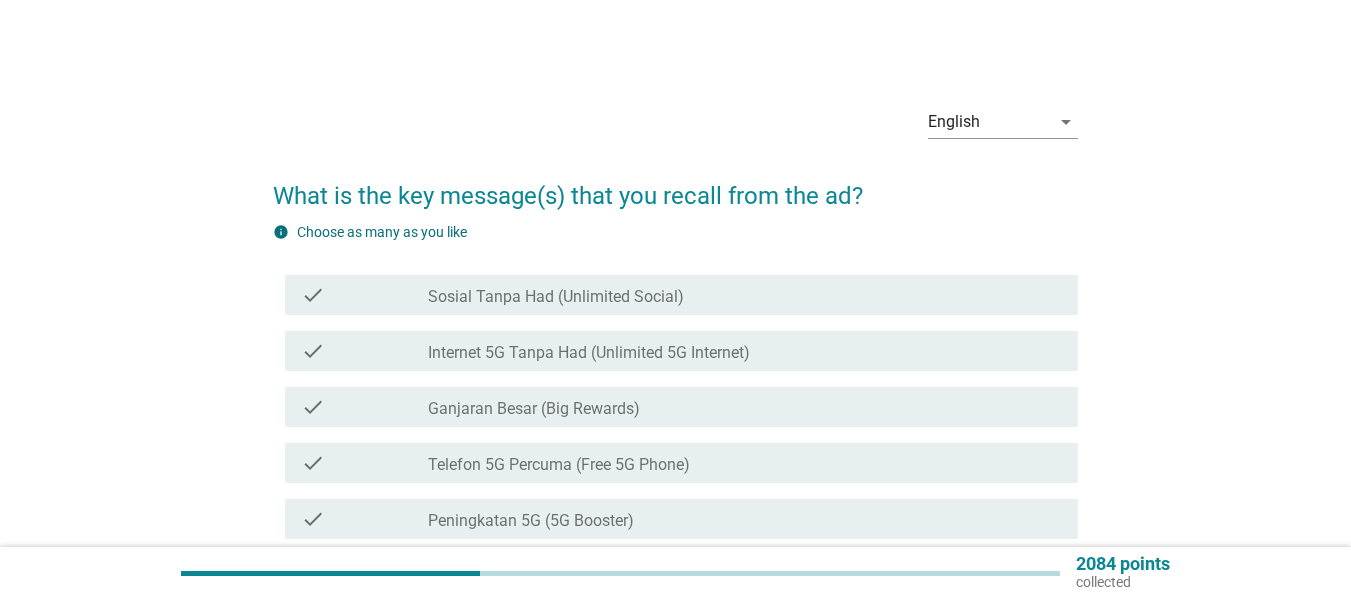 click on "check_box_outline_blank Ganjaran Besar (Big Rewards)" at bounding box center [745, 407] 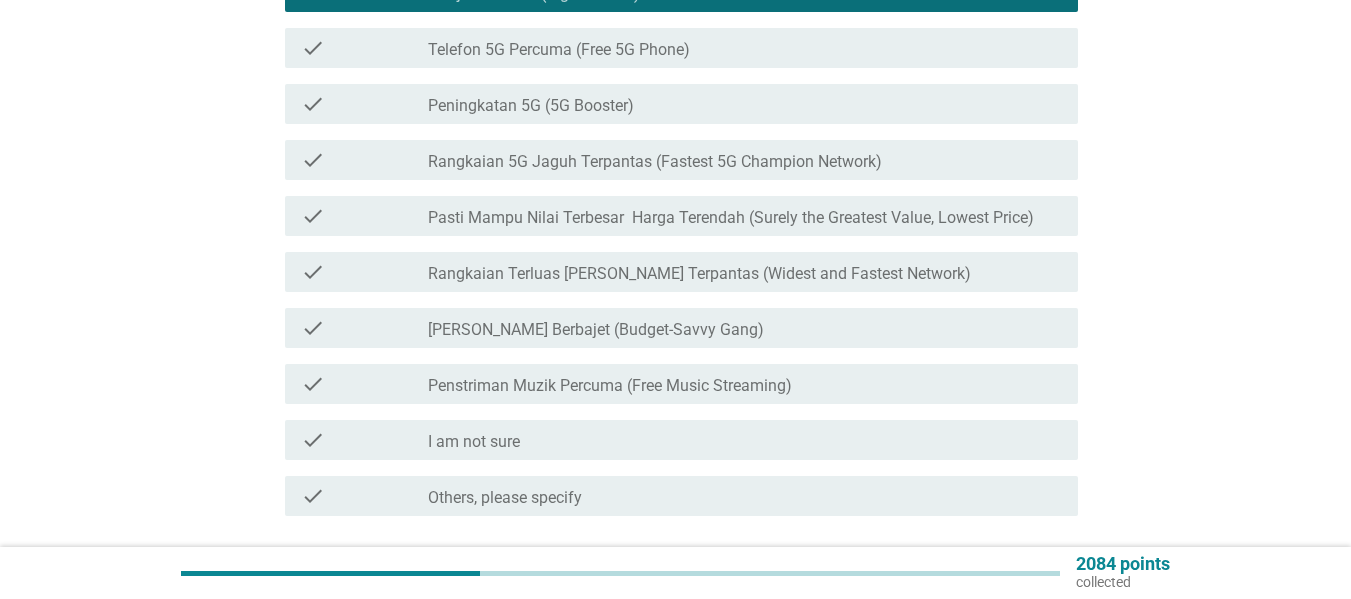 scroll, scrollTop: 570, scrollLeft: 0, axis: vertical 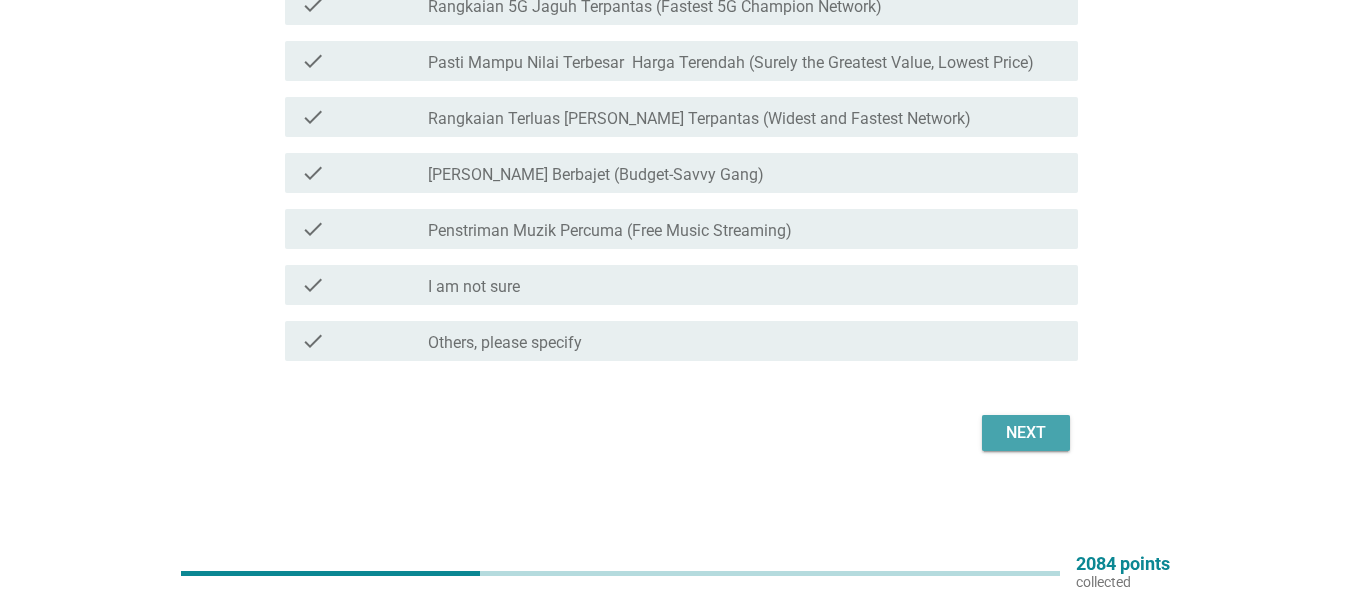 click on "Next" at bounding box center (1026, 433) 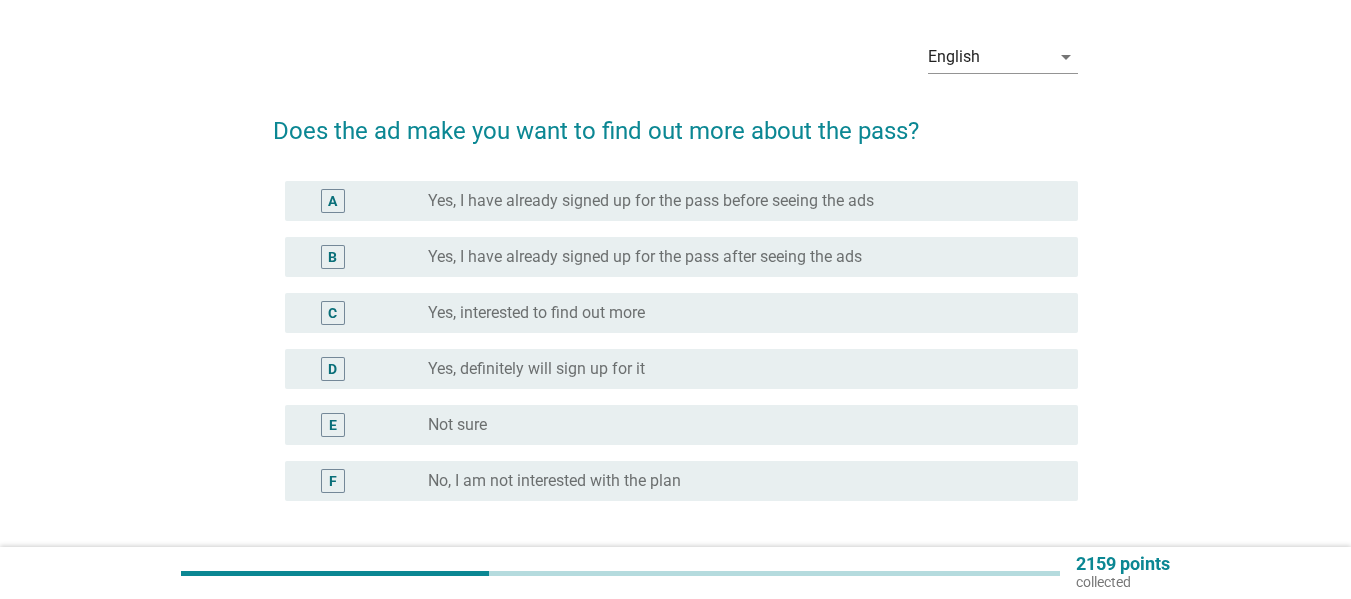 scroll, scrollTop: 100, scrollLeft: 0, axis: vertical 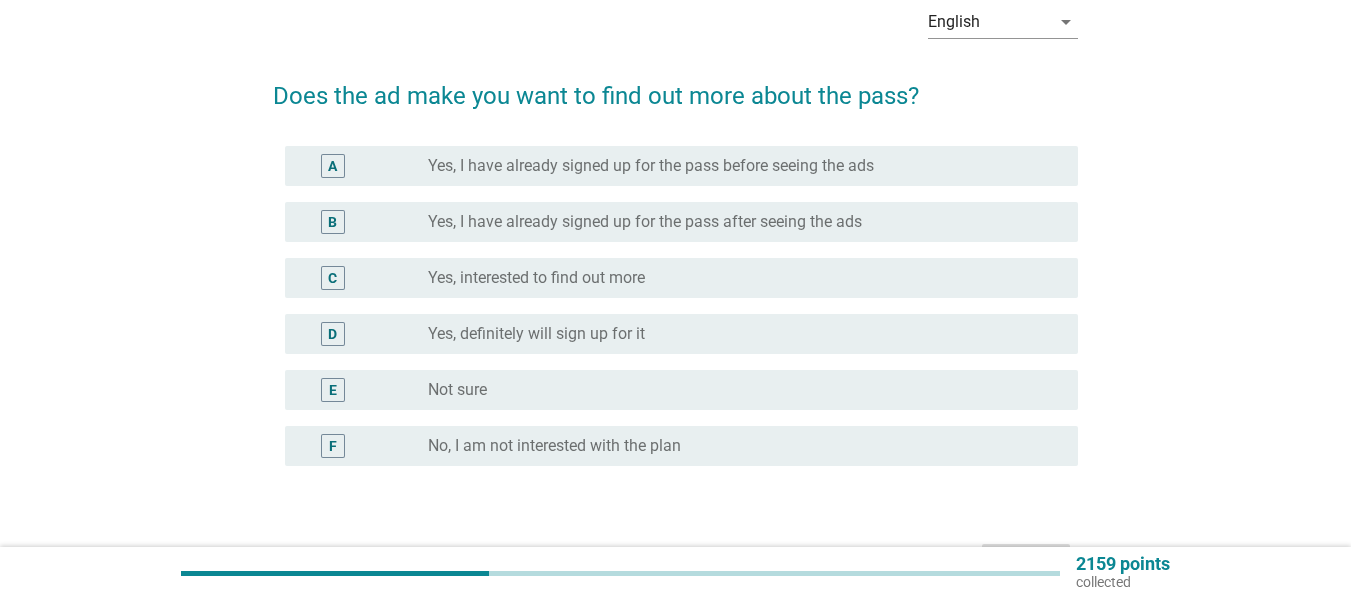 click on "radio_button_unchecked Not sure" at bounding box center [737, 390] 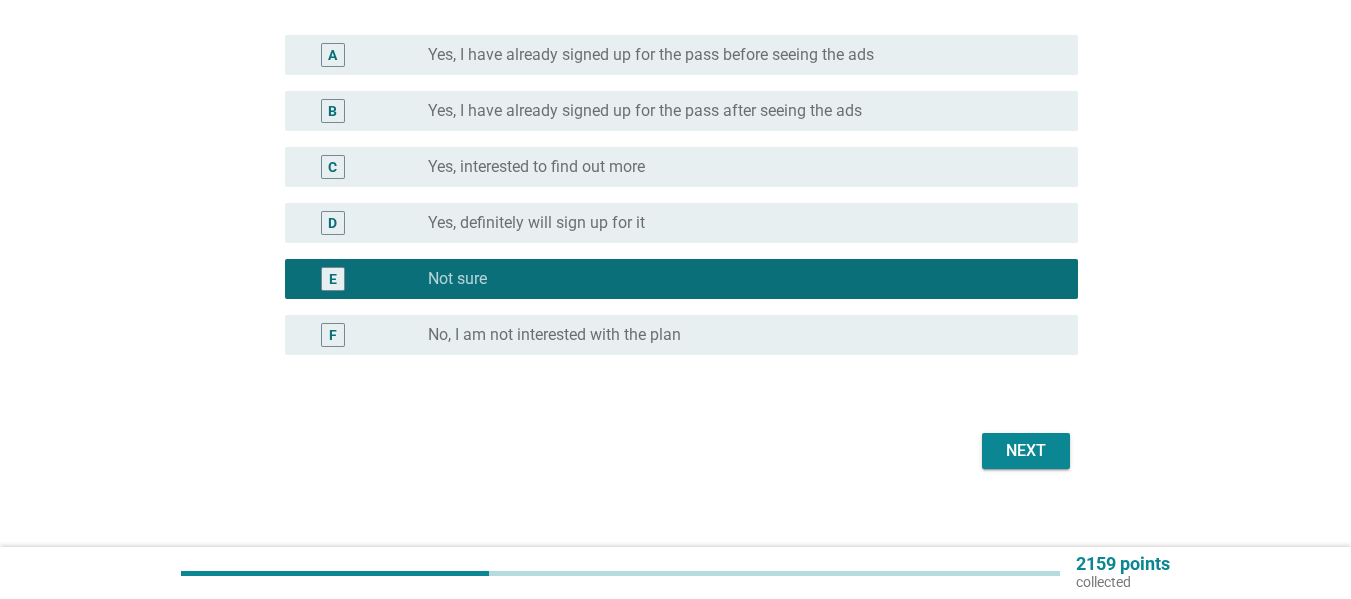 scroll, scrollTop: 229, scrollLeft: 0, axis: vertical 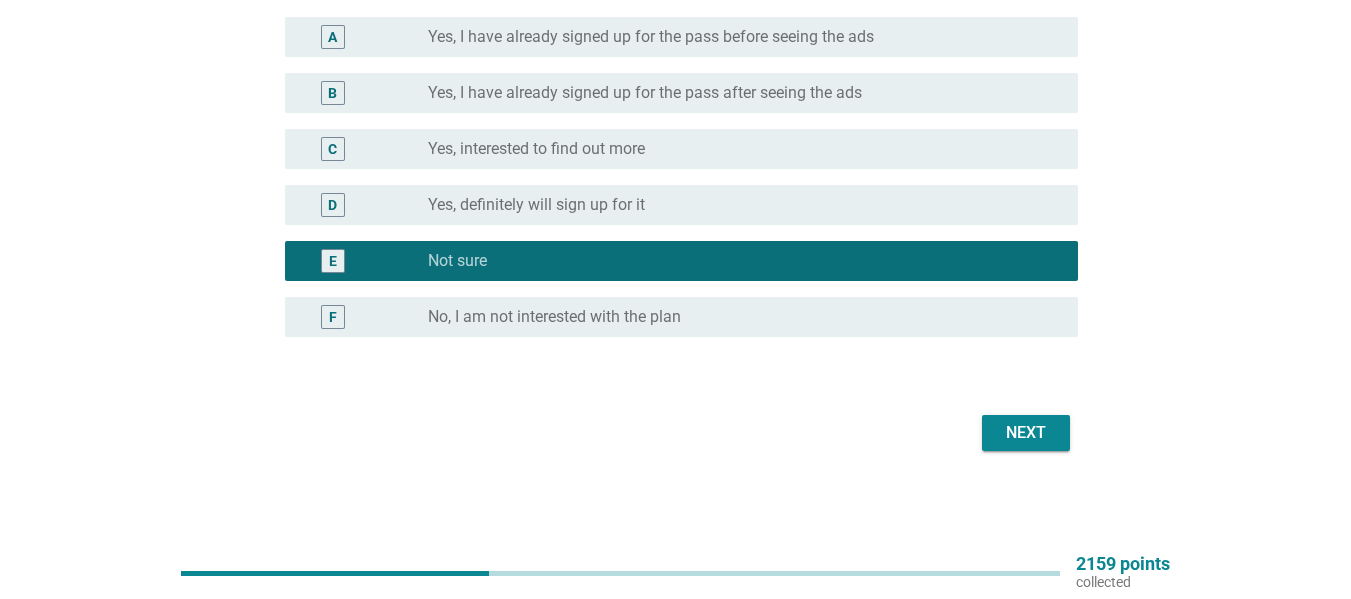 click on "Next" at bounding box center (1026, 433) 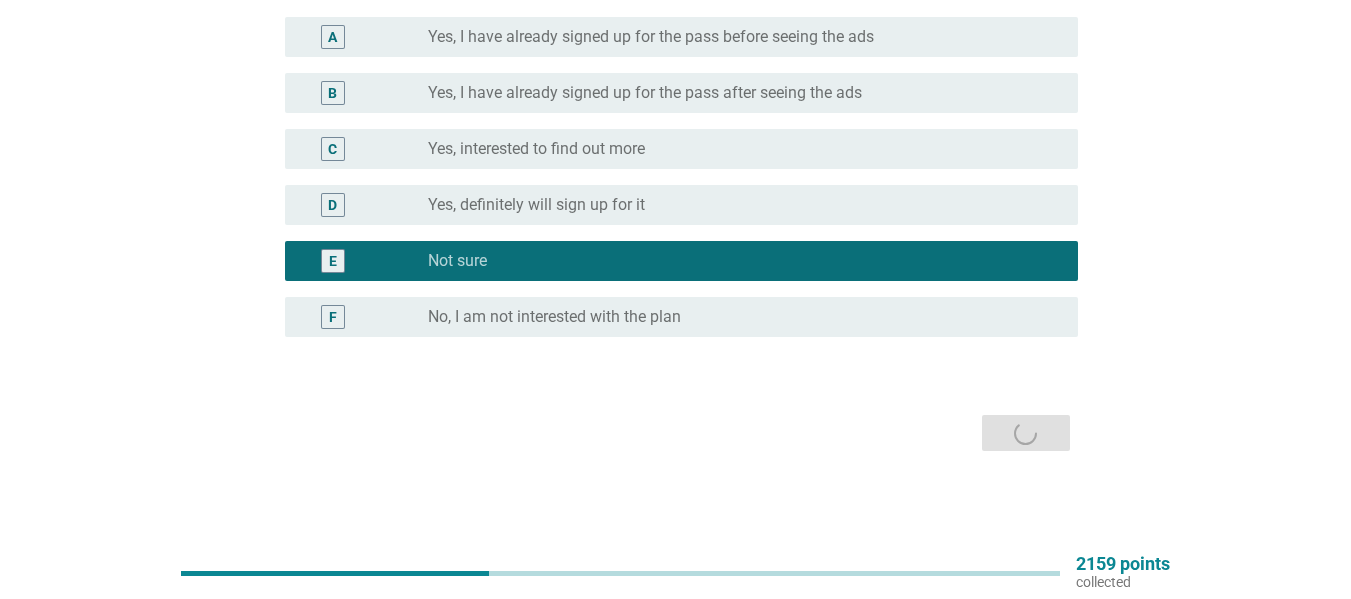 scroll, scrollTop: 0, scrollLeft: 0, axis: both 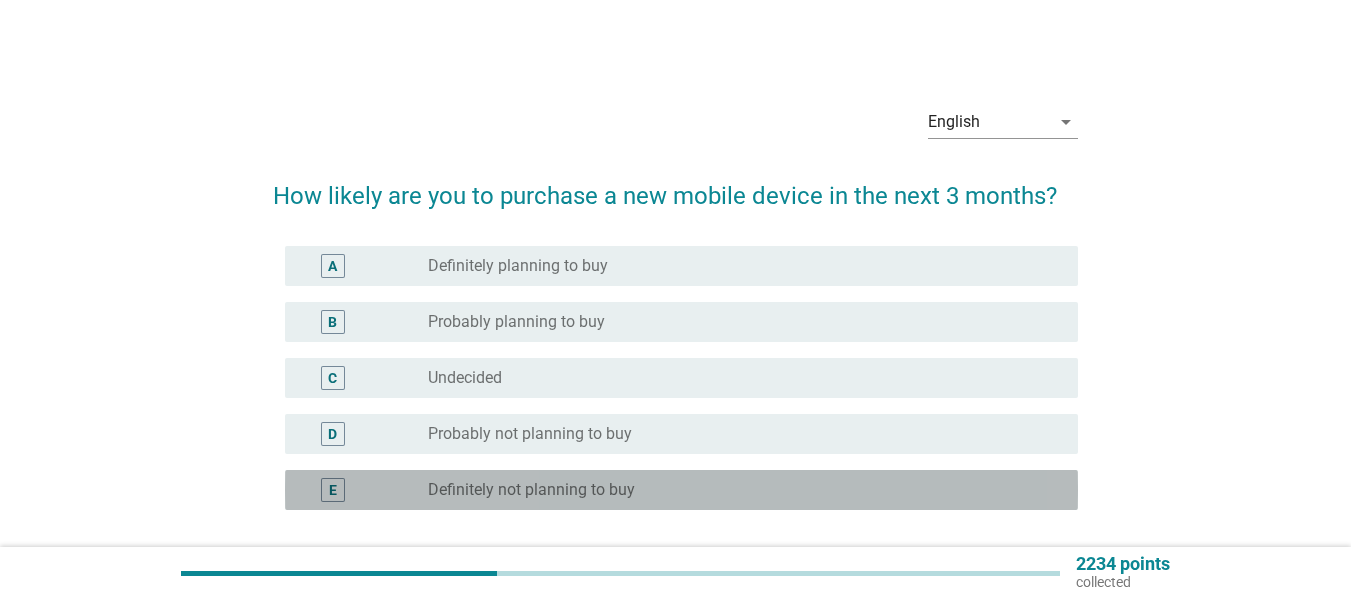 click on "radio_button_unchecked Definitely not planning to buy" at bounding box center (737, 490) 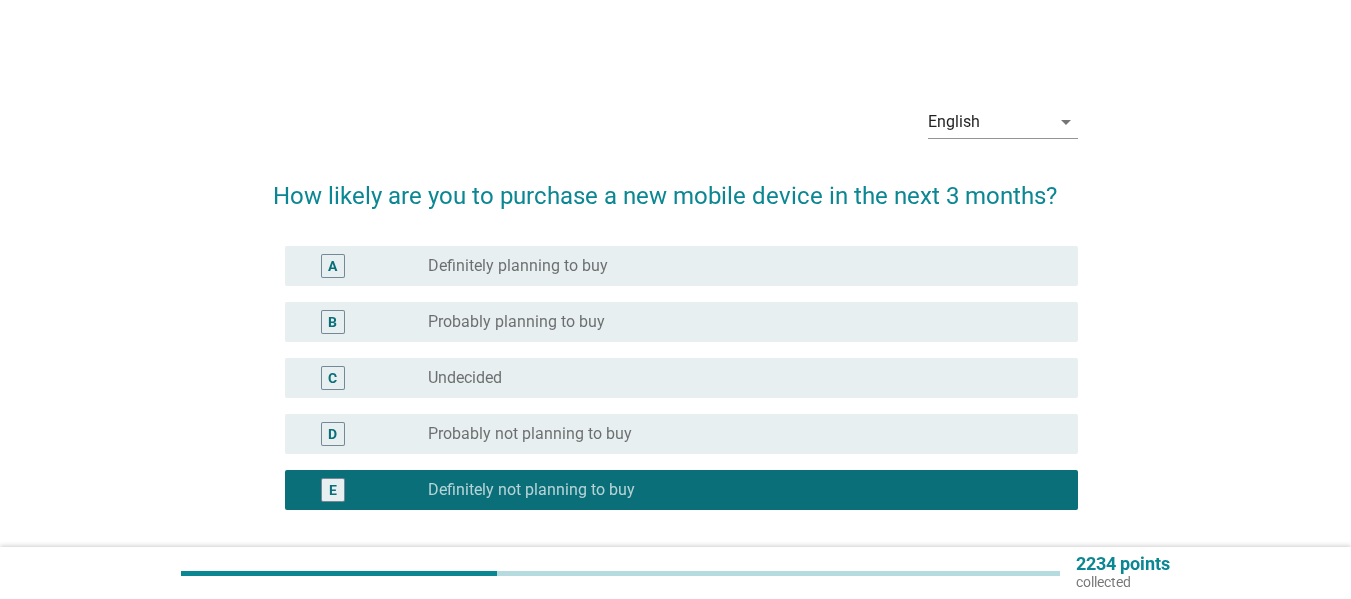 scroll, scrollTop: 173, scrollLeft: 0, axis: vertical 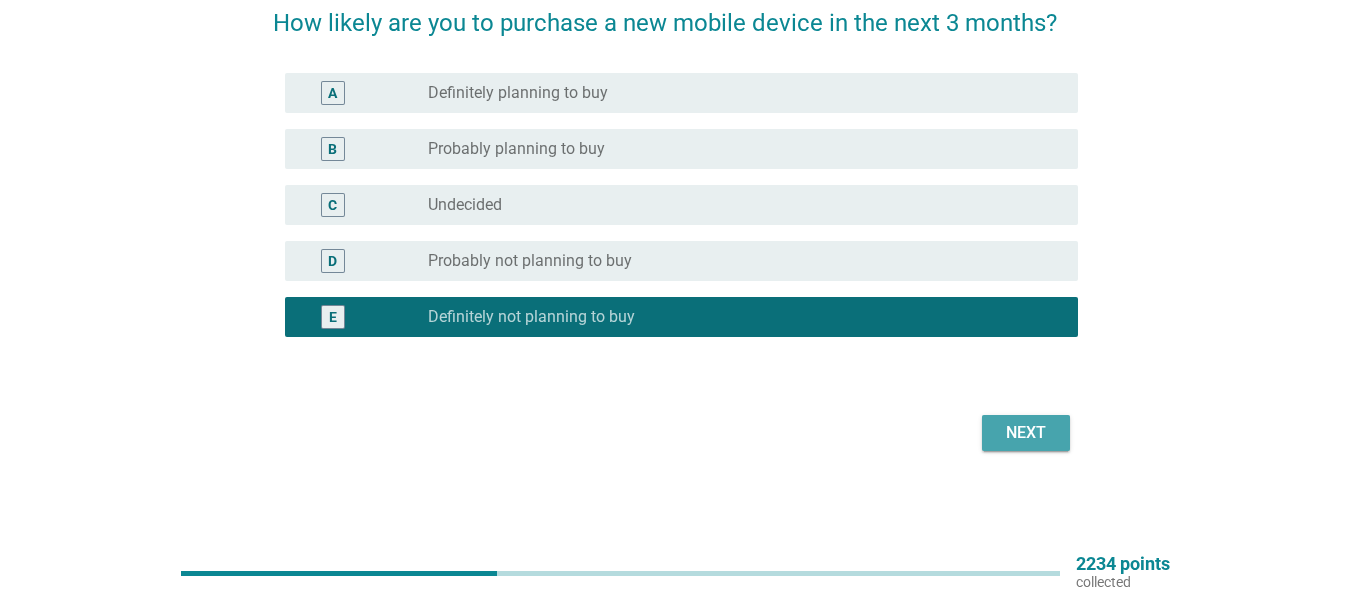 click on "Next" at bounding box center [1026, 433] 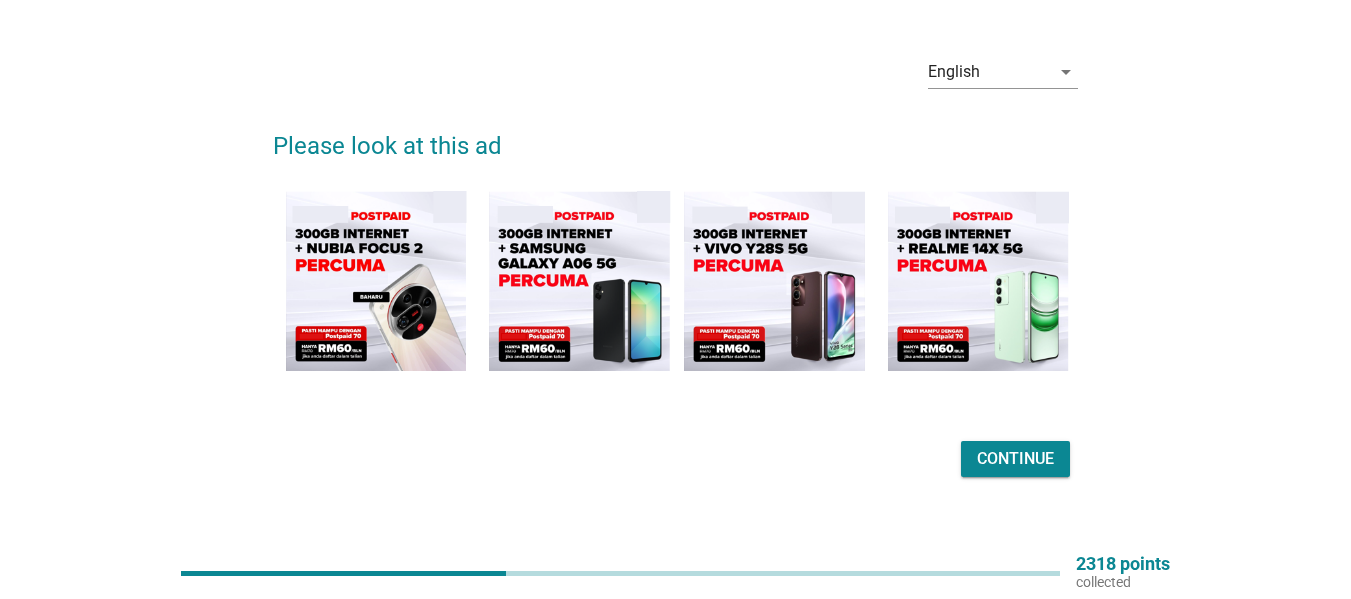 scroll, scrollTop: 76, scrollLeft: 0, axis: vertical 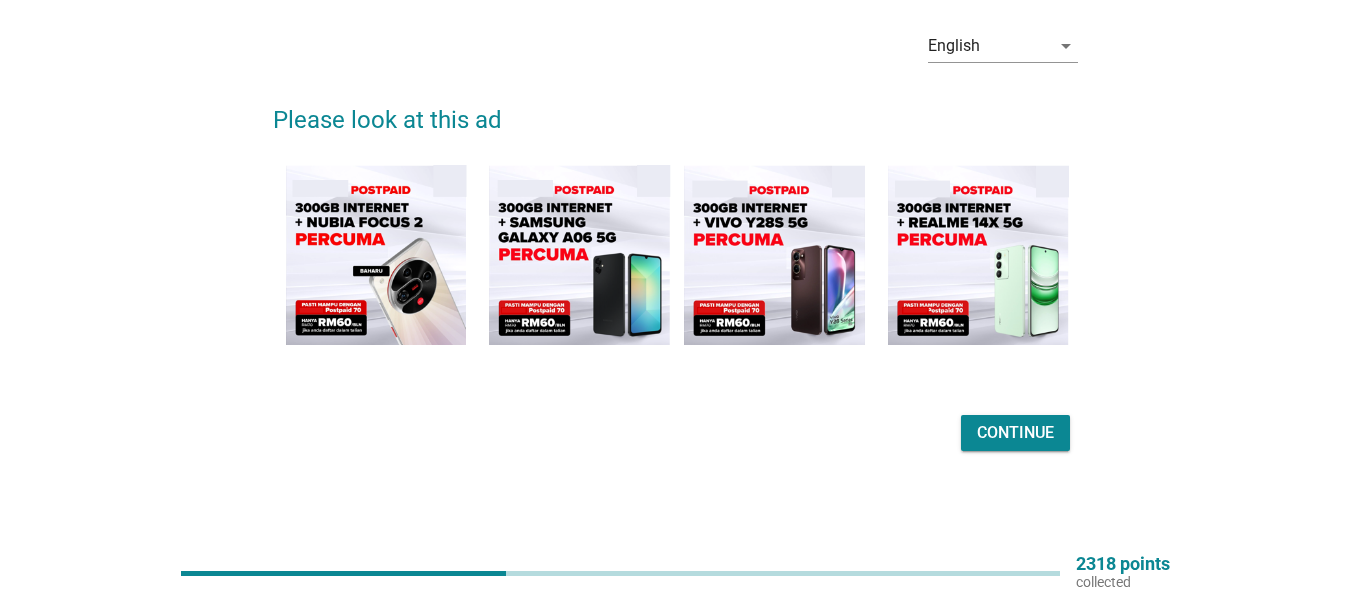 click on "Continue" at bounding box center [1015, 433] 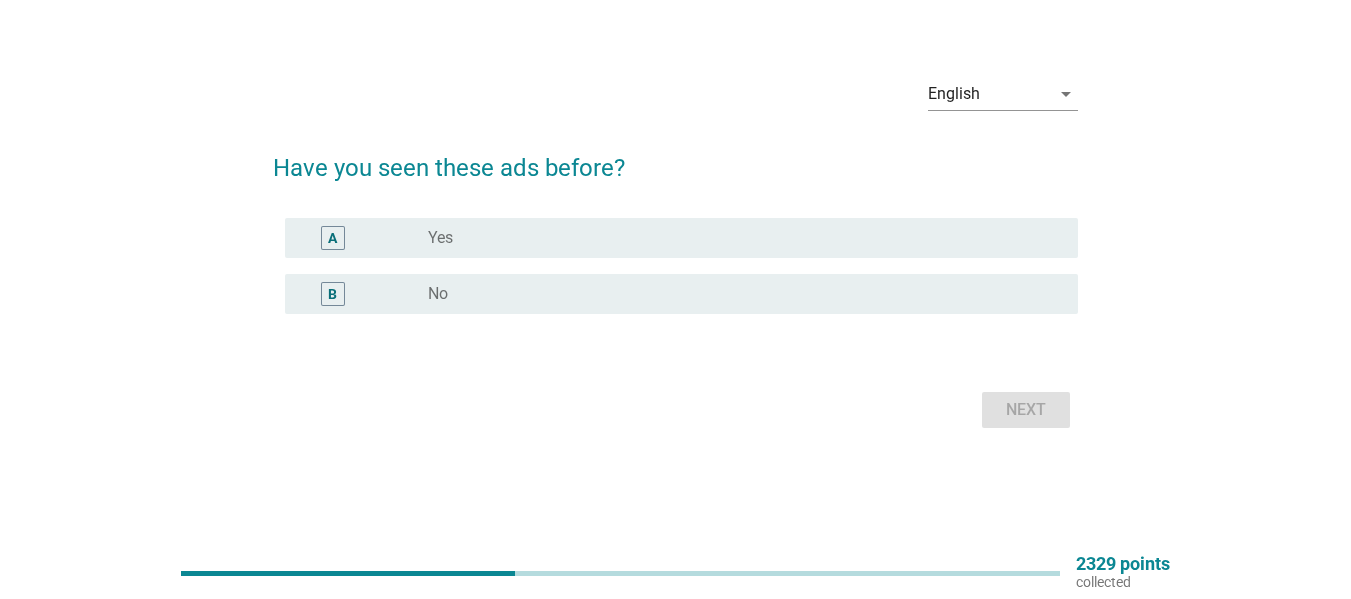 scroll, scrollTop: 0, scrollLeft: 0, axis: both 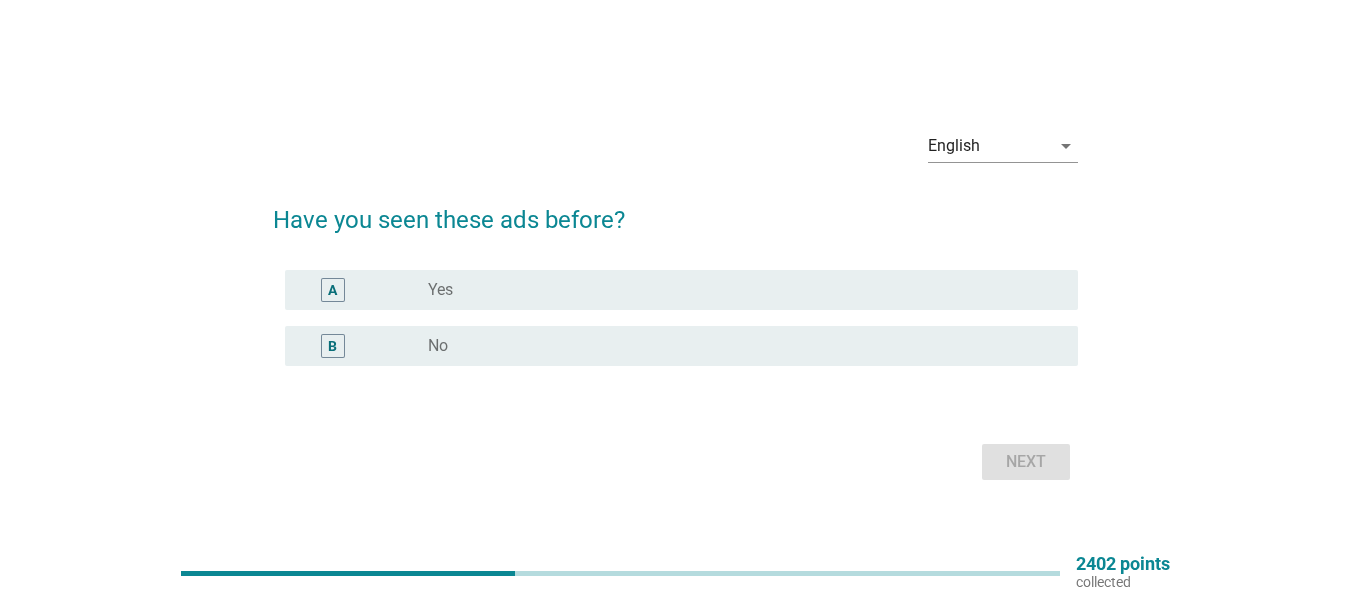 click on "radio_button_unchecked No" at bounding box center (737, 346) 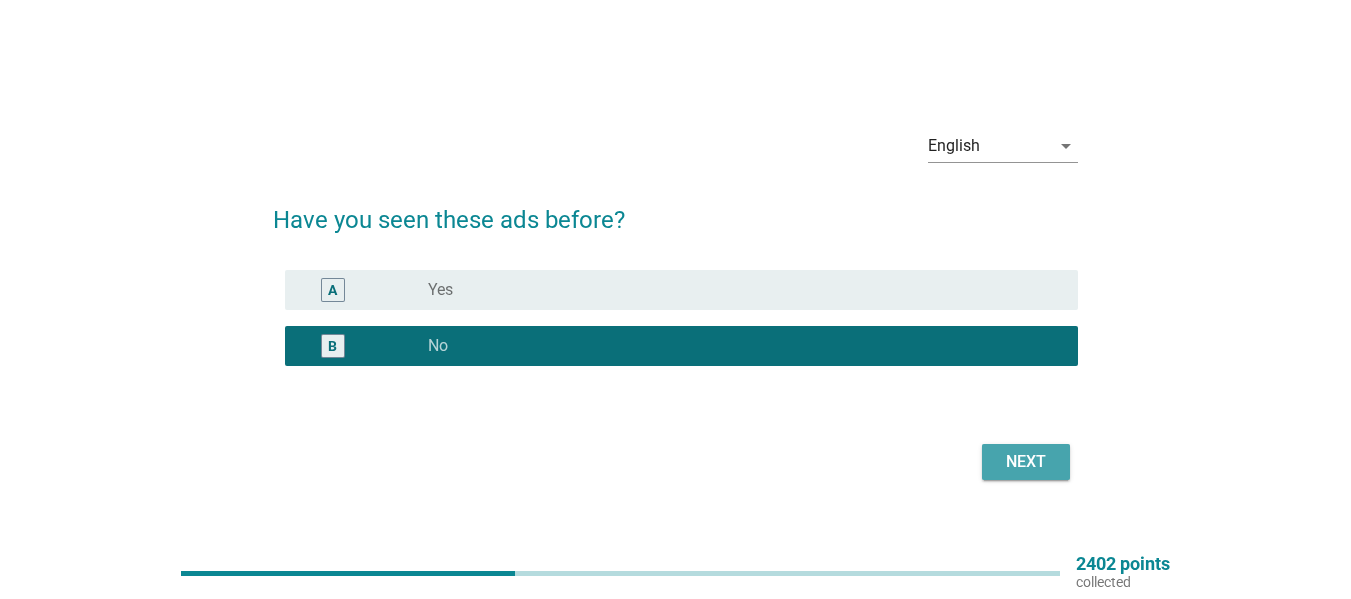 click on "Next" at bounding box center (1026, 462) 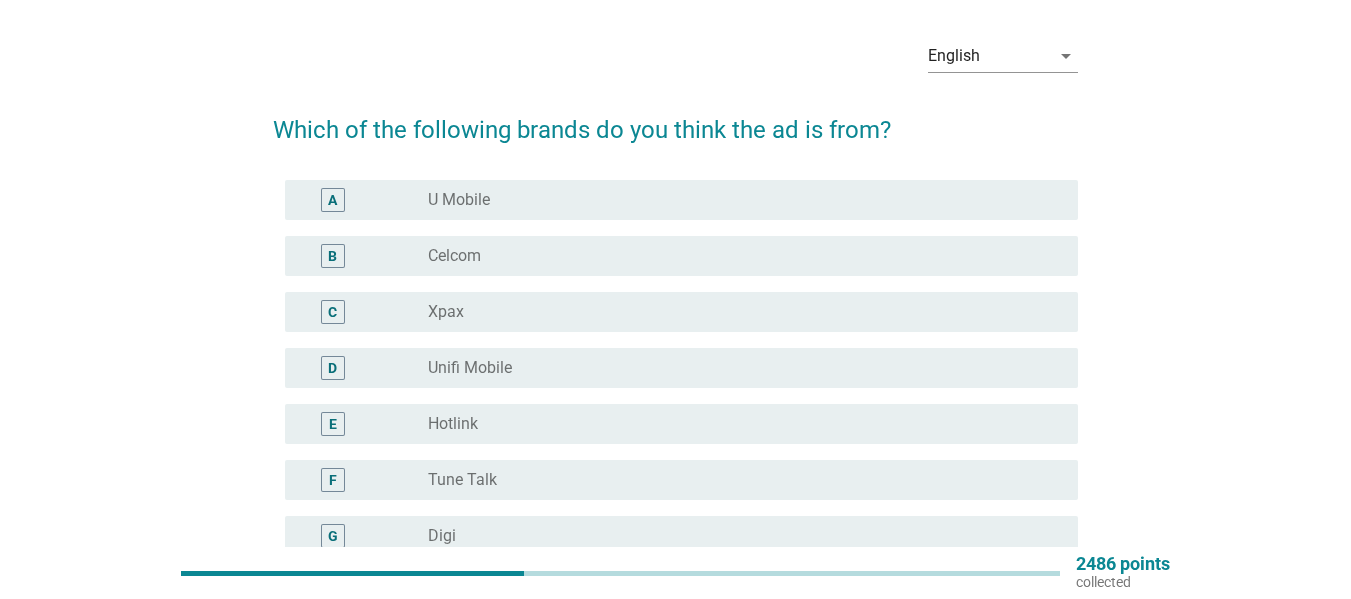 scroll, scrollTop: 100, scrollLeft: 0, axis: vertical 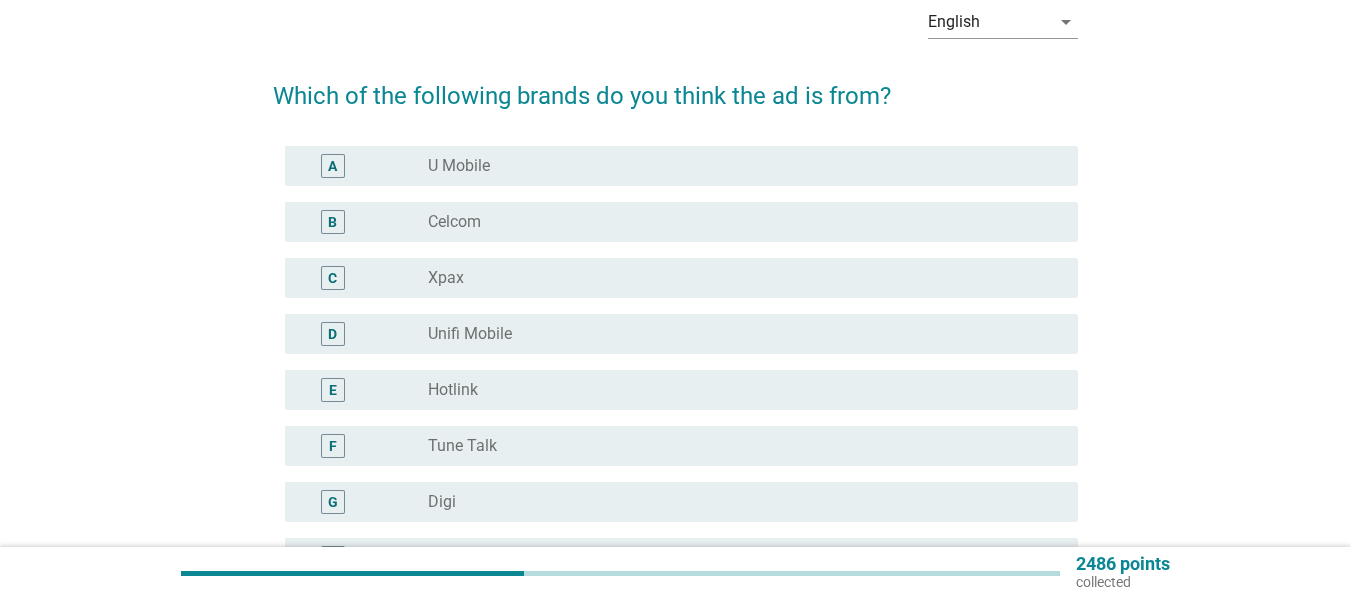click on "radio_button_unchecked Hotlink" at bounding box center [737, 390] 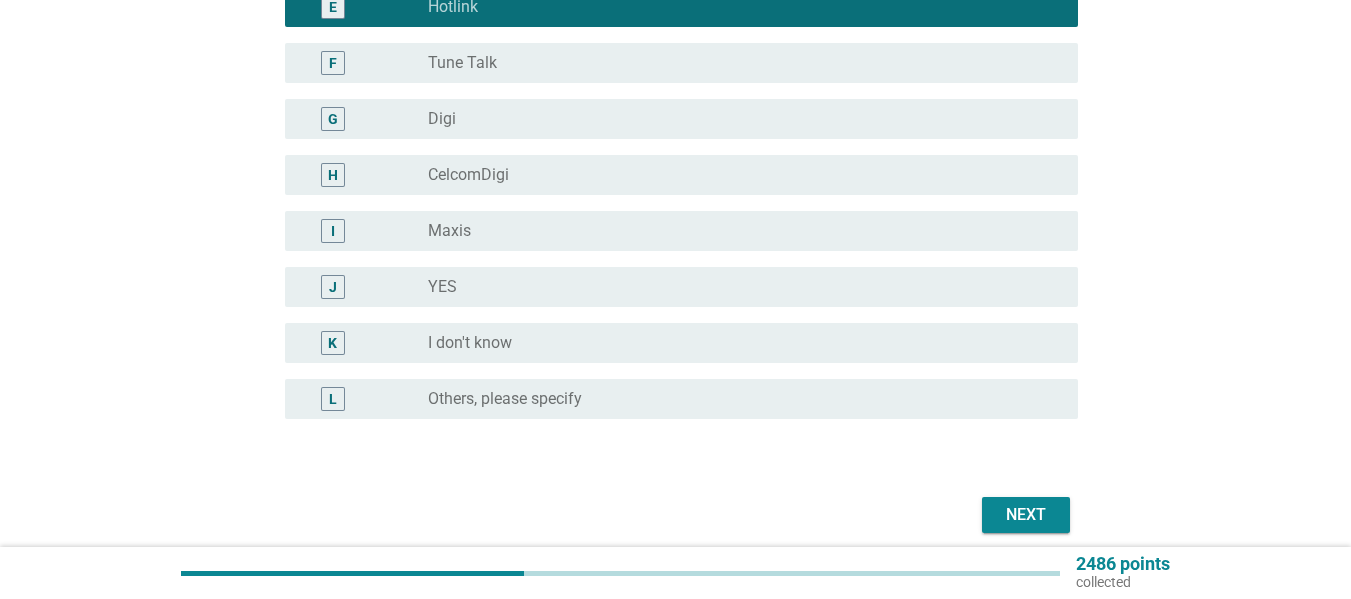 scroll, scrollTop: 565, scrollLeft: 0, axis: vertical 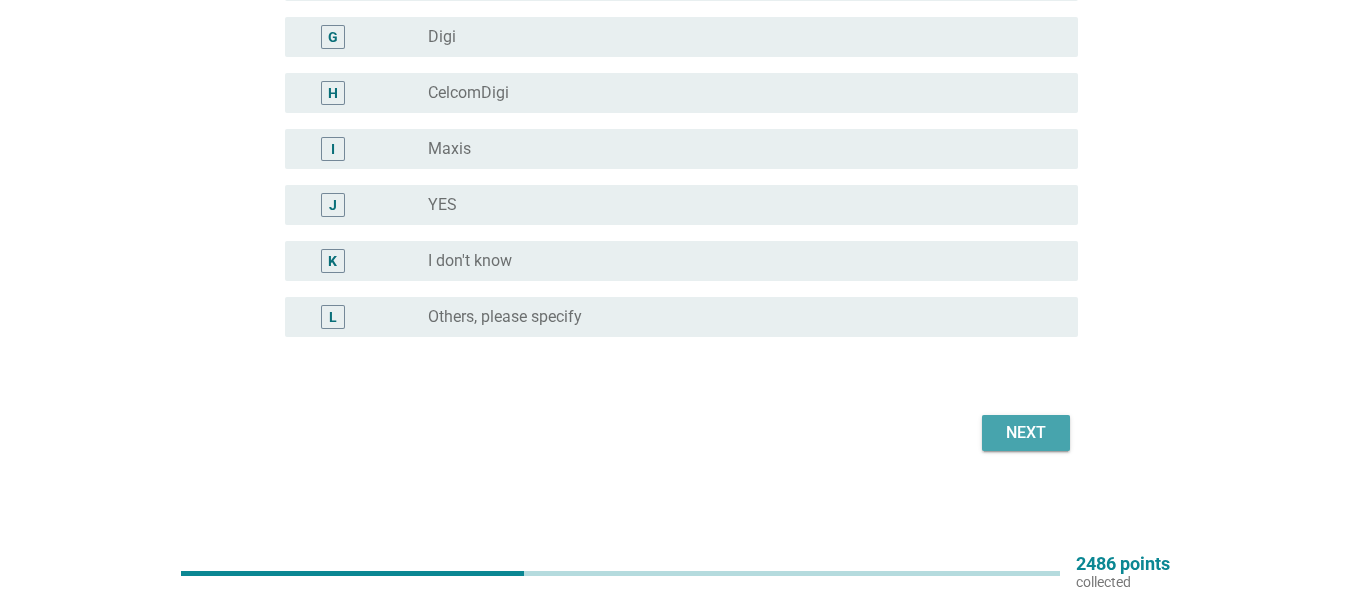 click on "Next" at bounding box center [1026, 433] 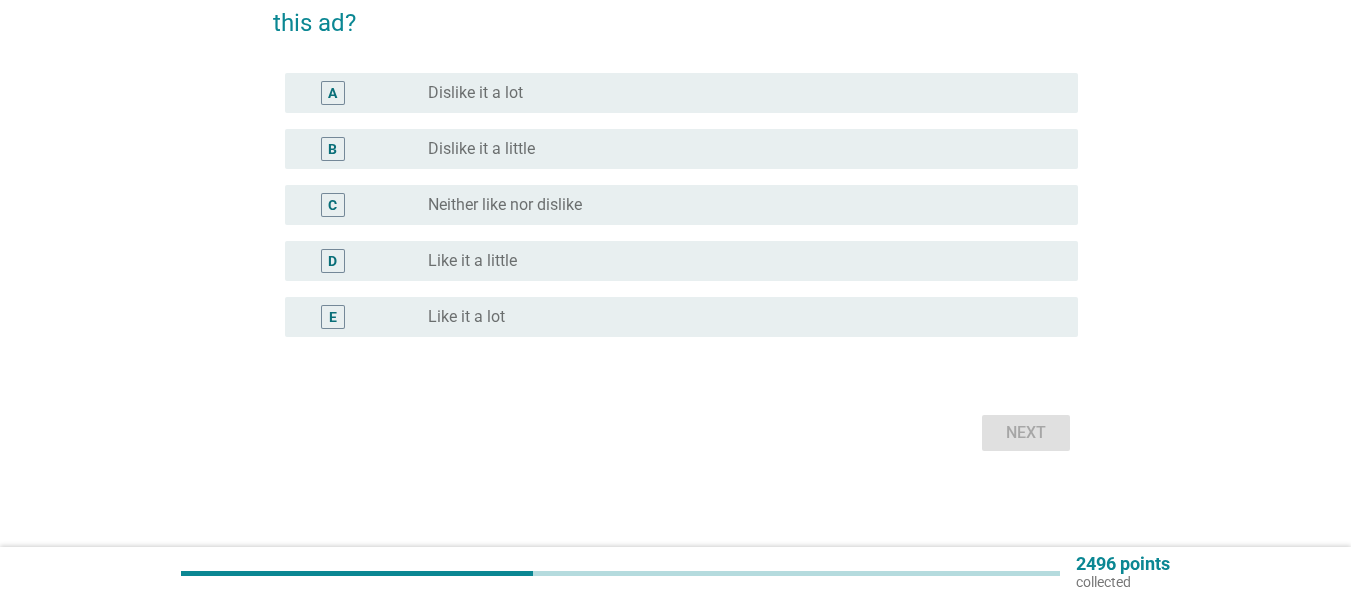 scroll, scrollTop: 0, scrollLeft: 0, axis: both 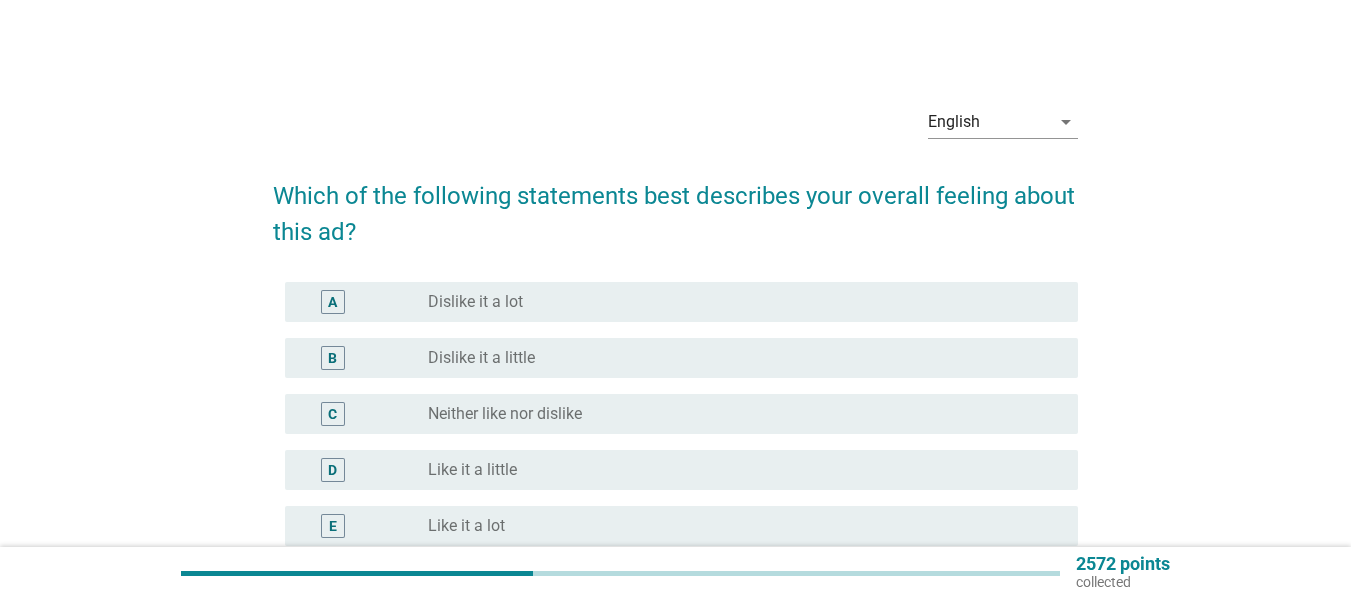 click on "radio_button_unchecked Neither like nor dislike" at bounding box center [737, 414] 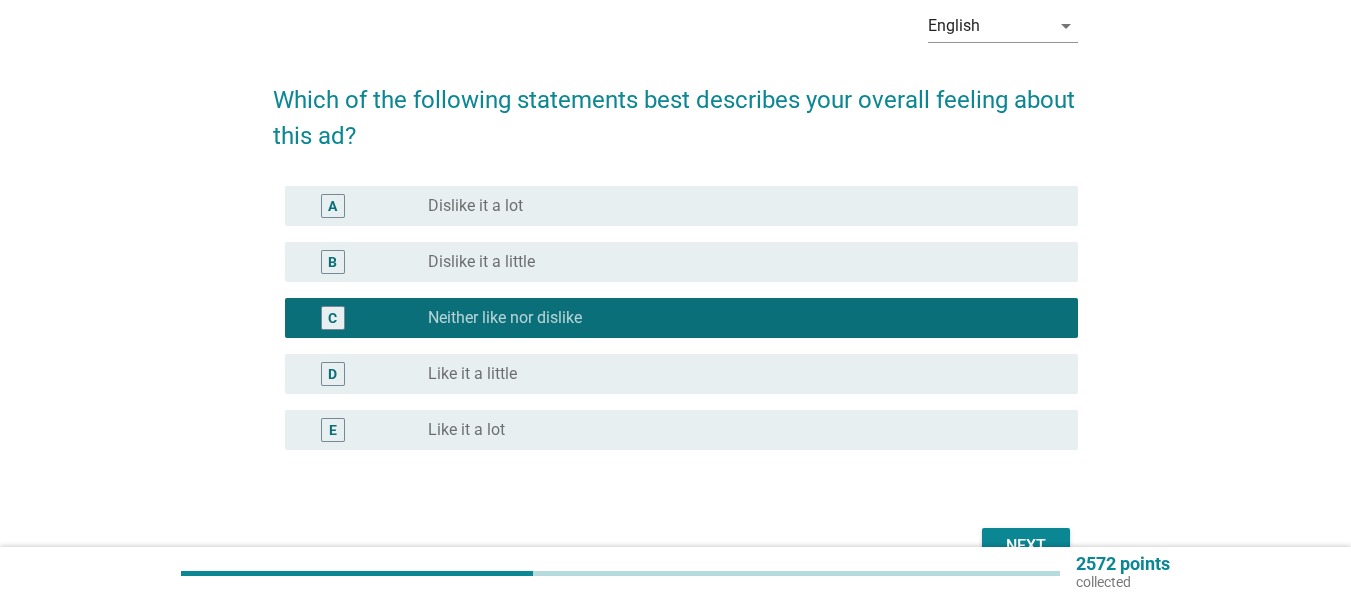 scroll, scrollTop: 209, scrollLeft: 0, axis: vertical 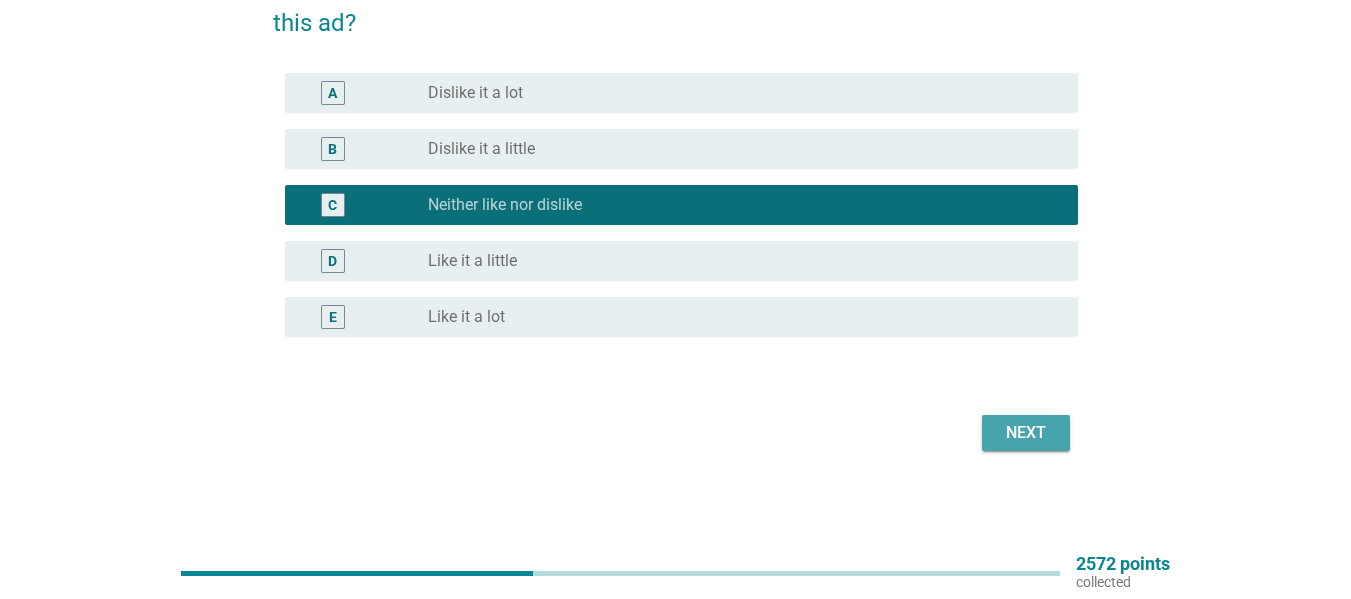 click on "Next" at bounding box center (1026, 433) 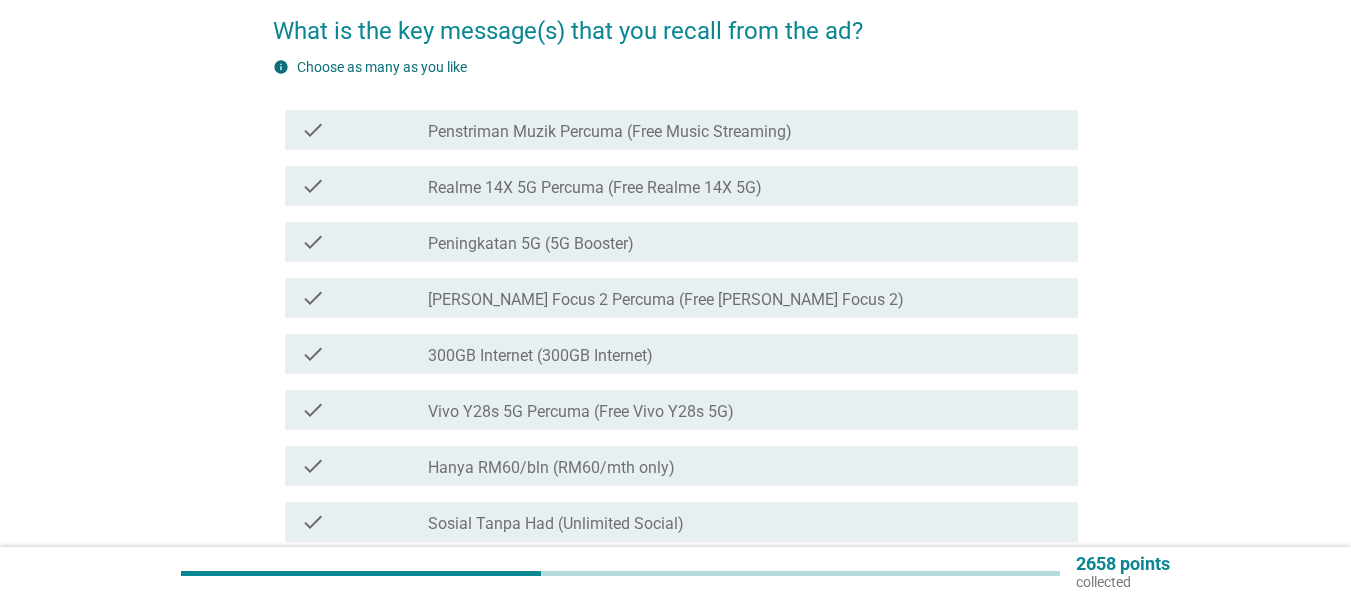 scroll, scrollTop: 200, scrollLeft: 0, axis: vertical 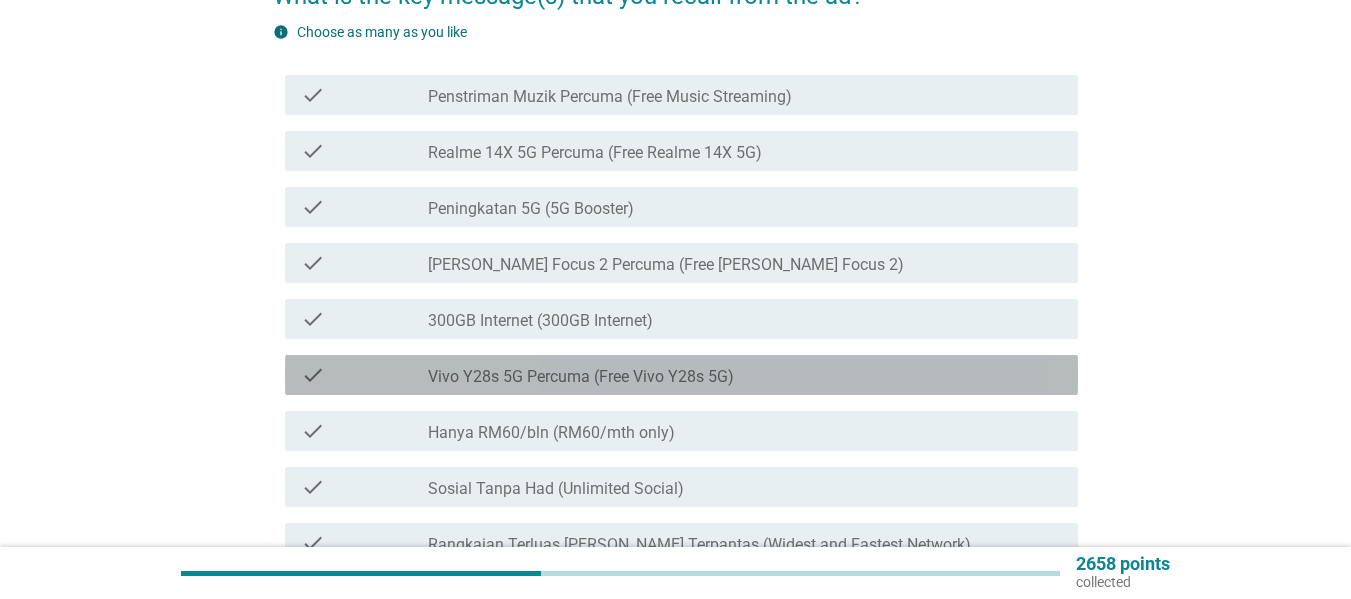 click on "check     check_box_outline_blank Vivo Y28s 5G Percuma (Free Vivo Y28s 5G)" at bounding box center [681, 375] 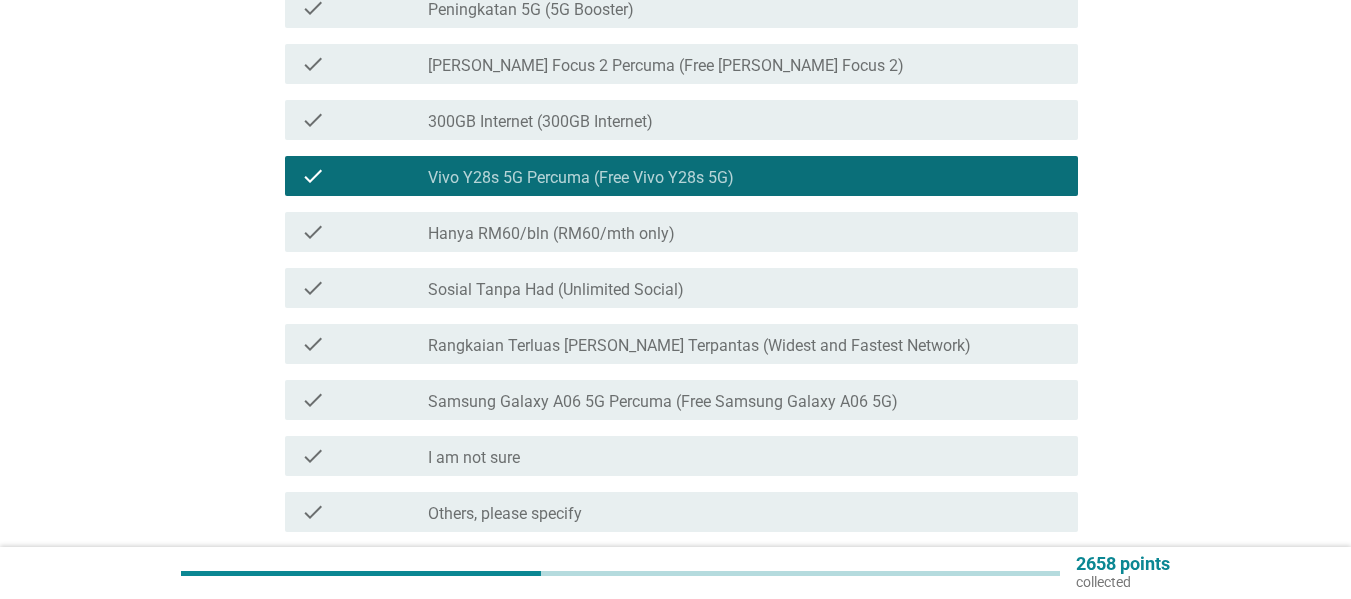 scroll, scrollTop: 400, scrollLeft: 0, axis: vertical 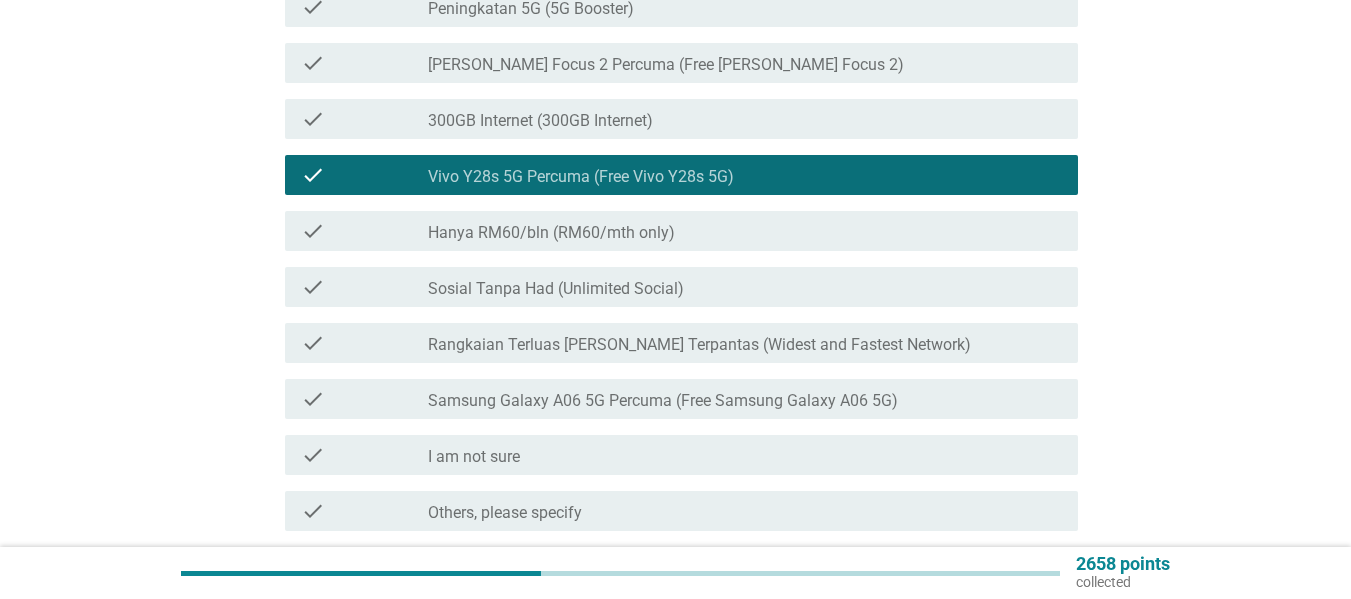 click on "Rangkaian Terluas [PERSON_NAME] Terpantas (Widest and Fastest Network)" at bounding box center [699, 345] 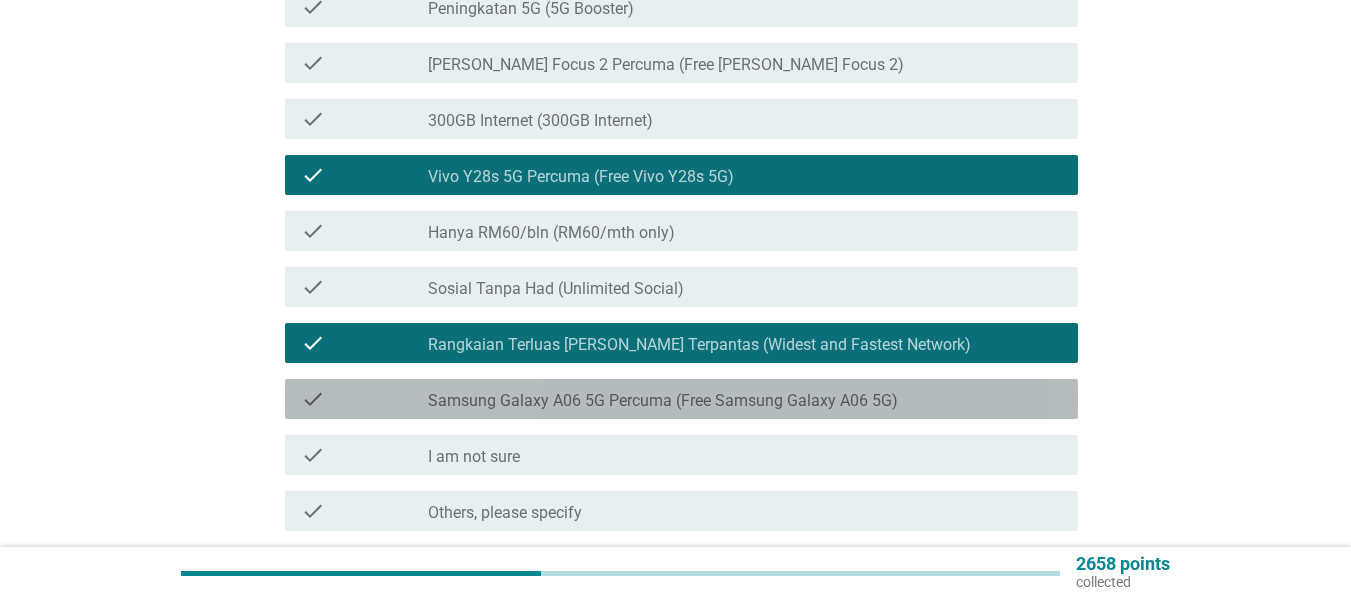 click on "Samsung Galaxy A06 5G Percuma (Free Samsung Galaxy A06 5G)" at bounding box center (663, 401) 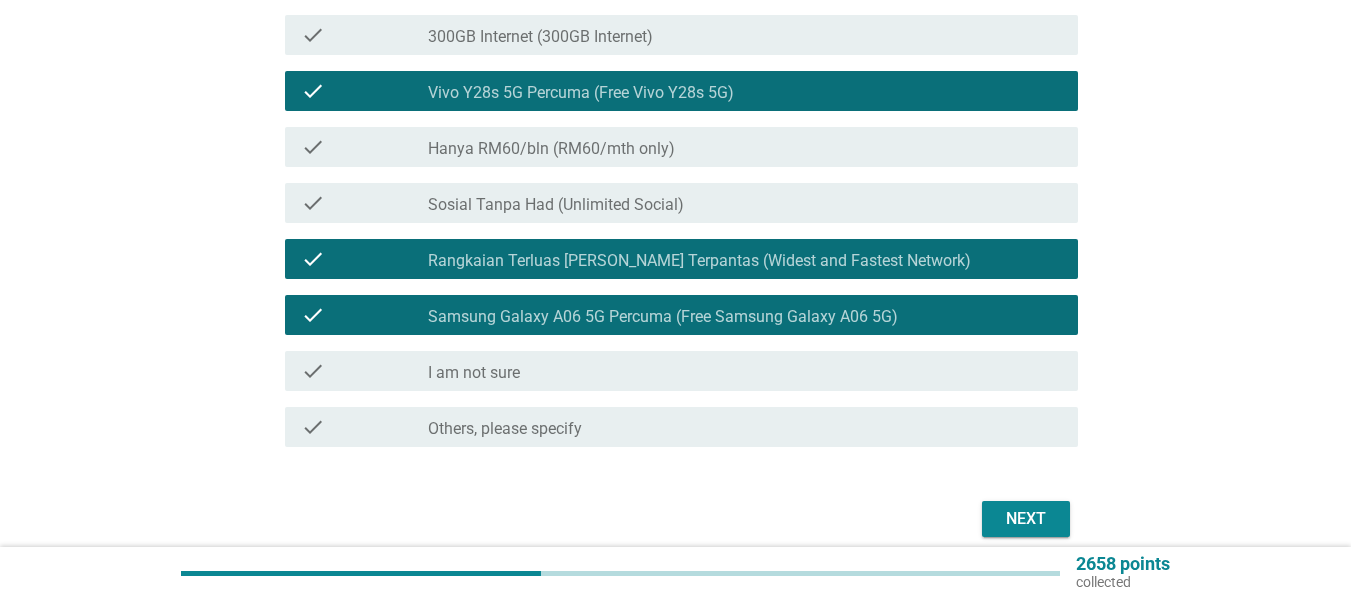 scroll, scrollTop: 570, scrollLeft: 0, axis: vertical 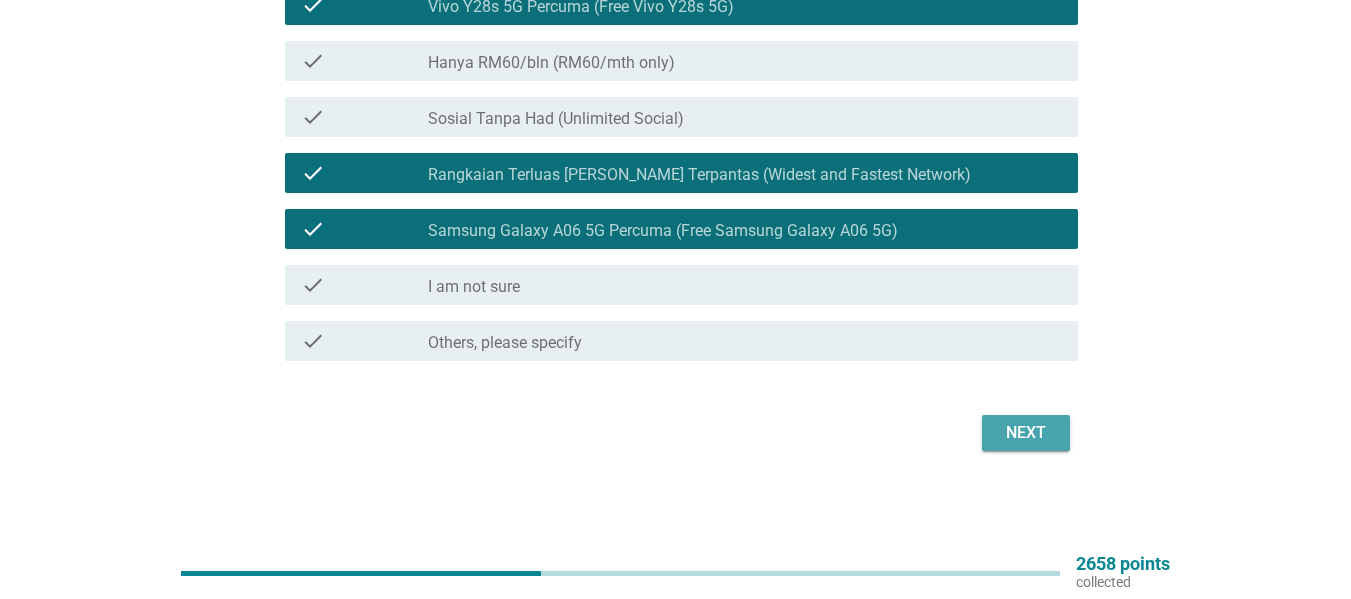 click on "Next" at bounding box center (1026, 433) 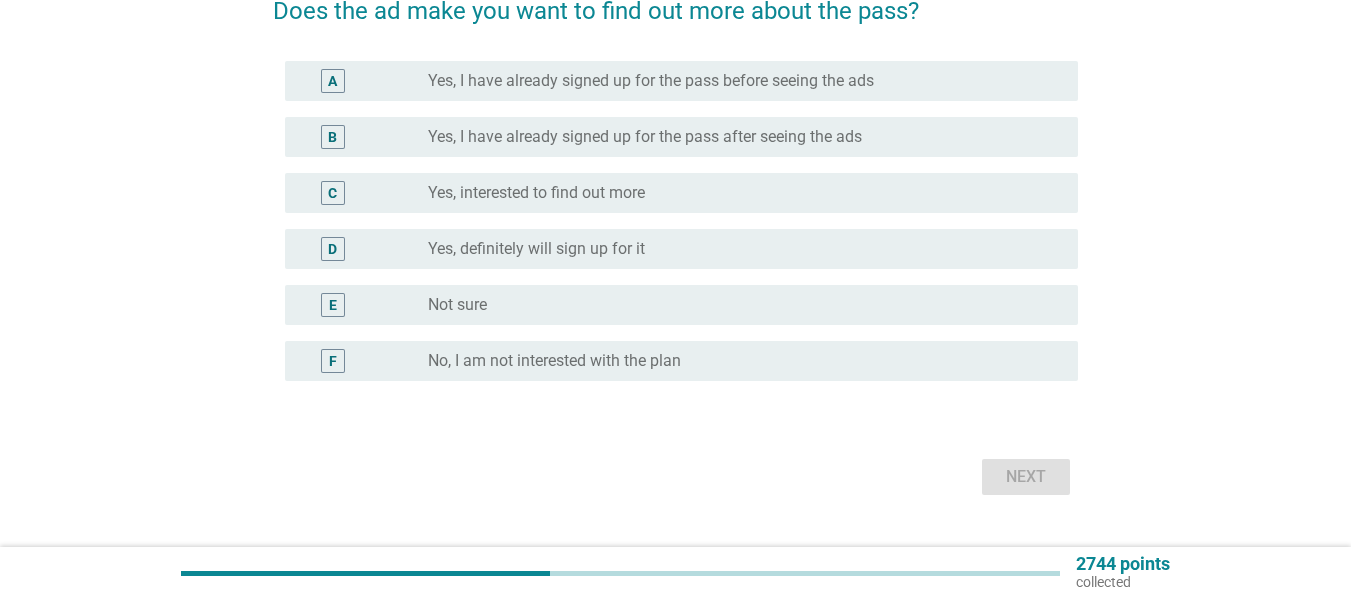 scroll, scrollTop: 200, scrollLeft: 0, axis: vertical 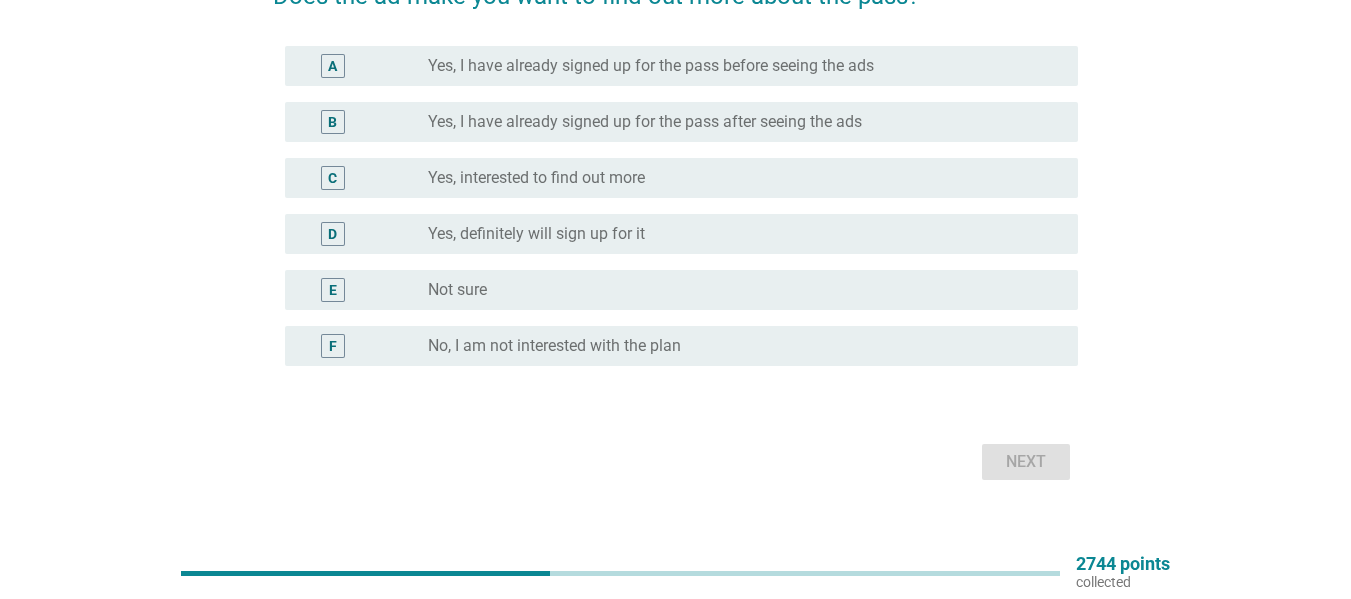 click on "radio_button_unchecked Not sure" at bounding box center [737, 290] 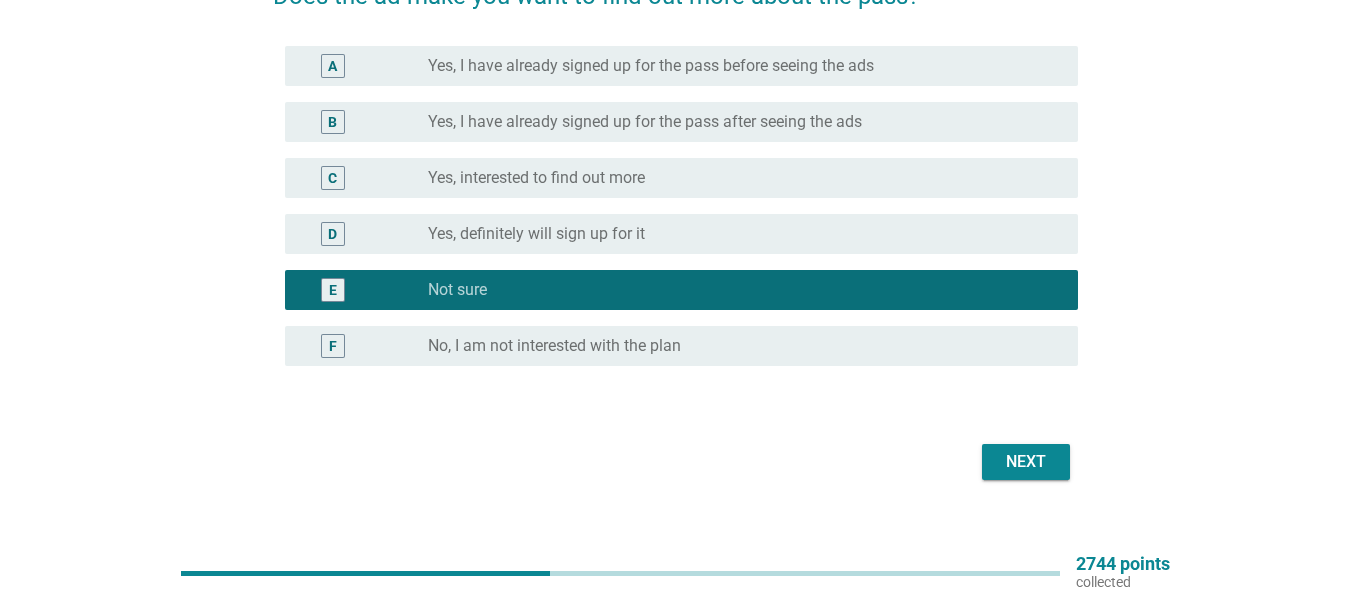 click on "Next" at bounding box center (1026, 462) 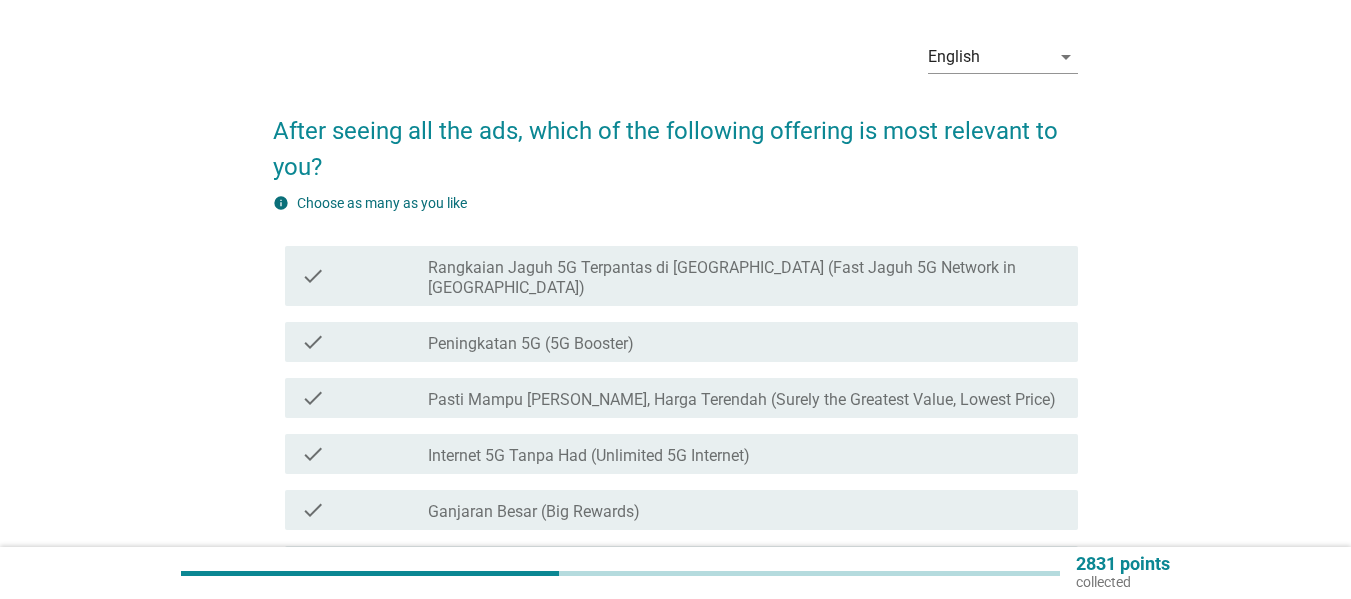 scroll, scrollTop: 100, scrollLeft: 0, axis: vertical 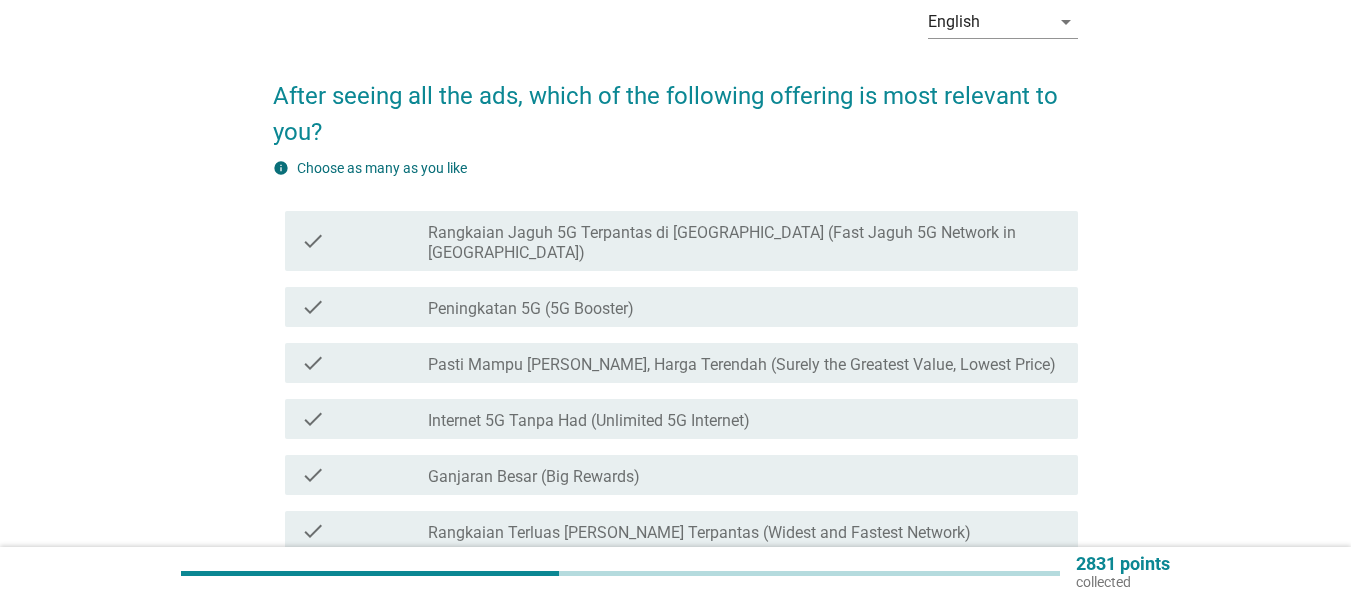 click on "Rangkaian Jaguh 5G Terpantas di [GEOGRAPHIC_DATA] (Fast Jaguh 5G Network in [GEOGRAPHIC_DATA])" at bounding box center (745, 243) 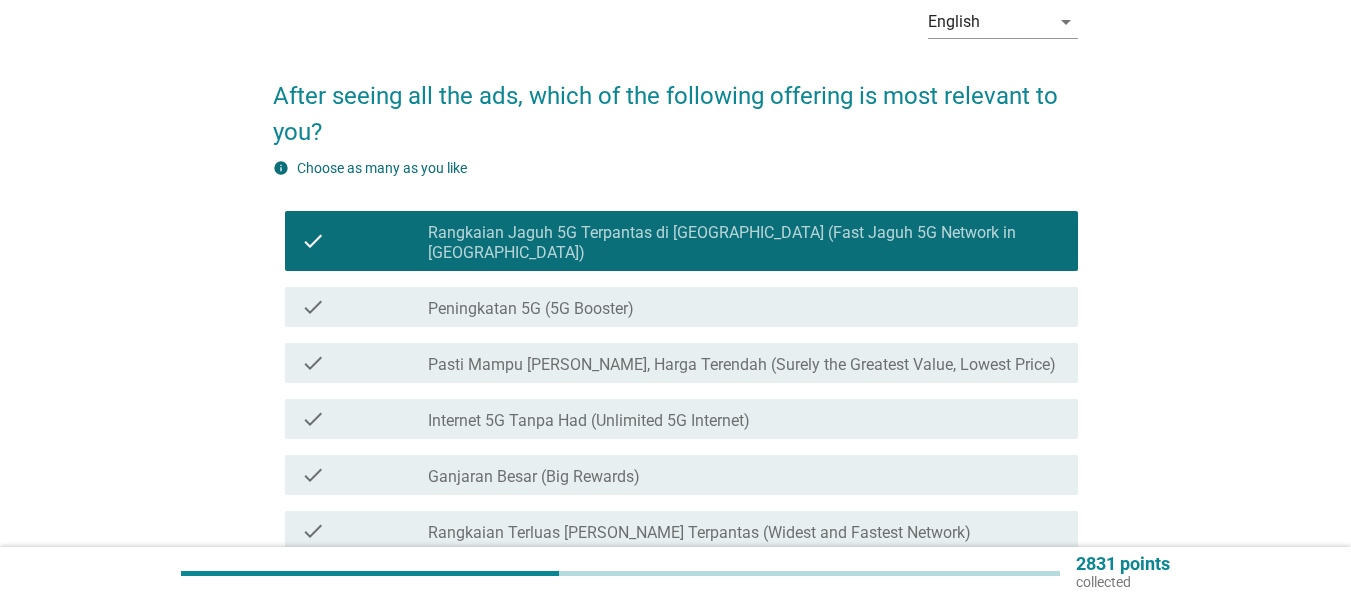 click on "Internet 5G Tanpa Had (Unlimited 5G Internet)" at bounding box center [589, 421] 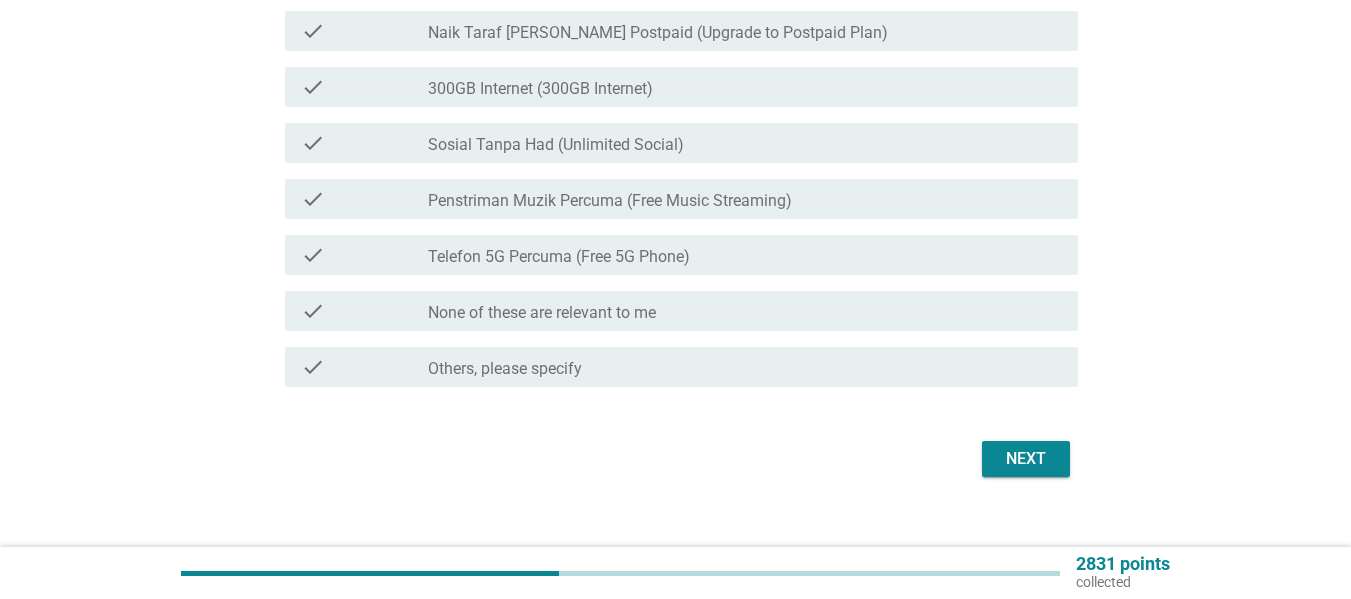 scroll, scrollTop: 830, scrollLeft: 0, axis: vertical 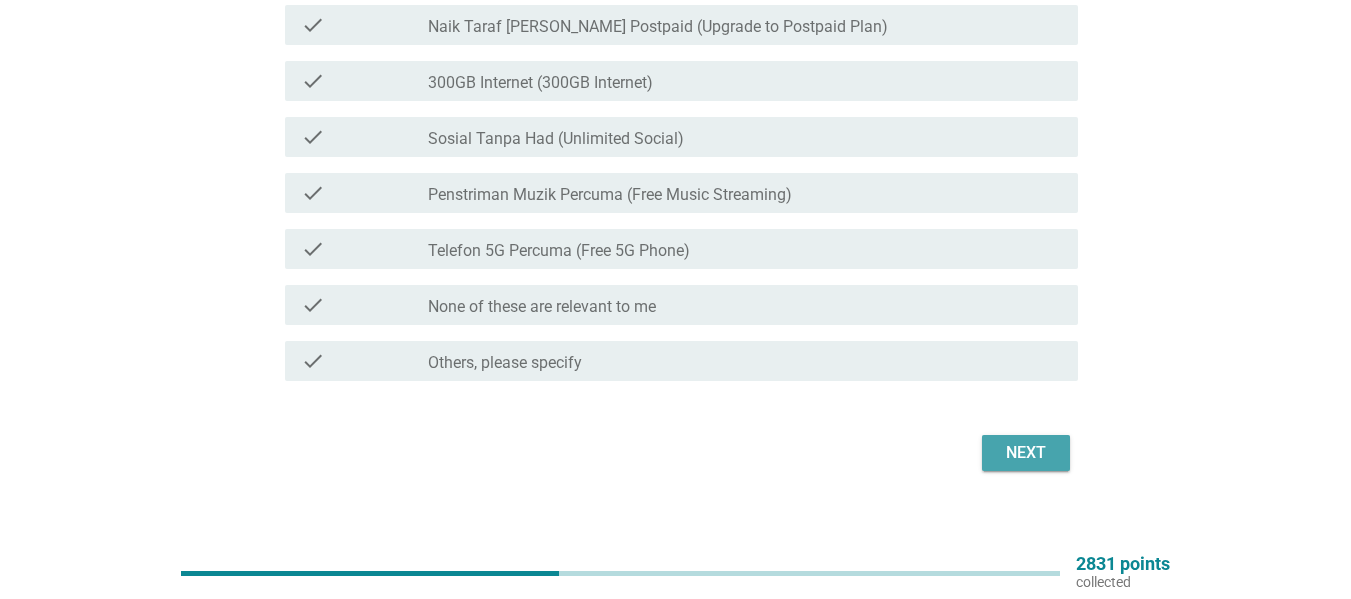 click on "Next" at bounding box center [1026, 453] 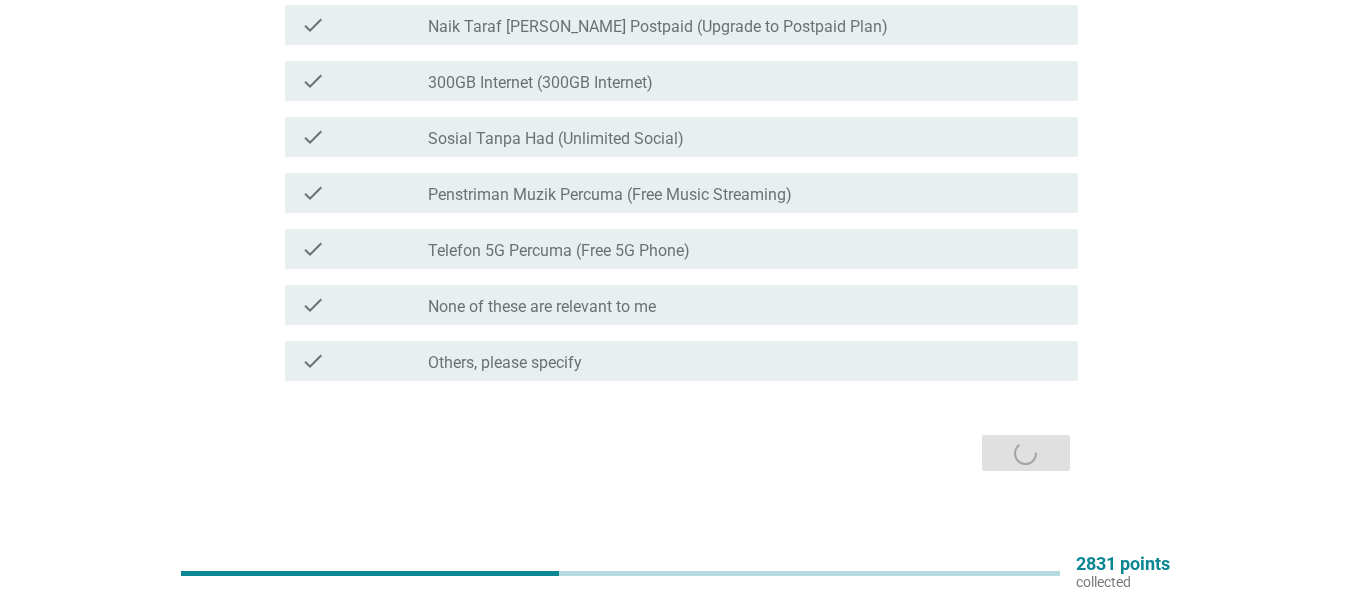 scroll, scrollTop: 0, scrollLeft: 0, axis: both 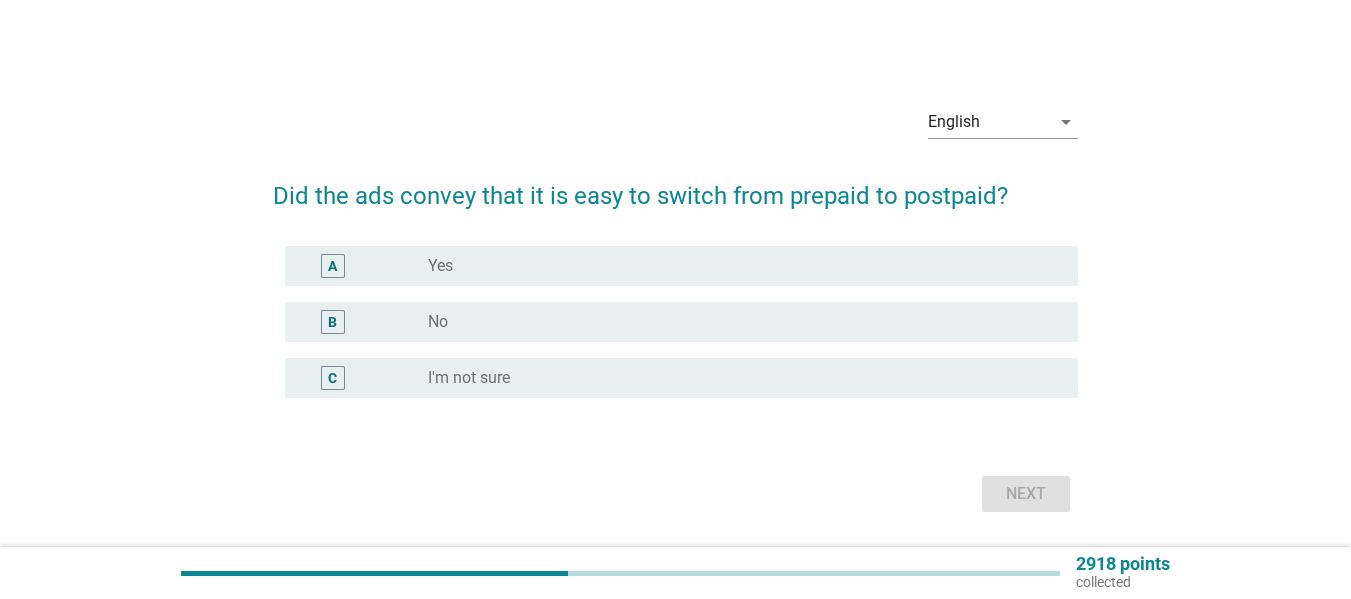 click on "radio_button_unchecked Yes" at bounding box center (737, 266) 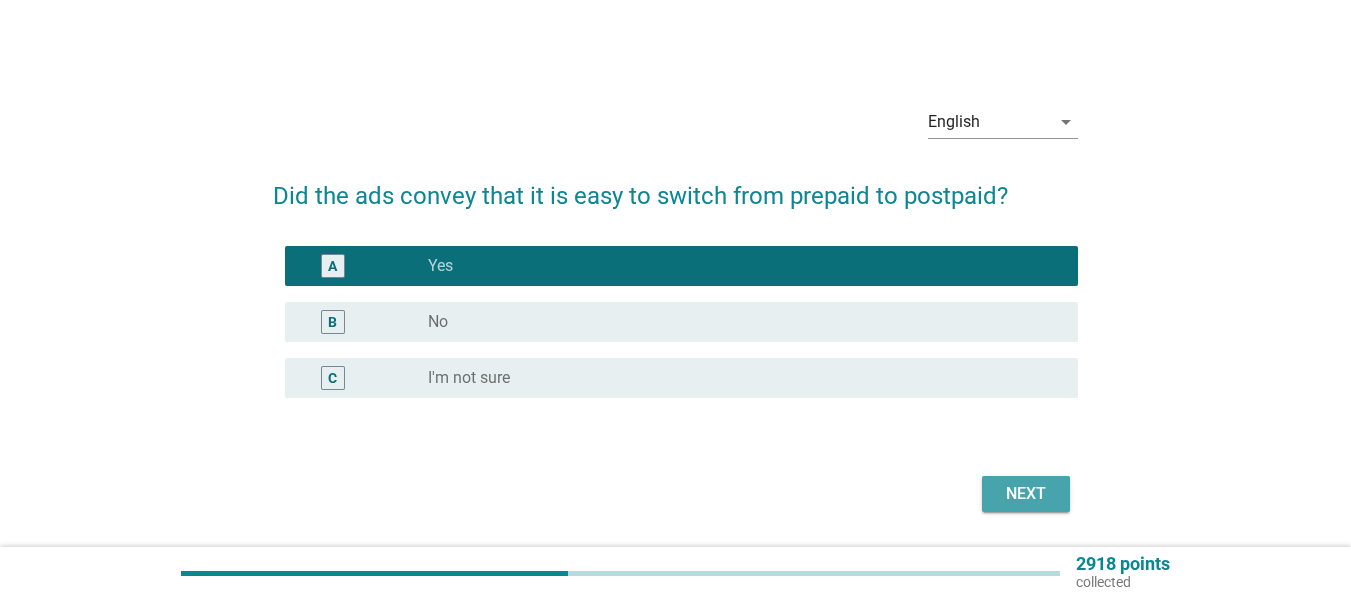 click on "Next" at bounding box center (1026, 494) 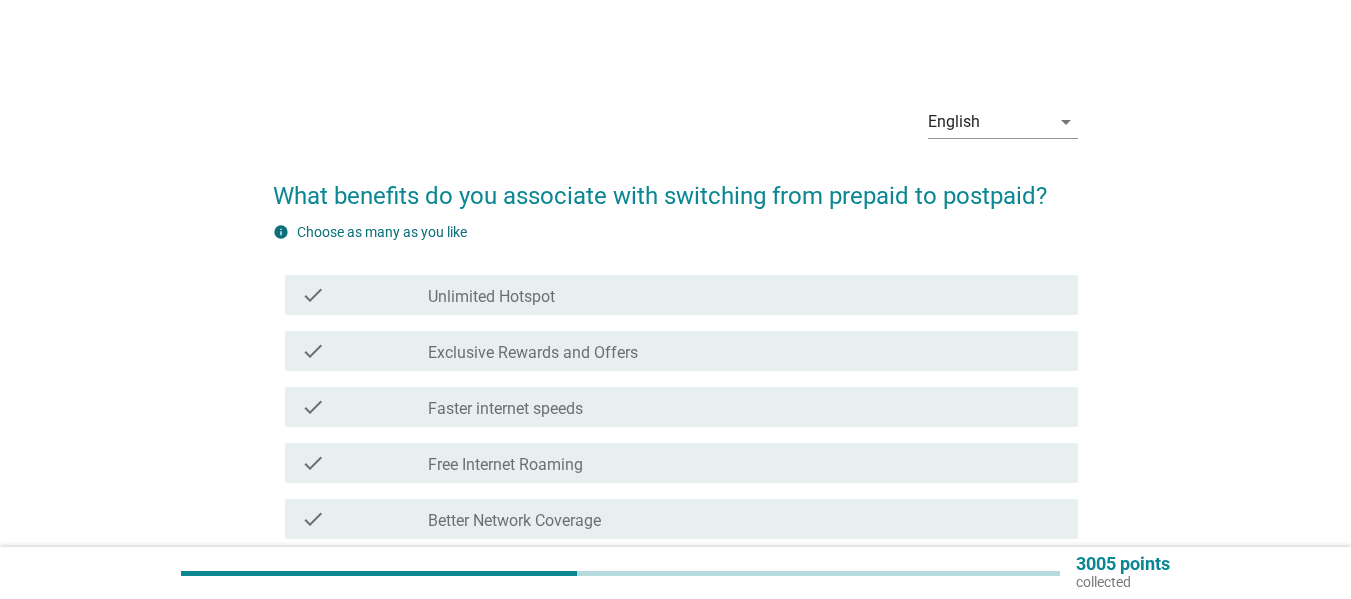 click on "check_box_outline_blank Faster internet speeds" at bounding box center [745, 407] 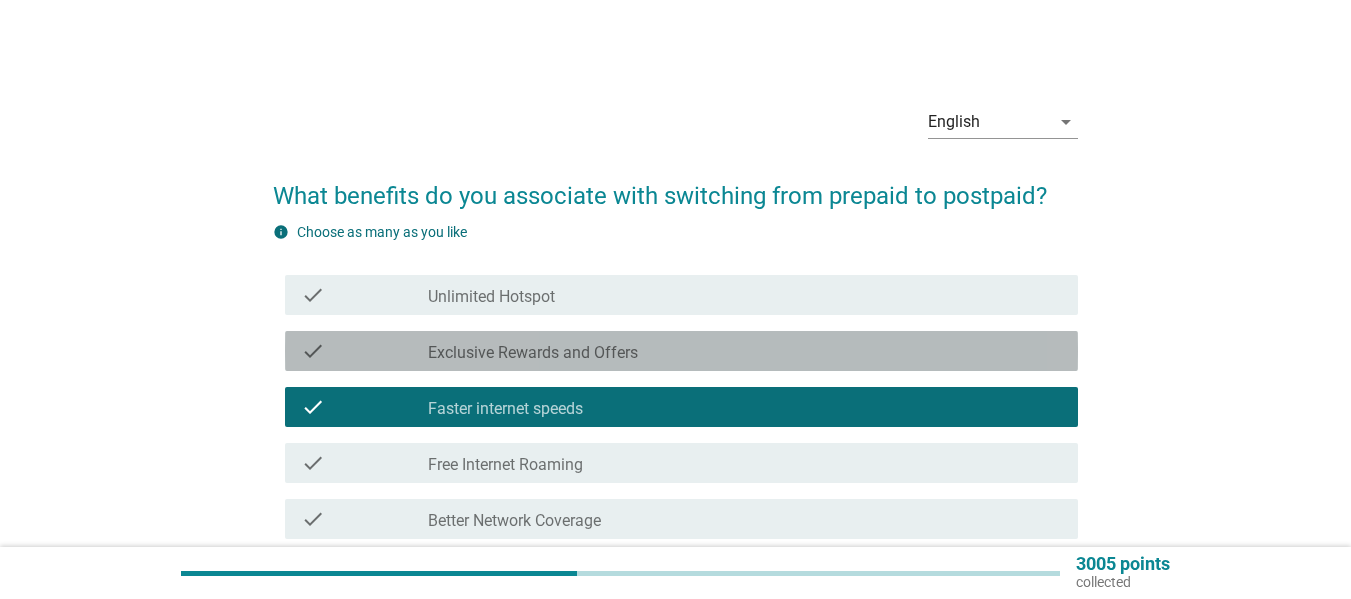 click on "check     check_box_outline_blank Exclusive Rewards and Offers" at bounding box center (681, 351) 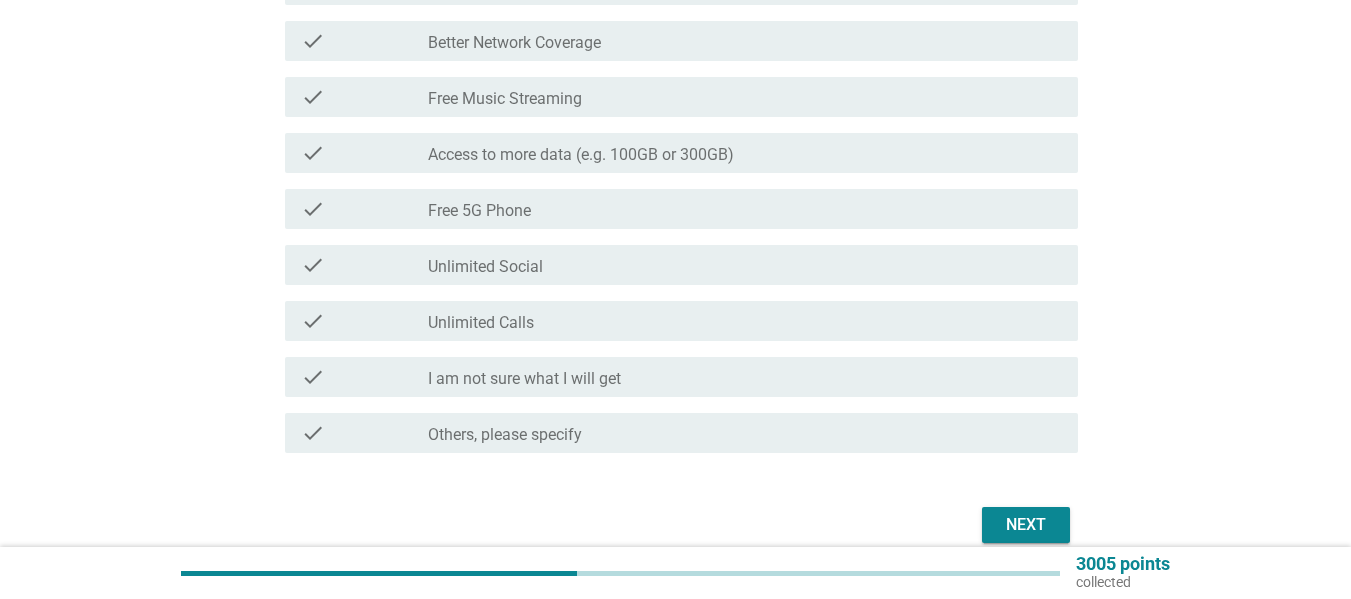 scroll, scrollTop: 570, scrollLeft: 0, axis: vertical 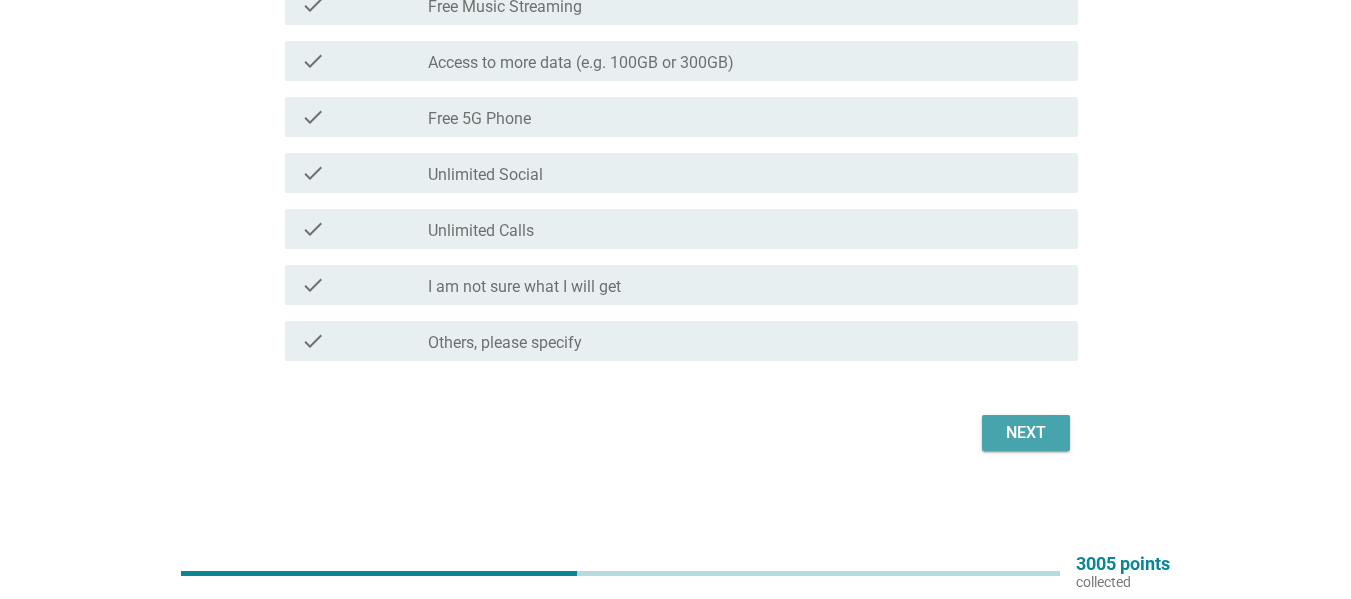 click on "Next" at bounding box center (1026, 433) 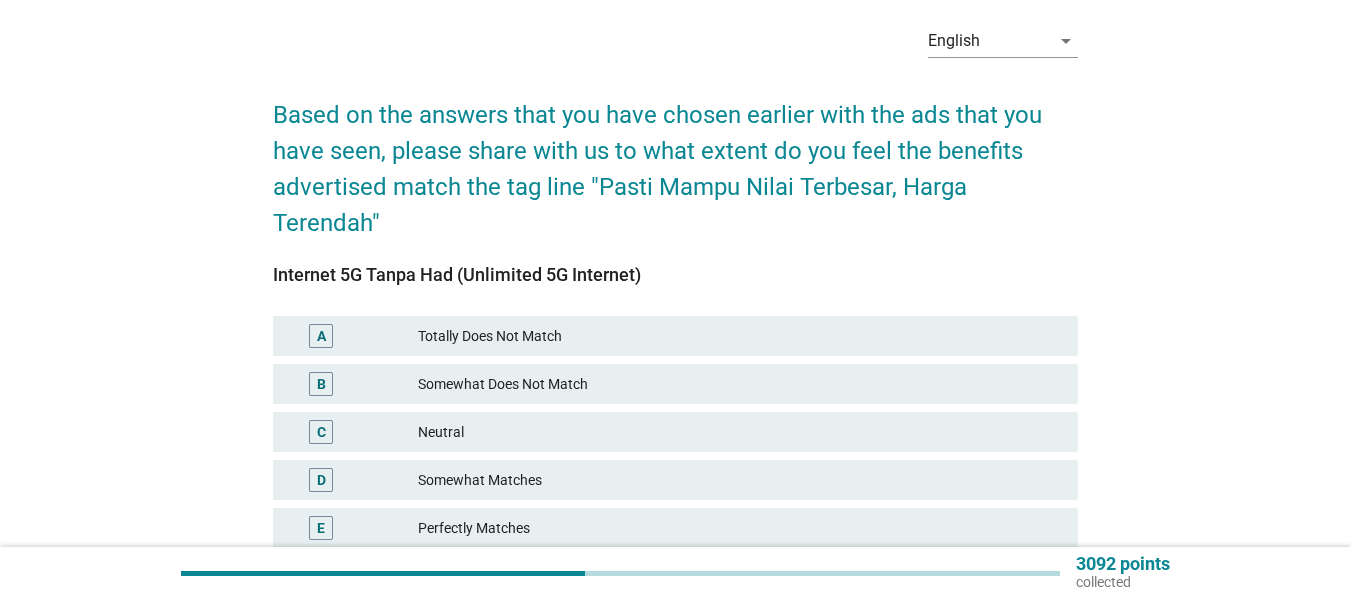 scroll, scrollTop: 200, scrollLeft: 0, axis: vertical 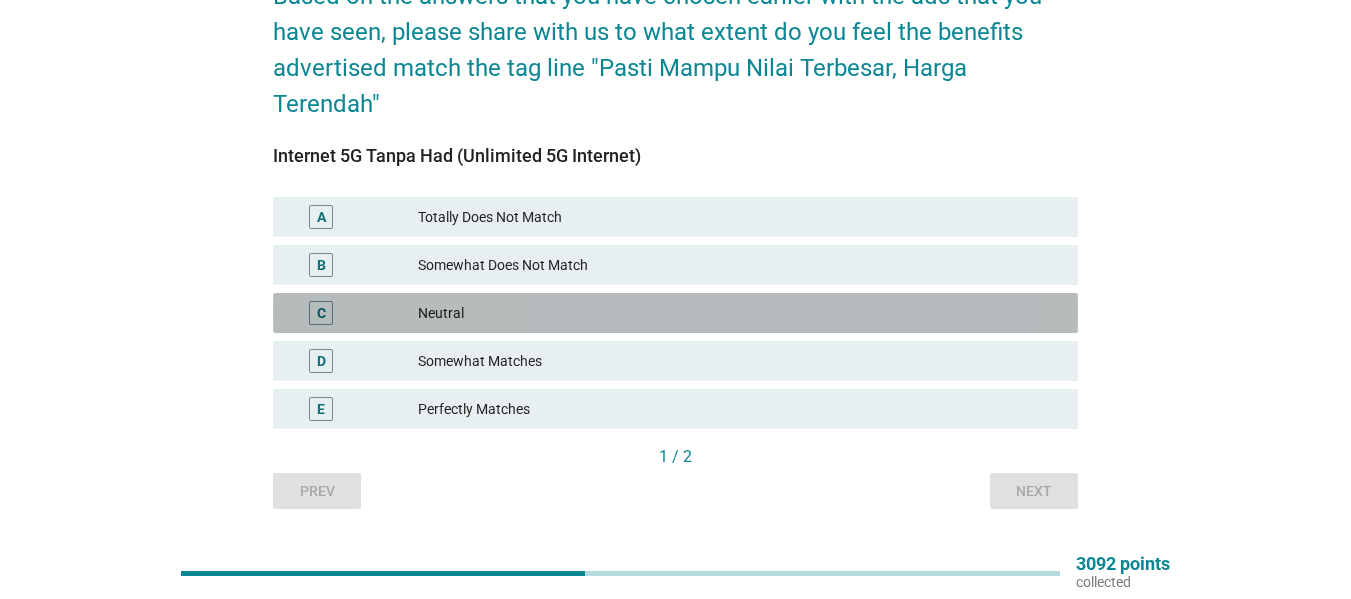 click on "Neutral" at bounding box center (740, 313) 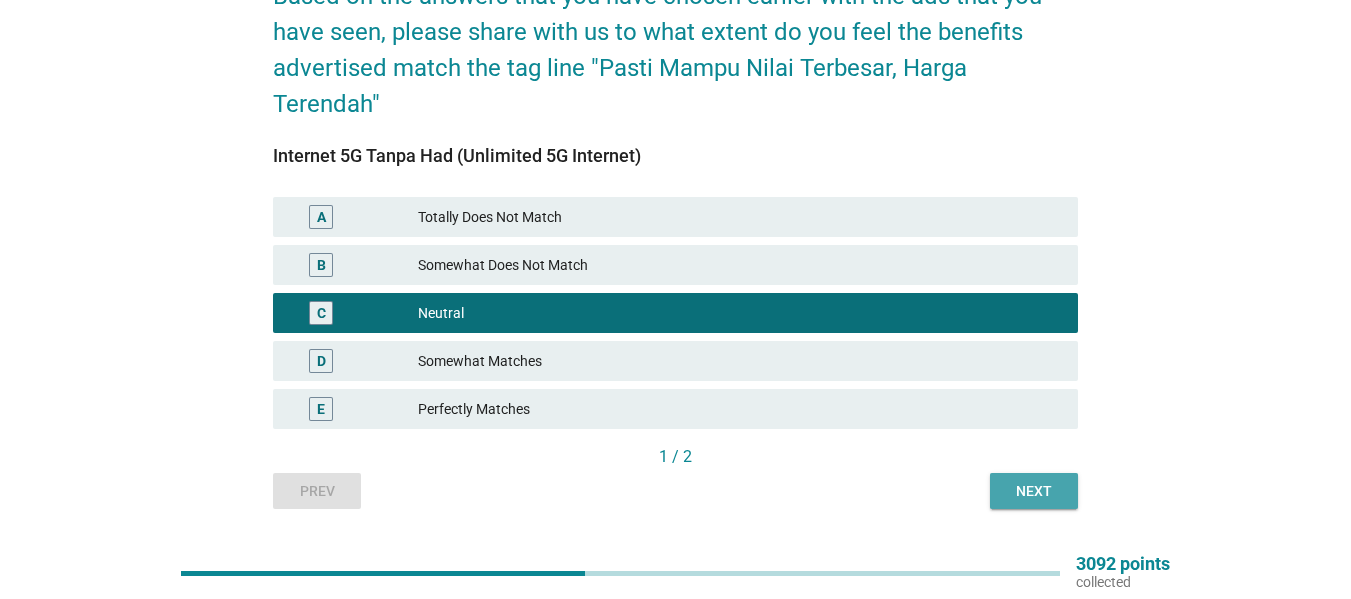 click on "Next" at bounding box center [1034, 491] 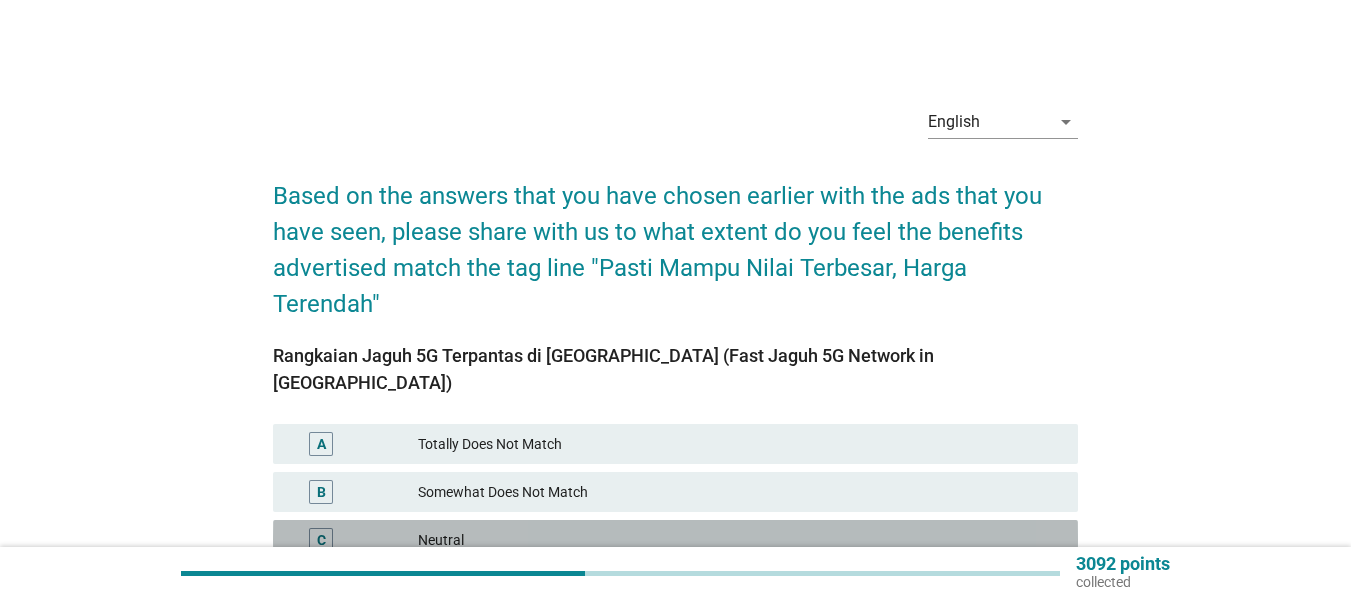 click on "Neutral" at bounding box center (740, 540) 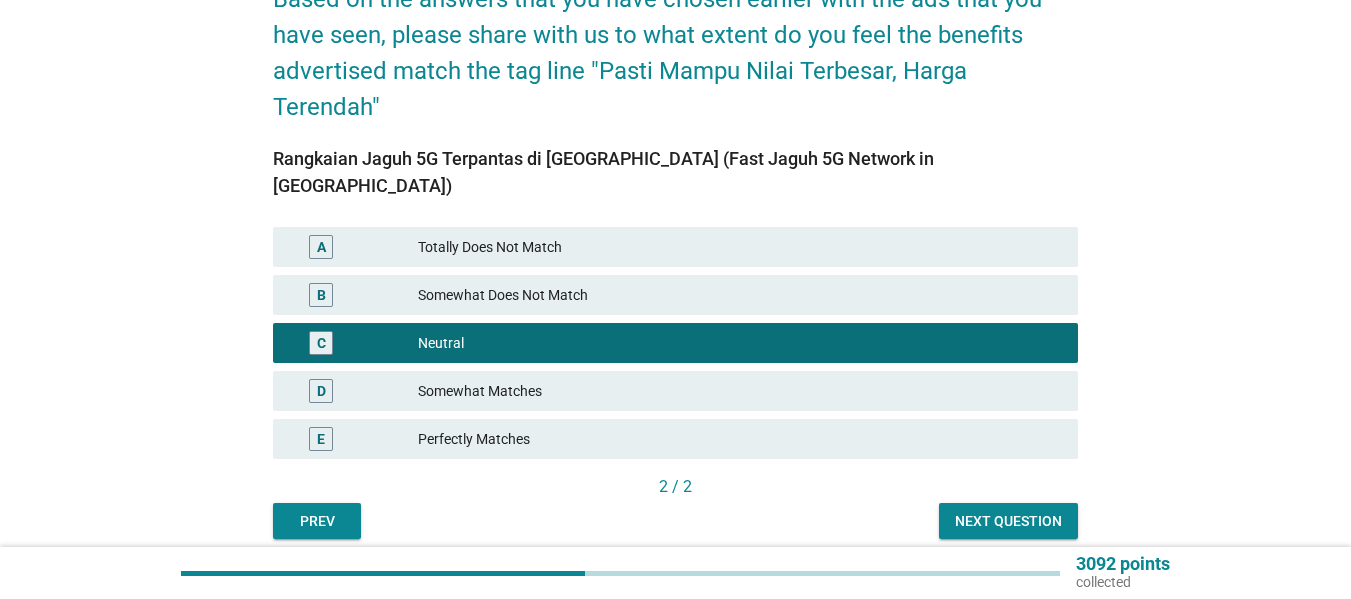 scroll, scrollTop: 216, scrollLeft: 0, axis: vertical 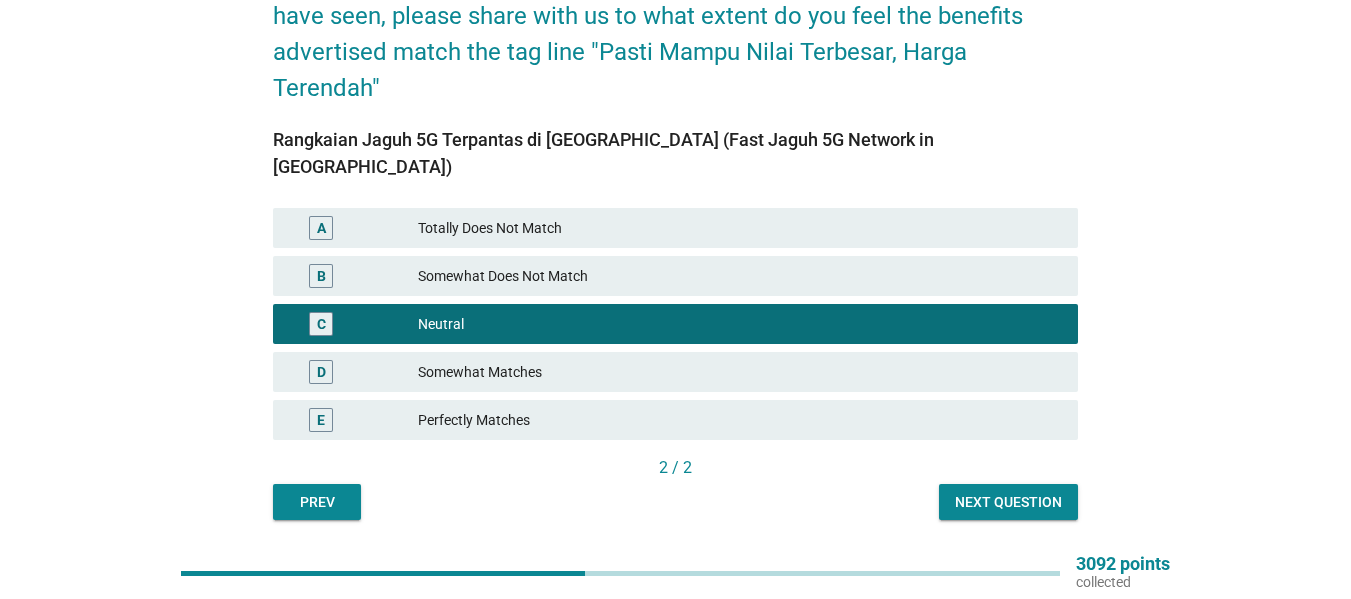 click on "Next question" at bounding box center (1008, 502) 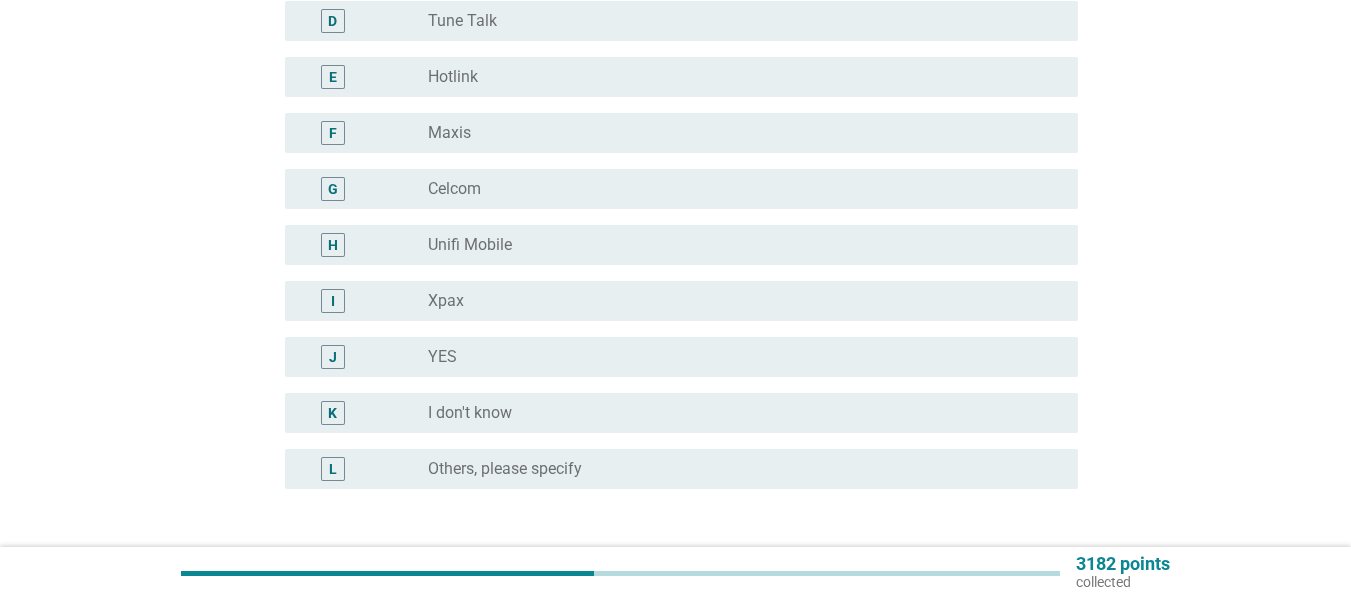 scroll, scrollTop: 500, scrollLeft: 0, axis: vertical 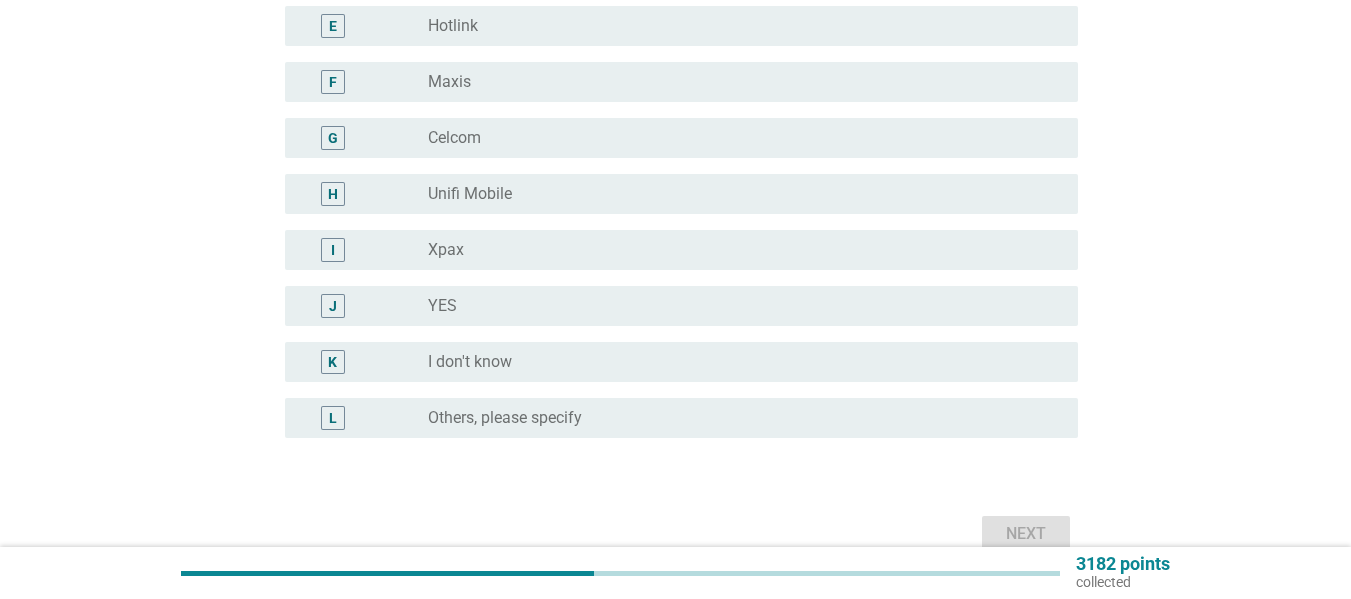 click on "K     radio_button_unchecked I don't know" at bounding box center (681, 362) 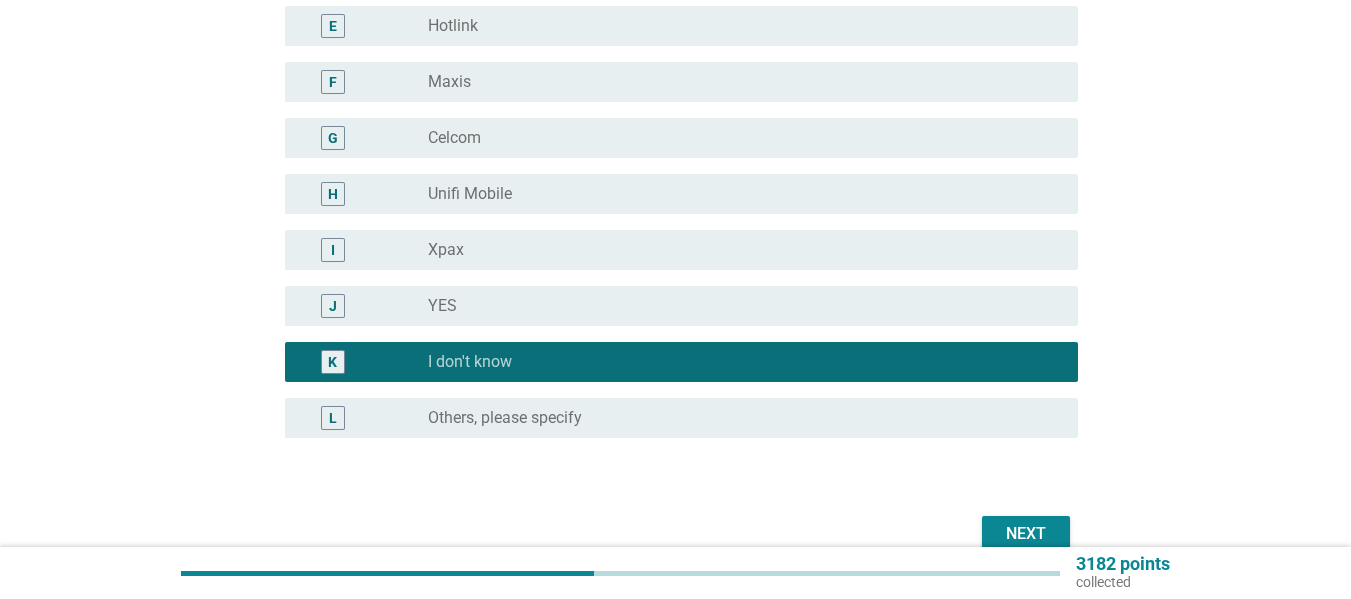 click on "Next" at bounding box center [1026, 534] 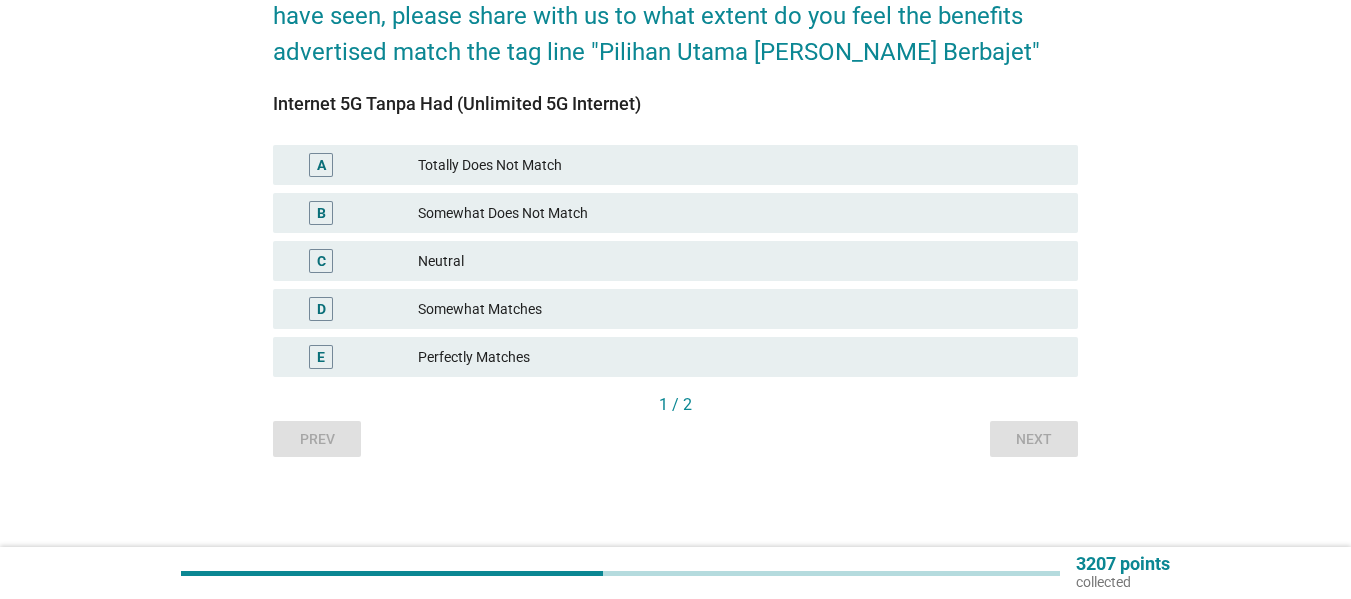 scroll, scrollTop: 0, scrollLeft: 0, axis: both 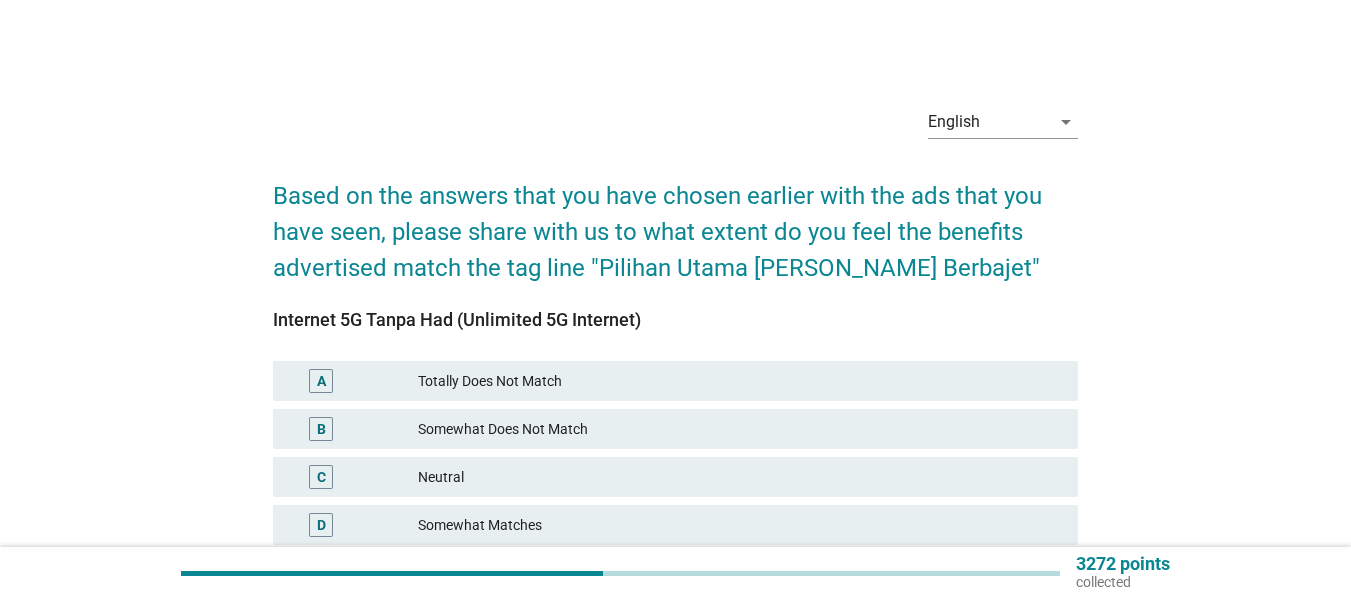 click on "Neutral" at bounding box center [740, 477] 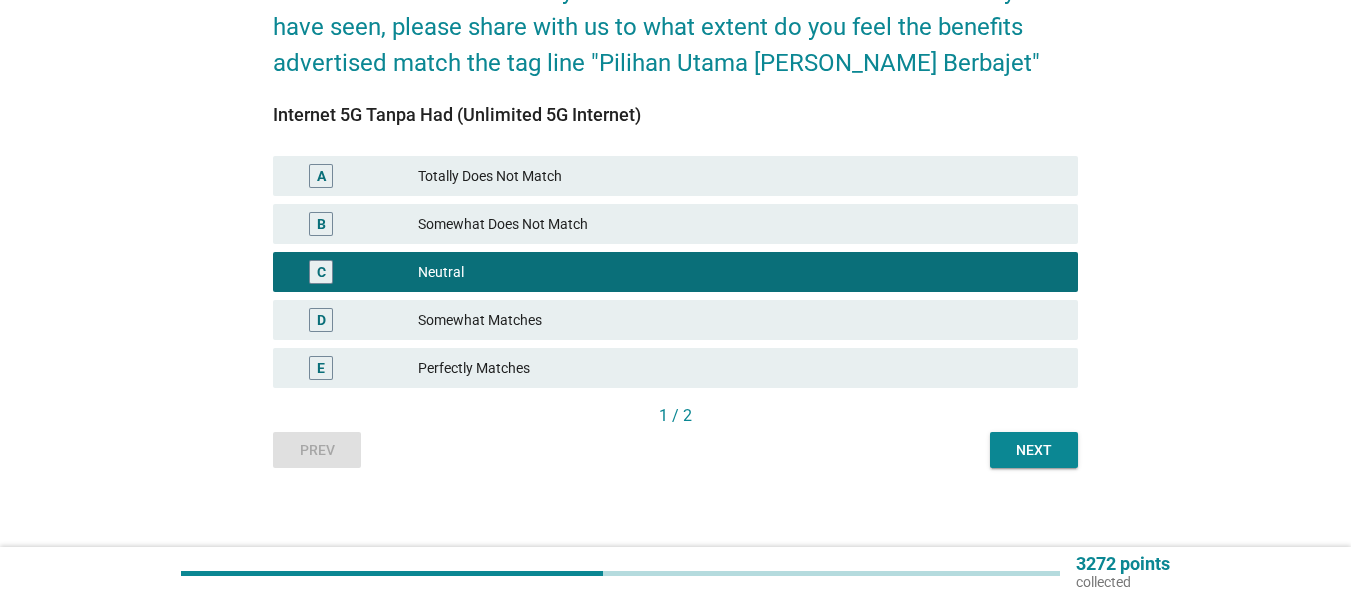 scroll, scrollTop: 216, scrollLeft: 0, axis: vertical 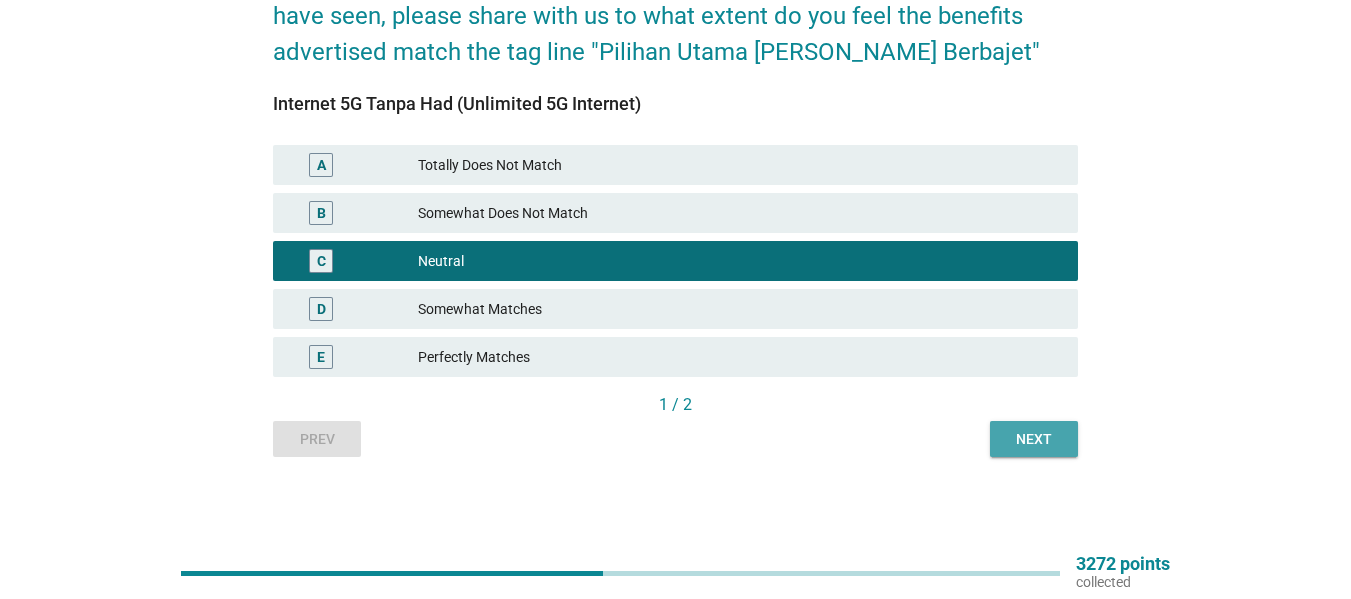 click on "Next" at bounding box center (1034, 439) 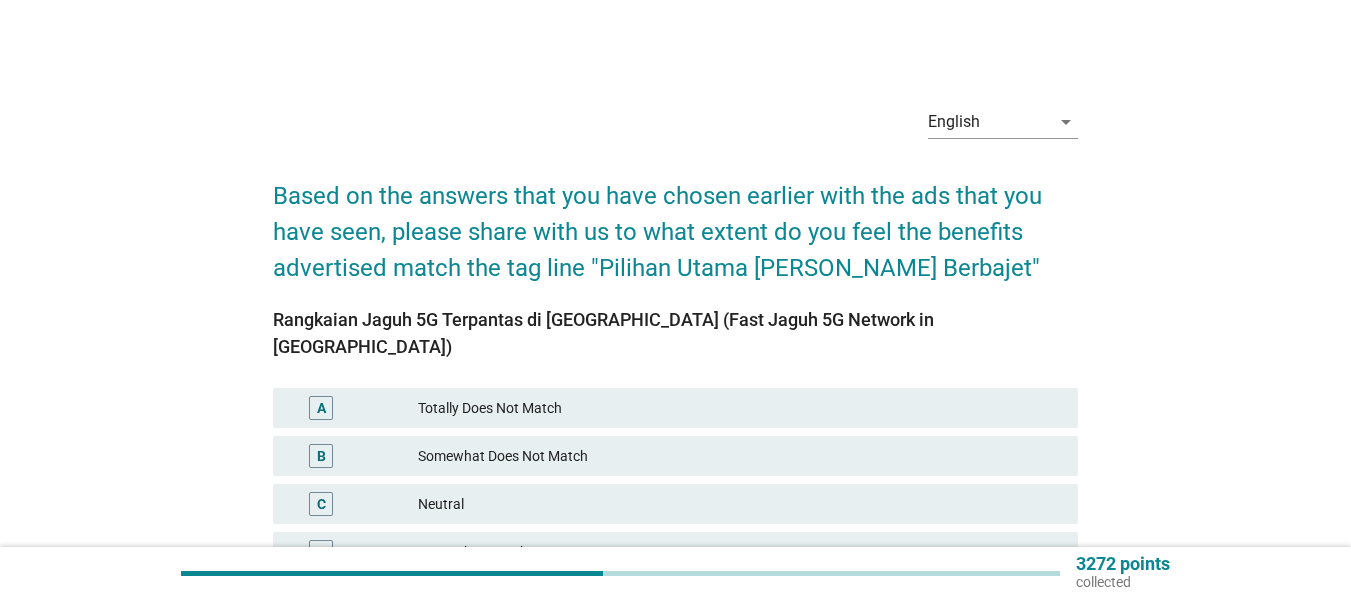 click on "Neutral" at bounding box center [740, 504] 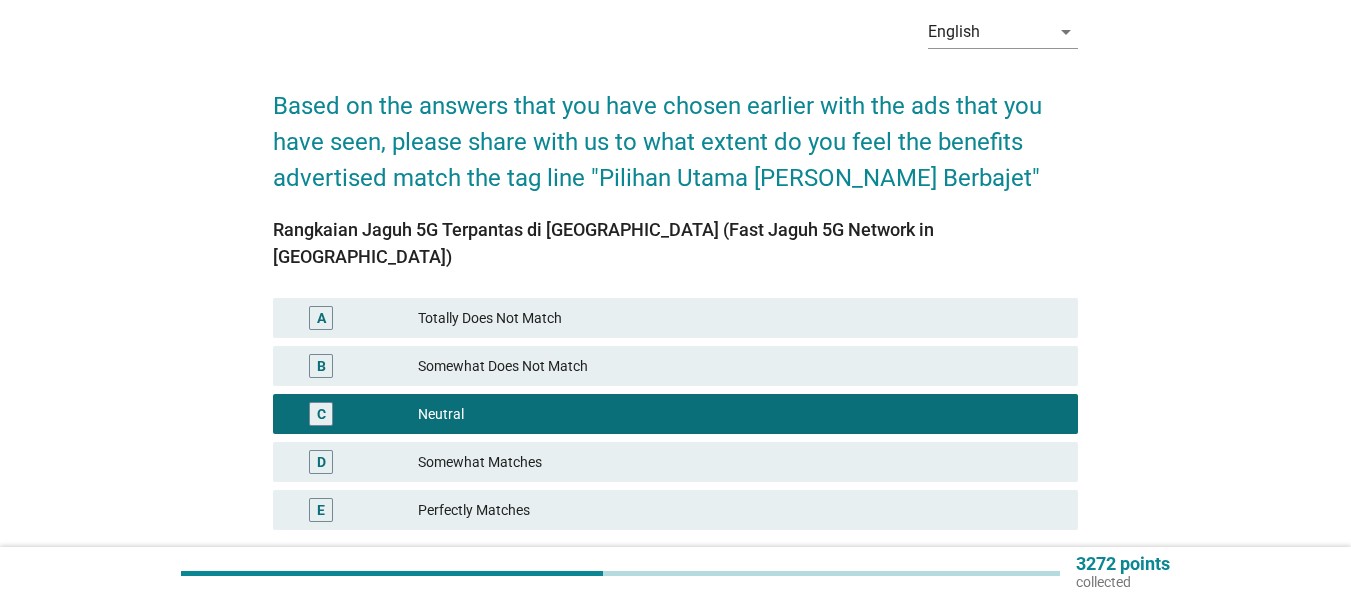 scroll, scrollTop: 200, scrollLeft: 0, axis: vertical 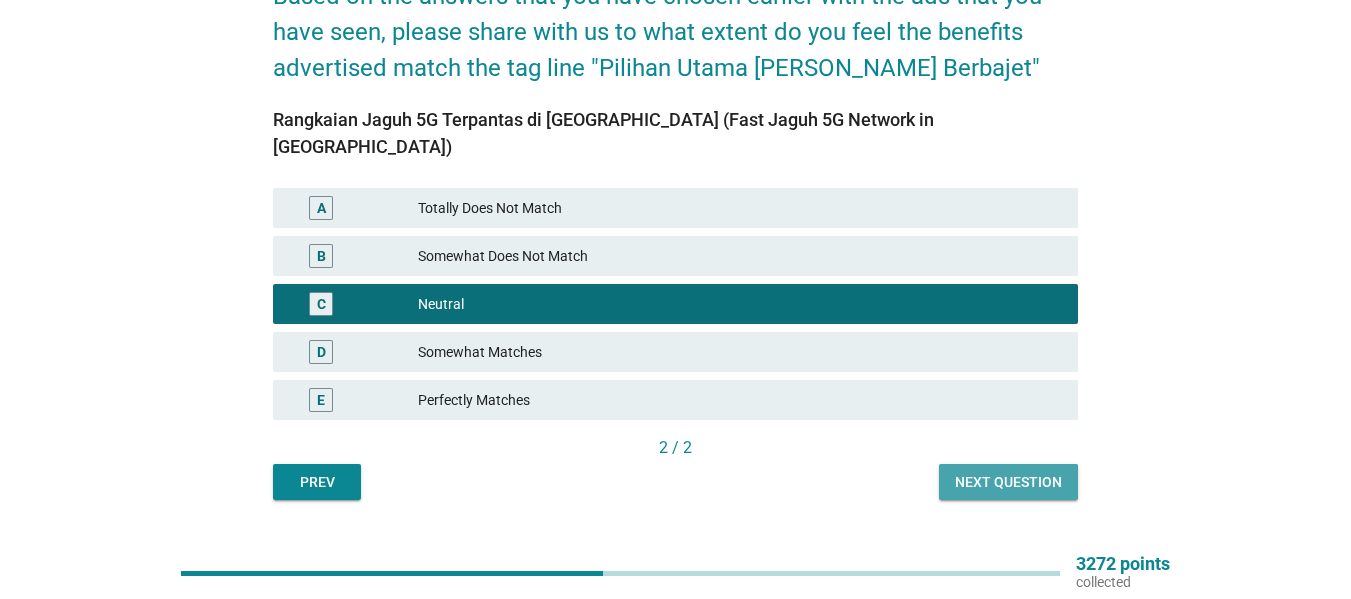 click on "Next question" at bounding box center (1008, 482) 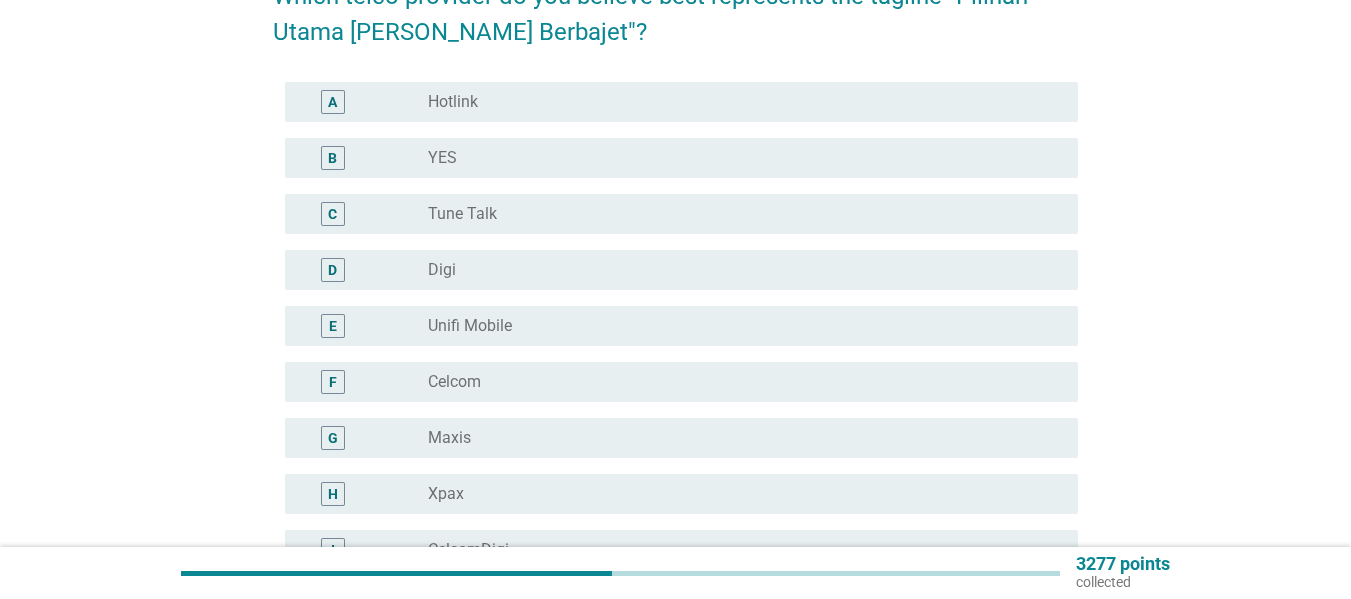 scroll, scrollTop: 0, scrollLeft: 0, axis: both 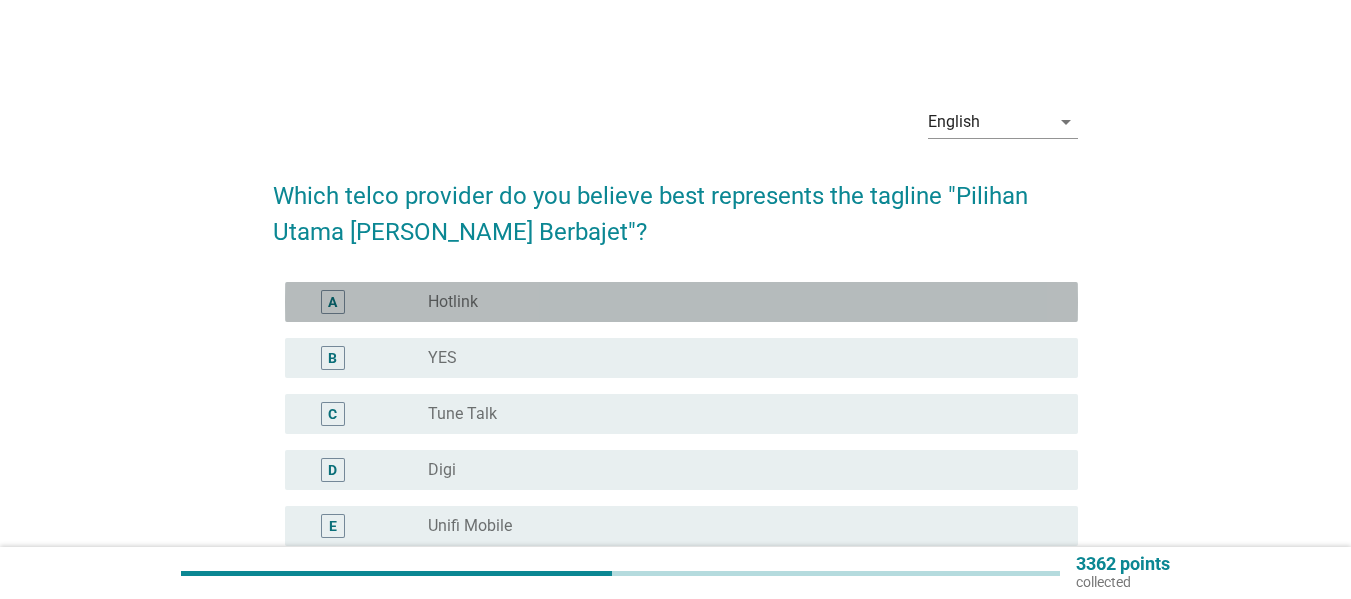 click on "radio_button_unchecked Hotlink" at bounding box center (737, 302) 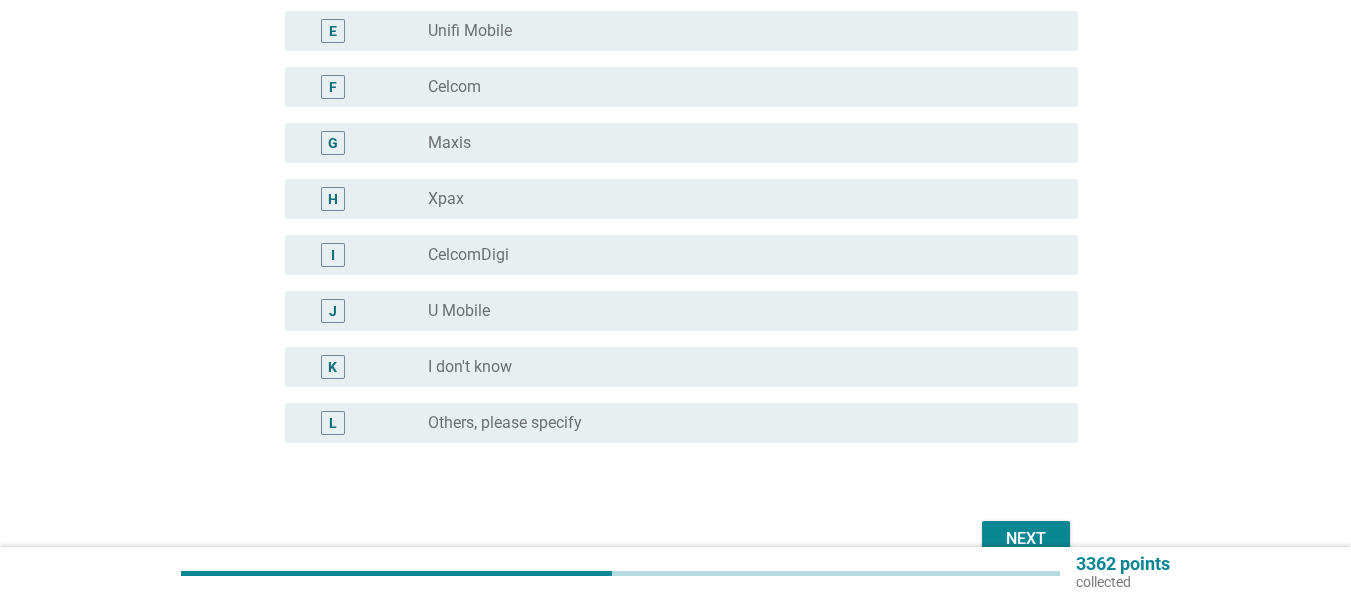 scroll, scrollTop: 601, scrollLeft: 0, axis: vertical 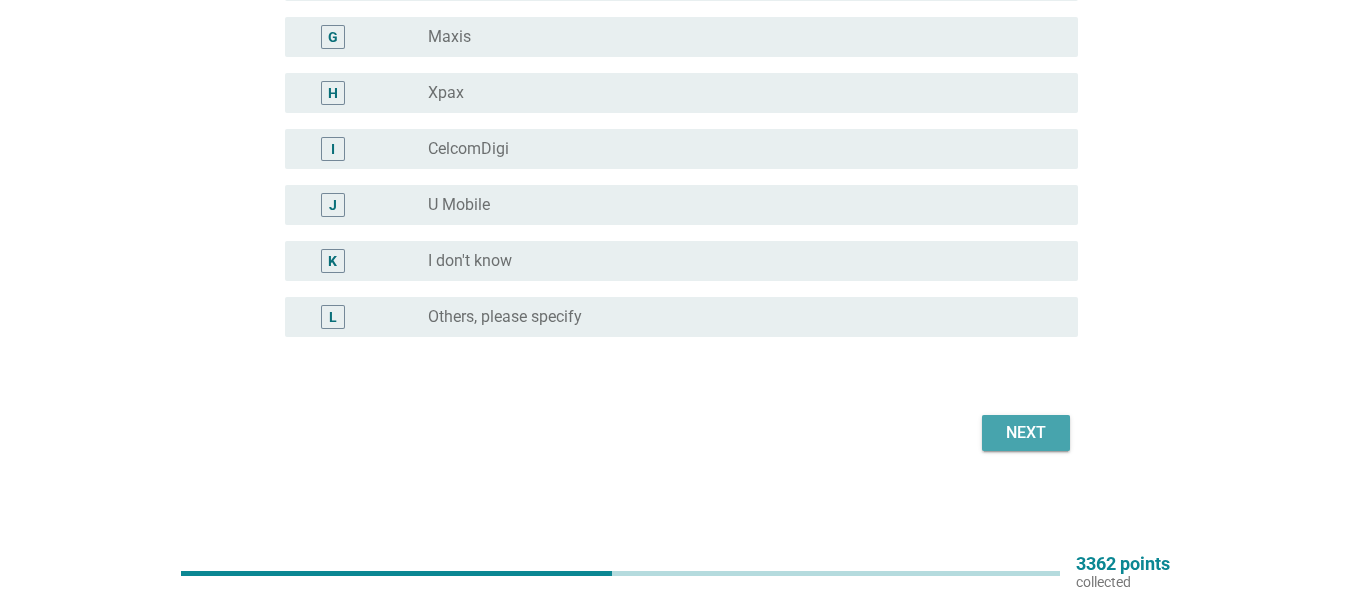 click on "Next" at bounding box center (1026, 433) 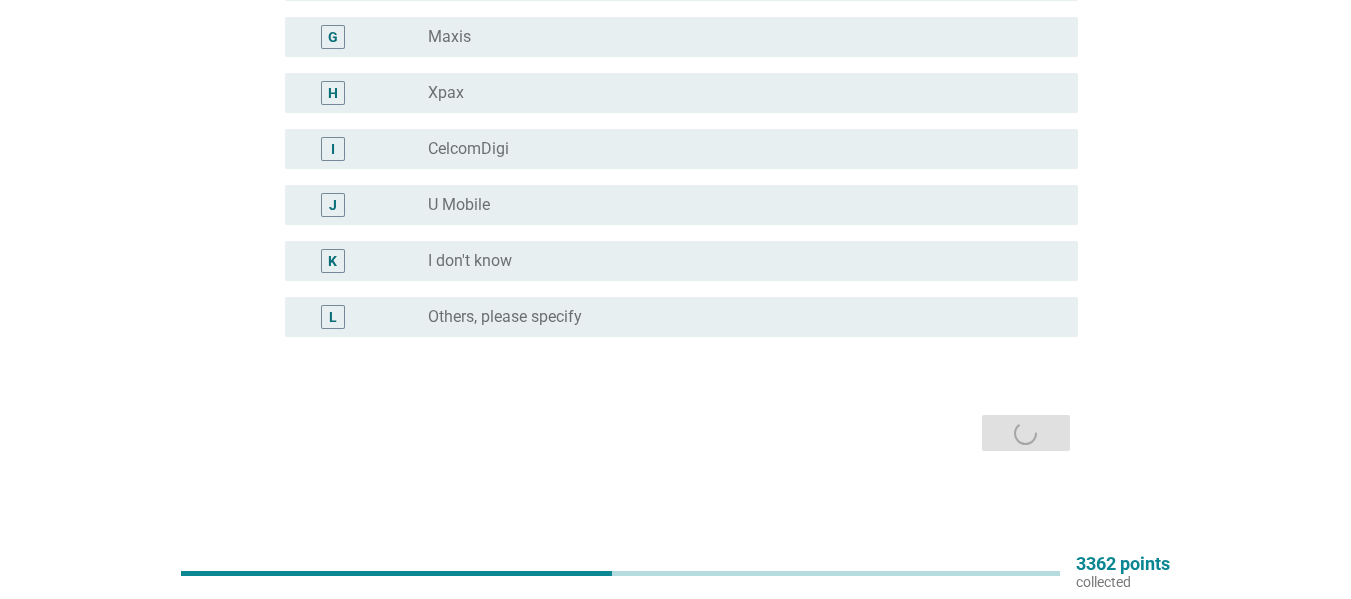 scroll, scrollTop: 0, scrollLeft: 0, axis: both 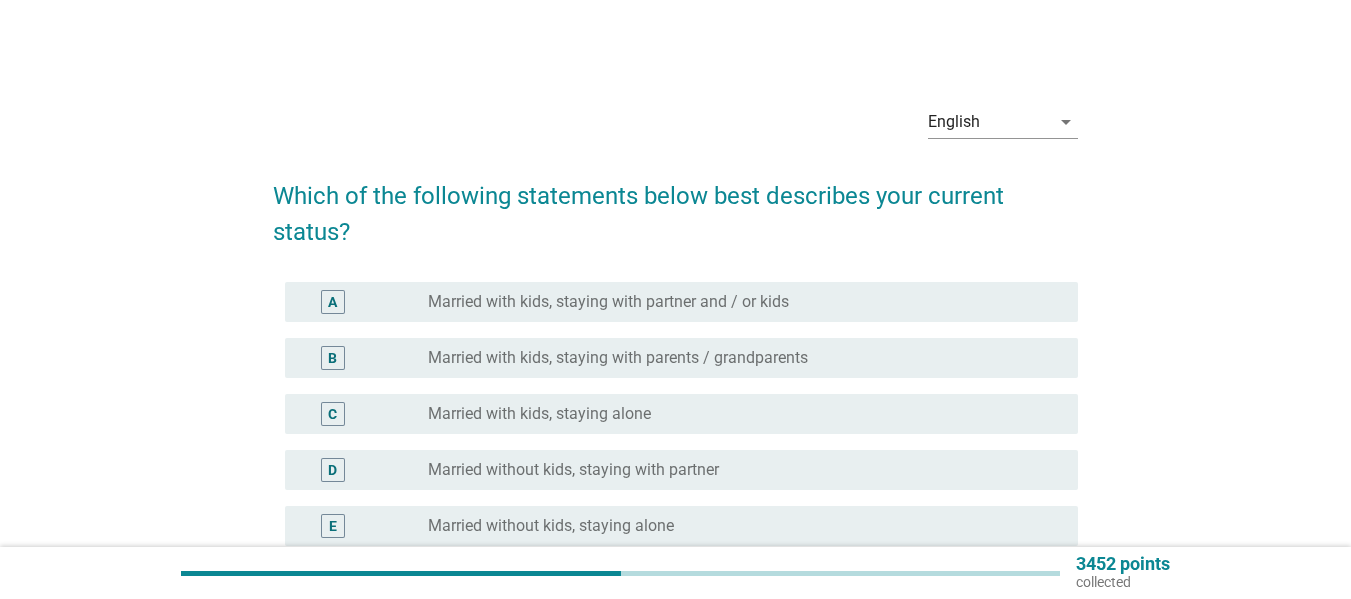 click on "Married with kids, staying with partner and / or kids" at bounding box center [608, 302] 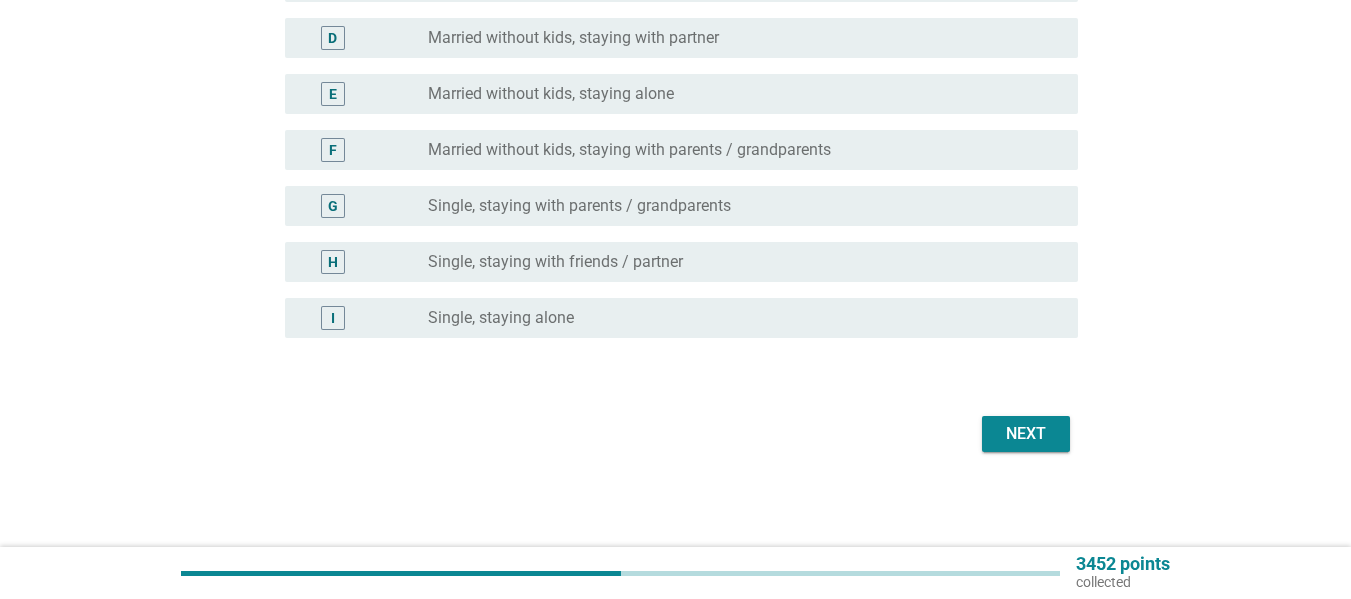 scroll, scrollTop: 433, scrollLeft: 0, axis: vertical 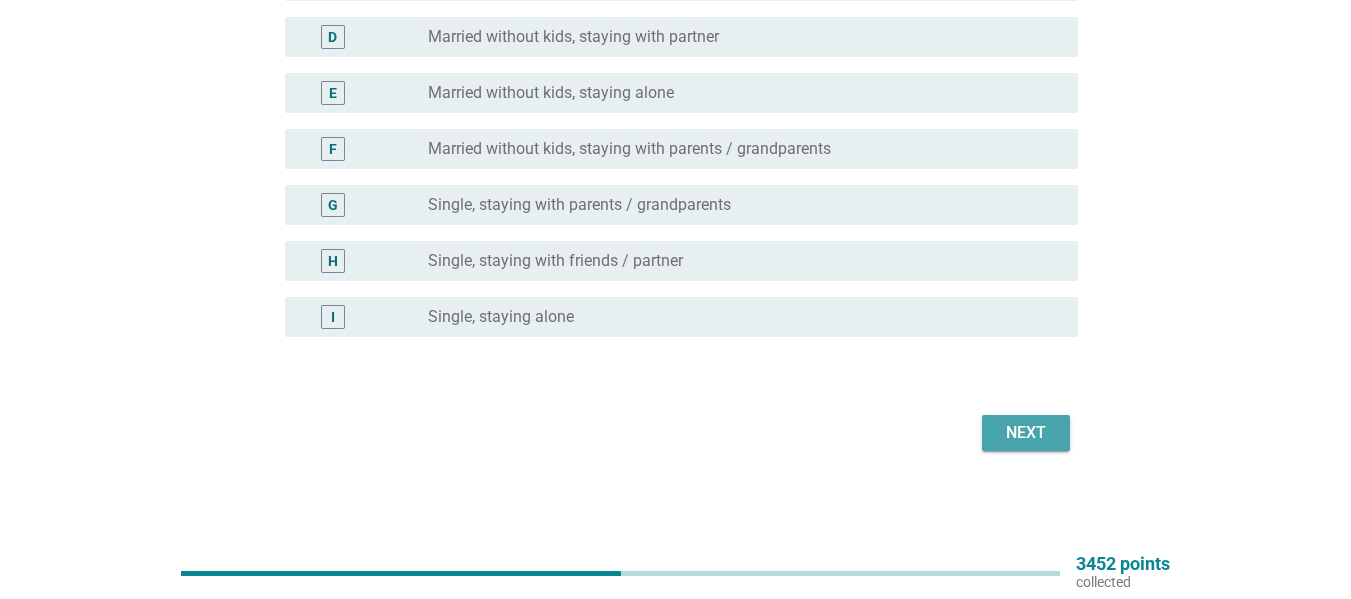 click on "Next" at bounding box center (1026, 433) 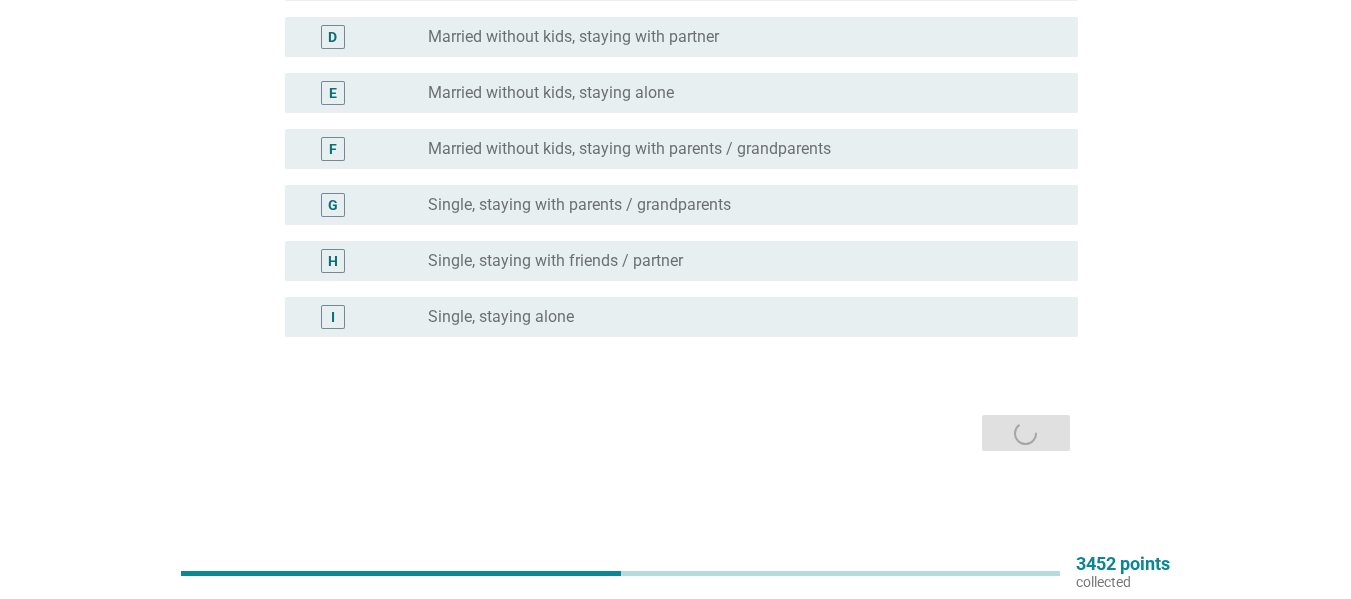 scroll, scrollTop: 0, scrollLeft: 0, axis: both 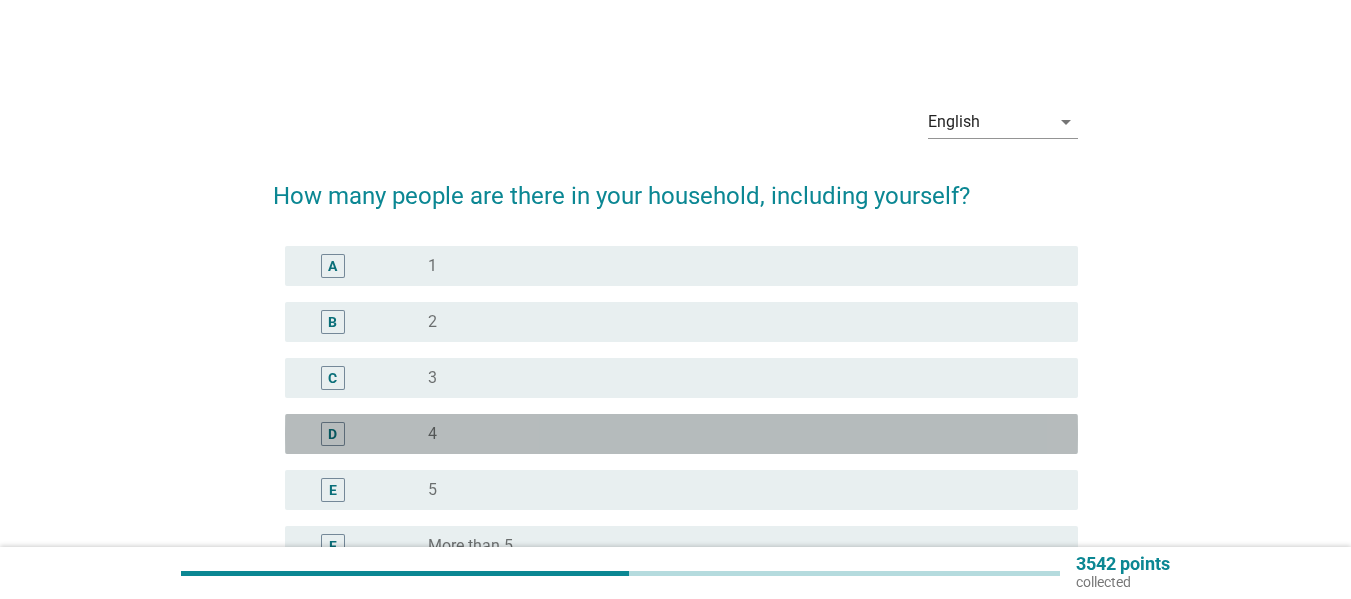 click on "radio_button_unchecked 4" at bounding box center [737, 434] 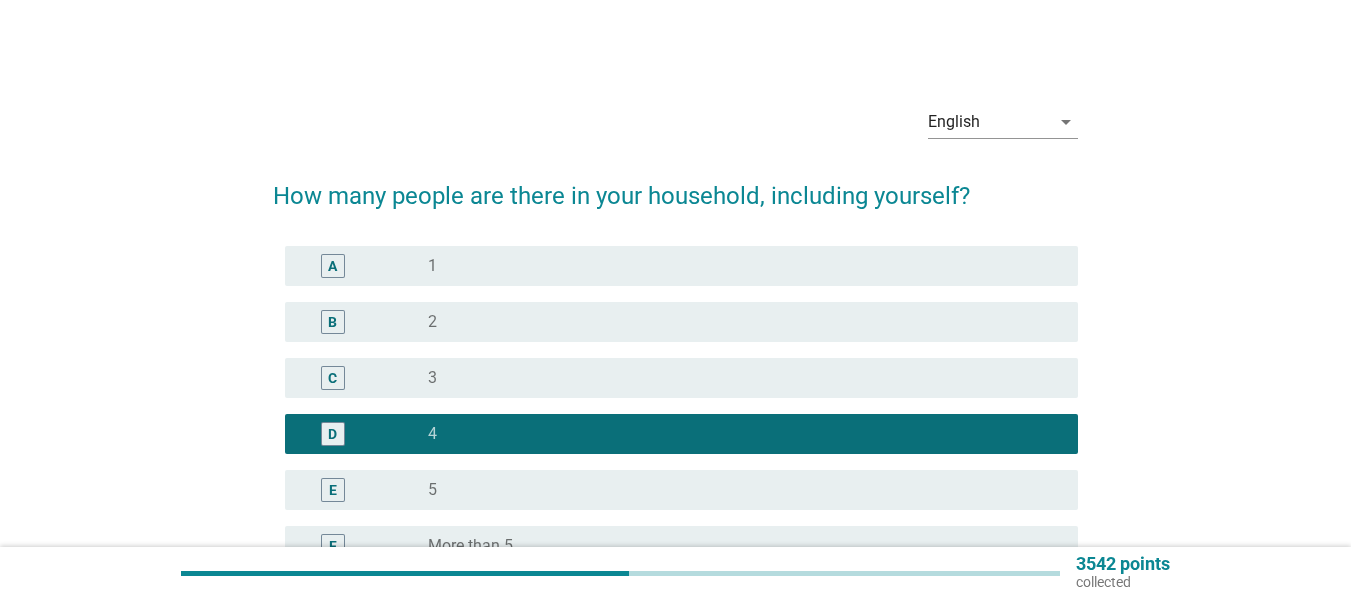scroll, scrollTop: 229, scrollLeft: 0, axis: vertical 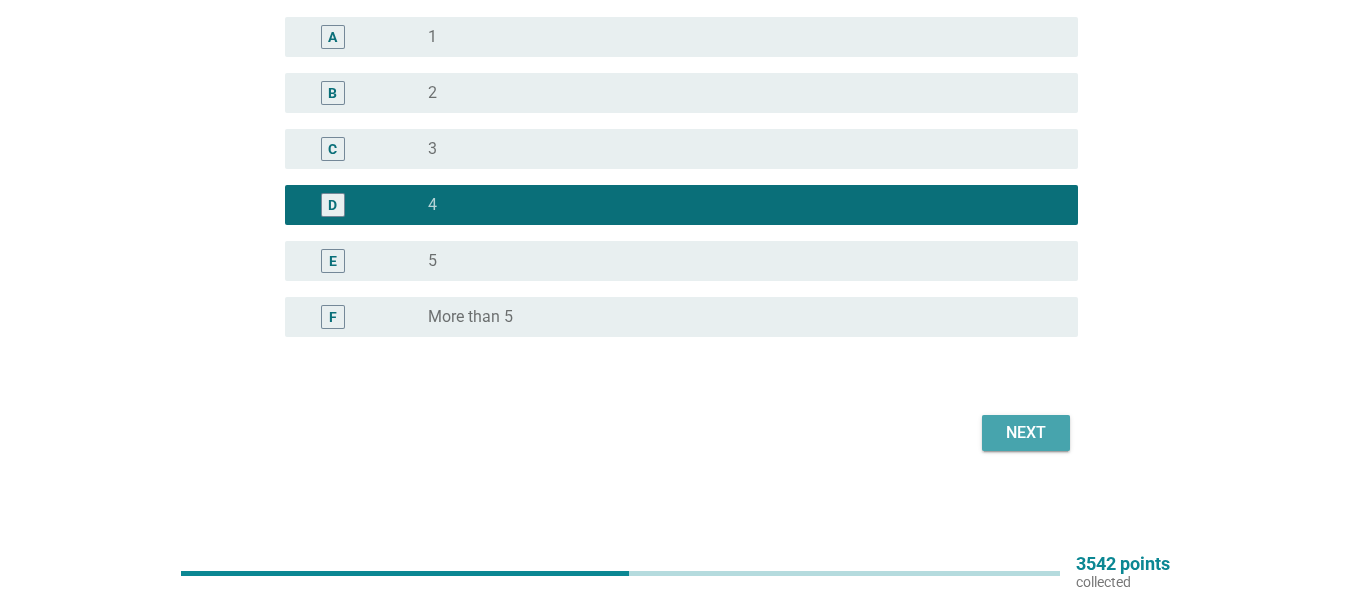 click on "Next" at bounding box center (1026, 433) 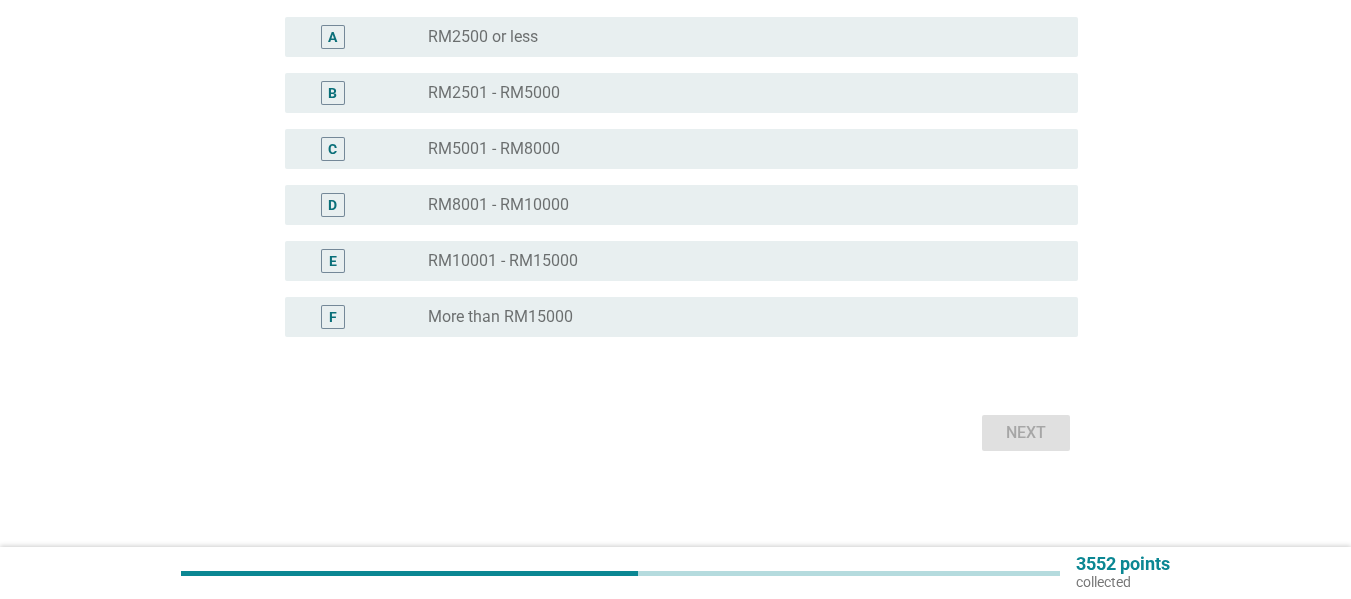 scroll, scrollTop: 0, scrollLeft: 0, axis: both 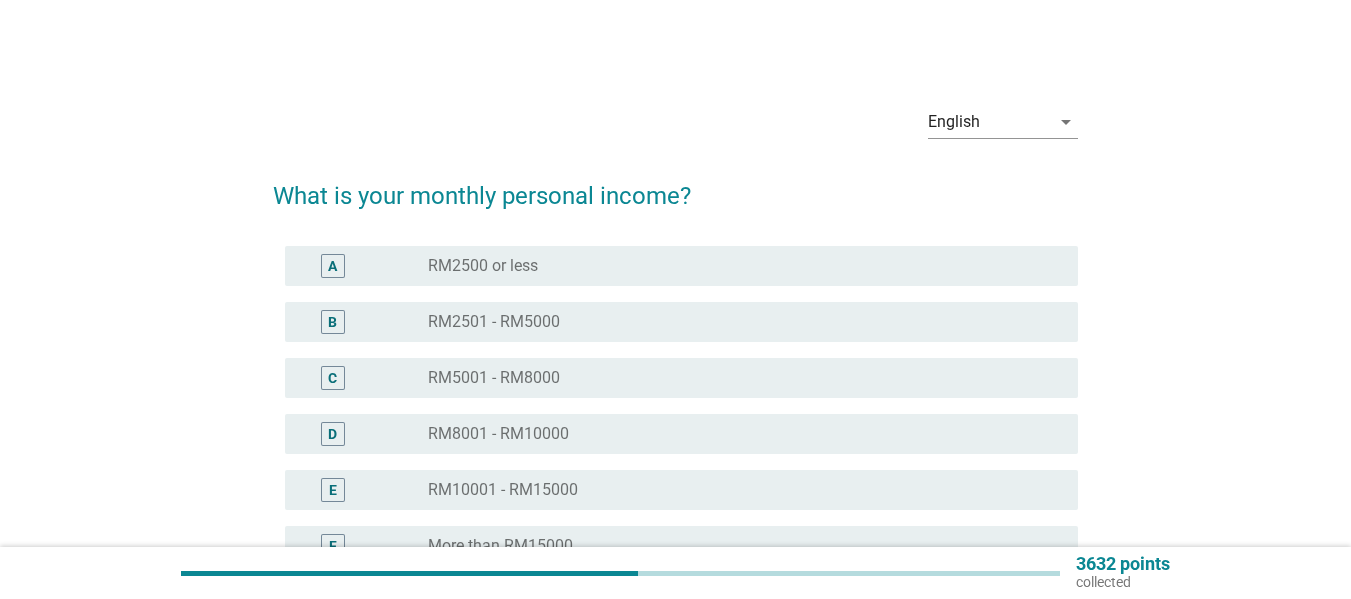 click on "radio_button_unchecked RM2501 - RM5000" at bounding box center [737, 322] 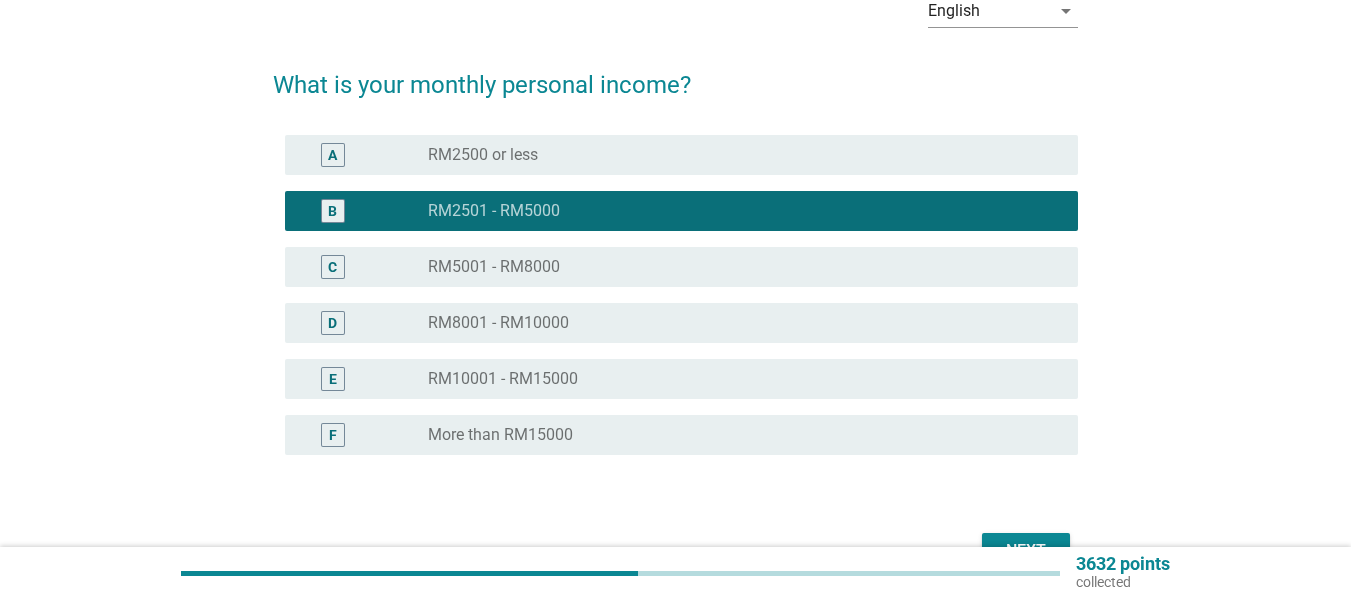 scroll, scrollTop: 229, scrollLeft: 0, axis: vertical 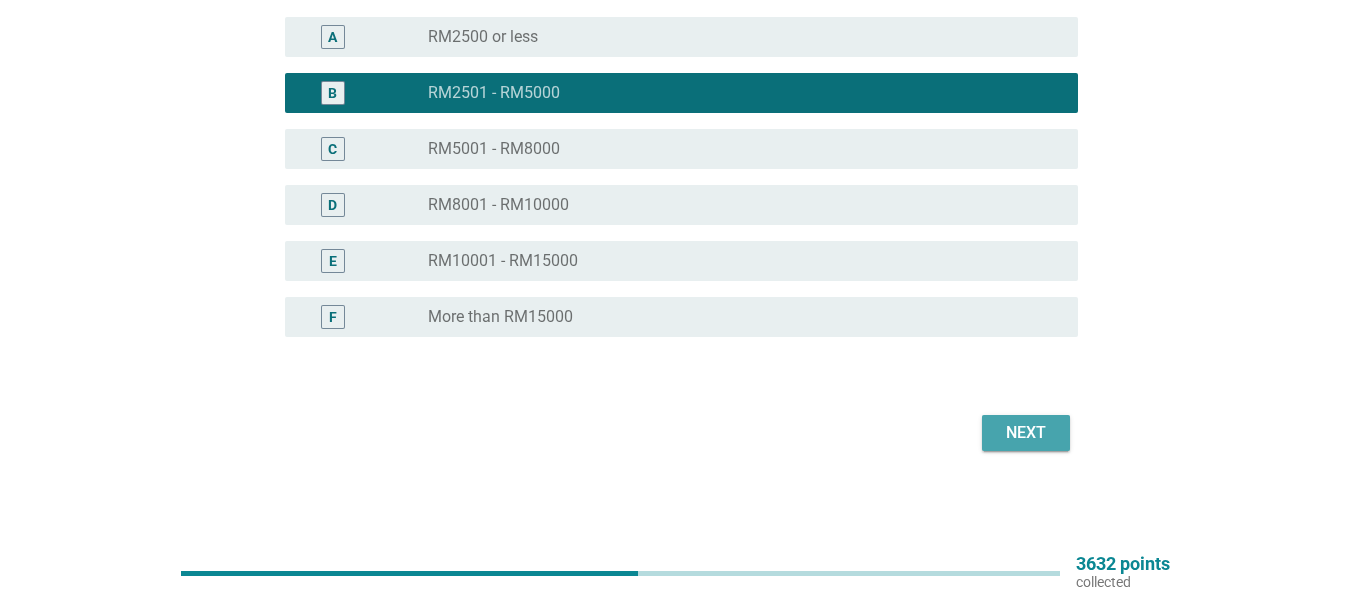 click on "Next" at bounding box center [1026, 433] 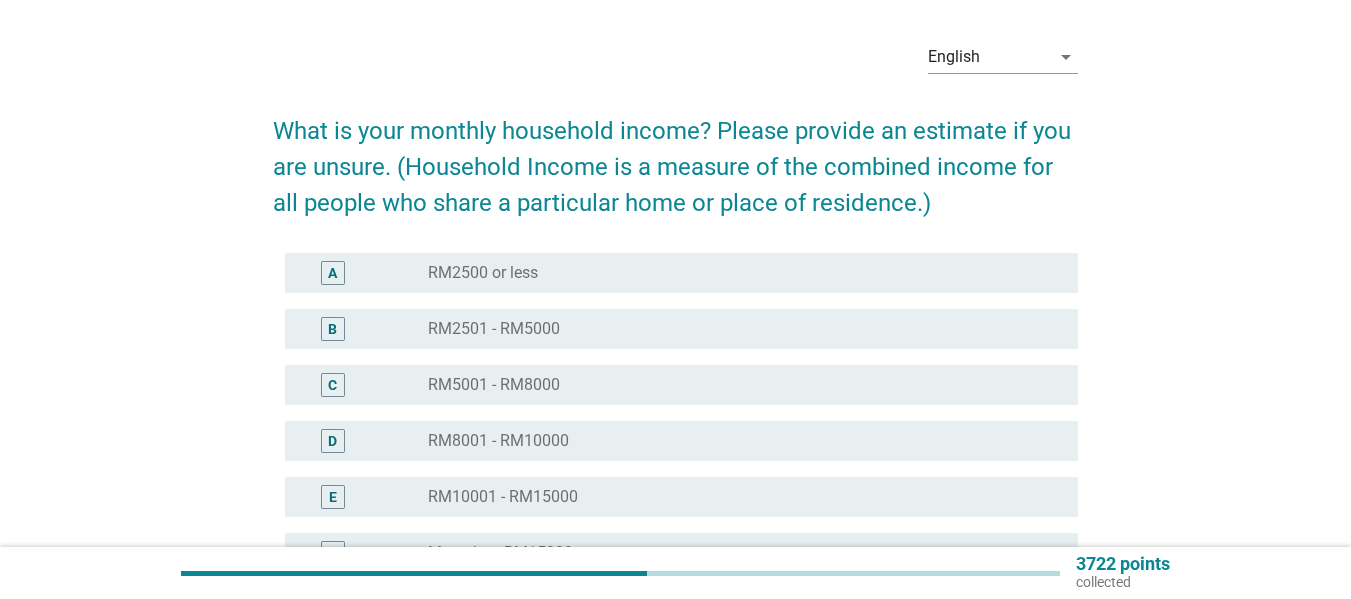 scroll, scrollTop: 100, scrollLeft: 0, axis: vertical 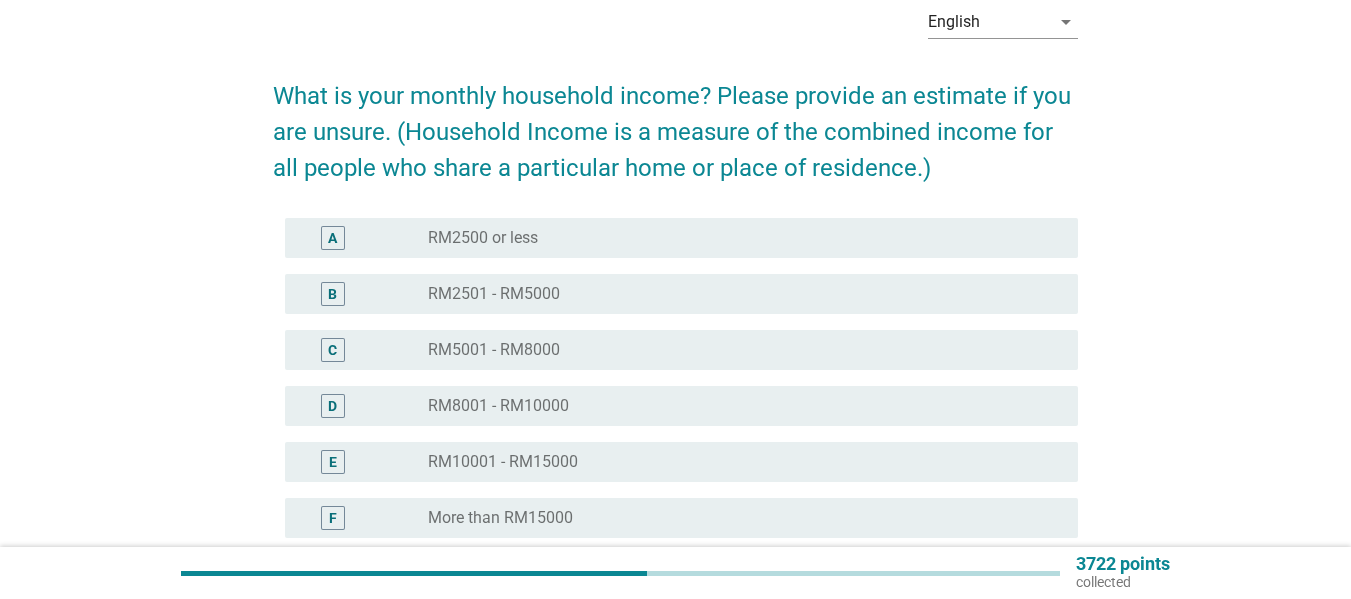 click on "D     radio_button_unchecked RM8001 - RM10000" at bounding box center (681, 406) 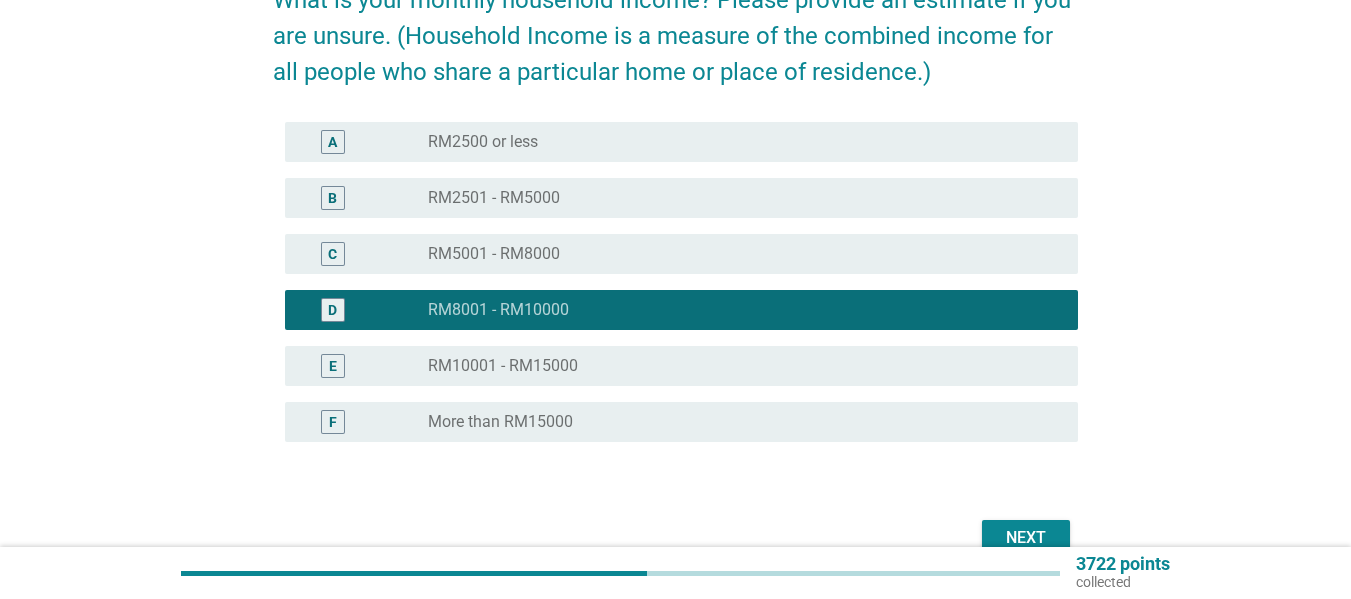 scroll, scrollTop: 301, scrollLeft: 0, axis: vertical 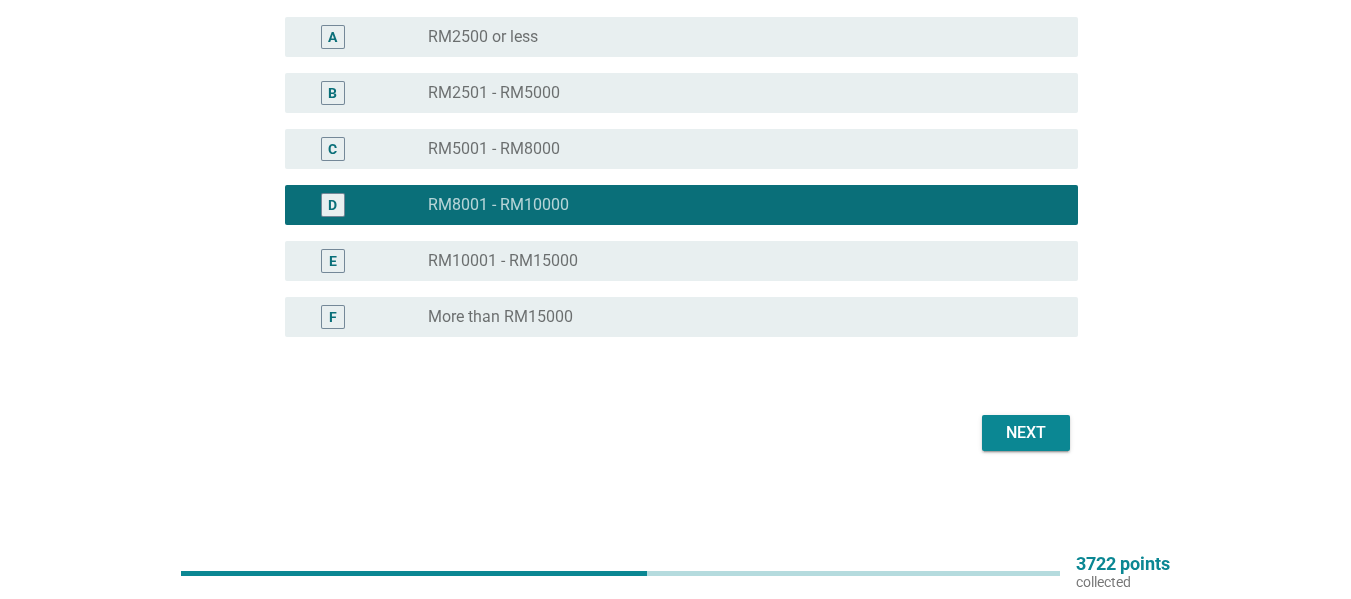 click on "Next" at bounding box center [1026, 433] 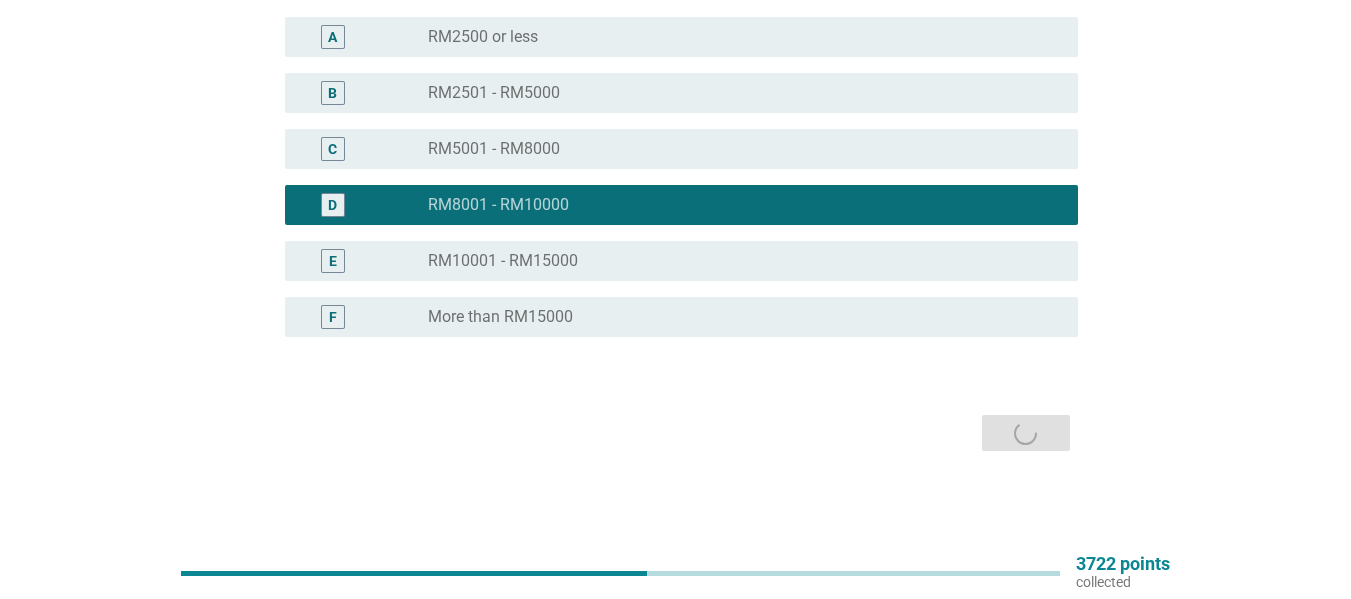 scroll, scrollTop: 0, scrollLeft: 0, axis: both 